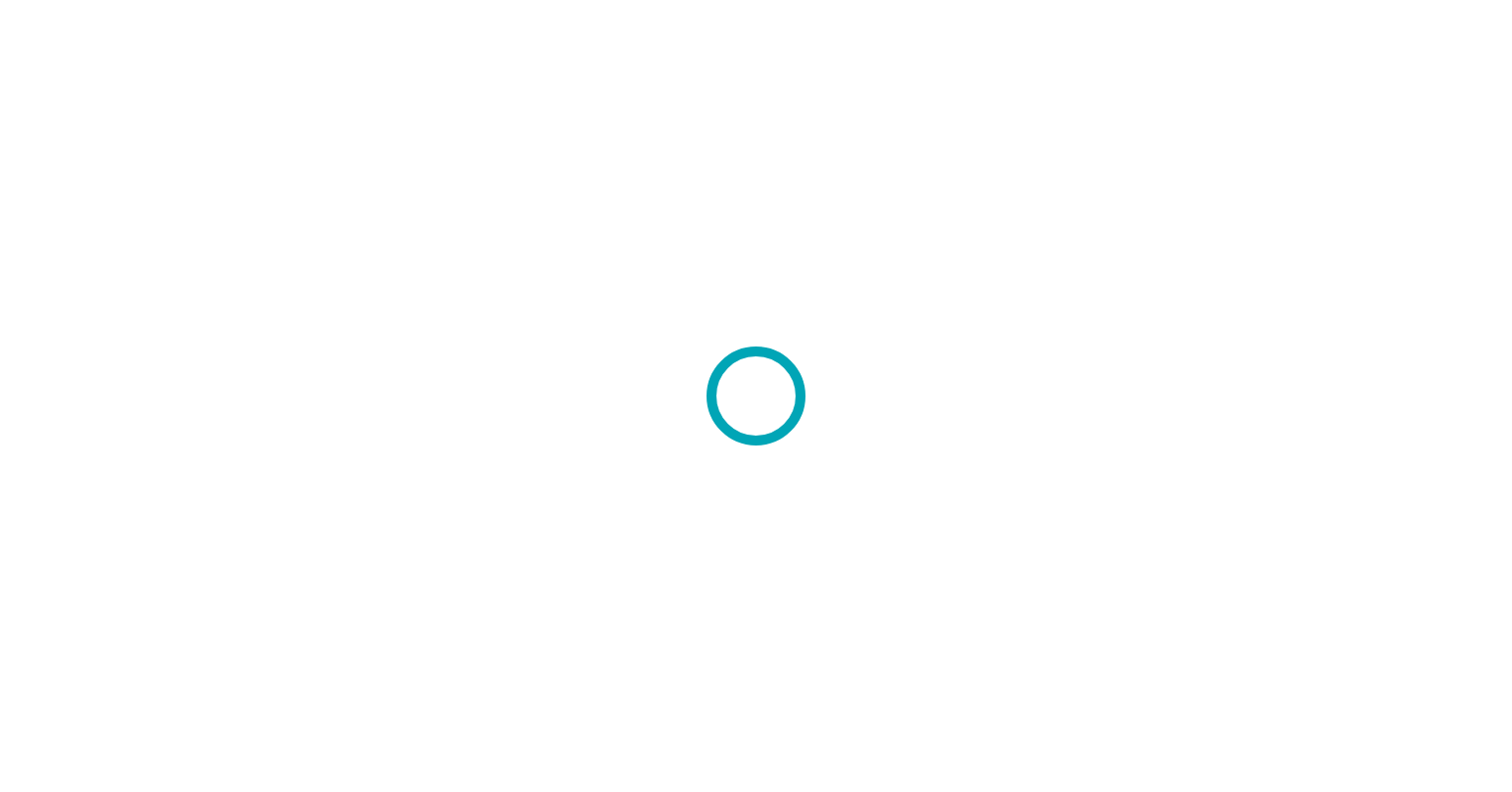 scroll, scrollTop: 0, scrollLeft: 0, axis: both 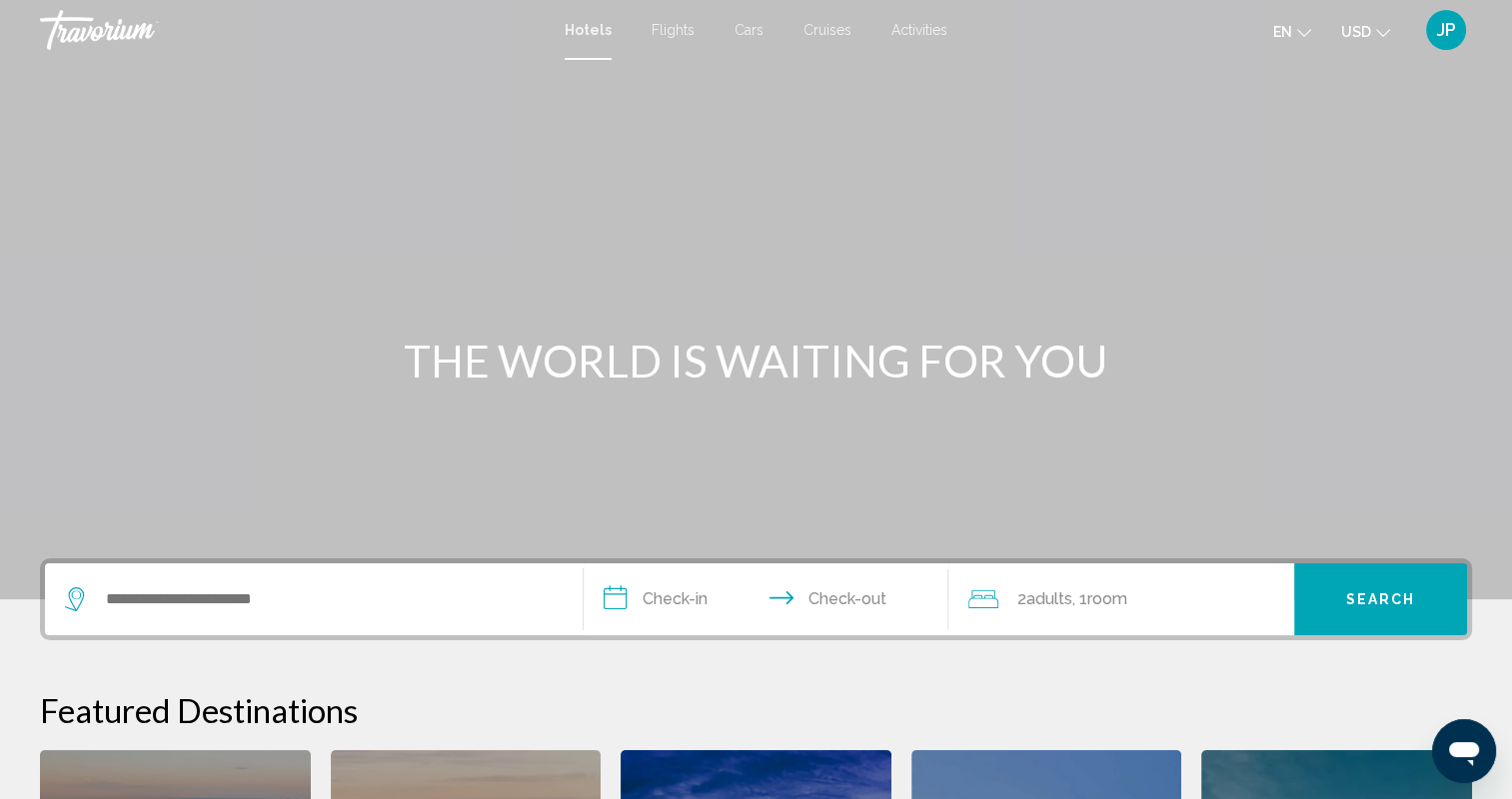 click on "Flights" at bounding box center (673, 30) 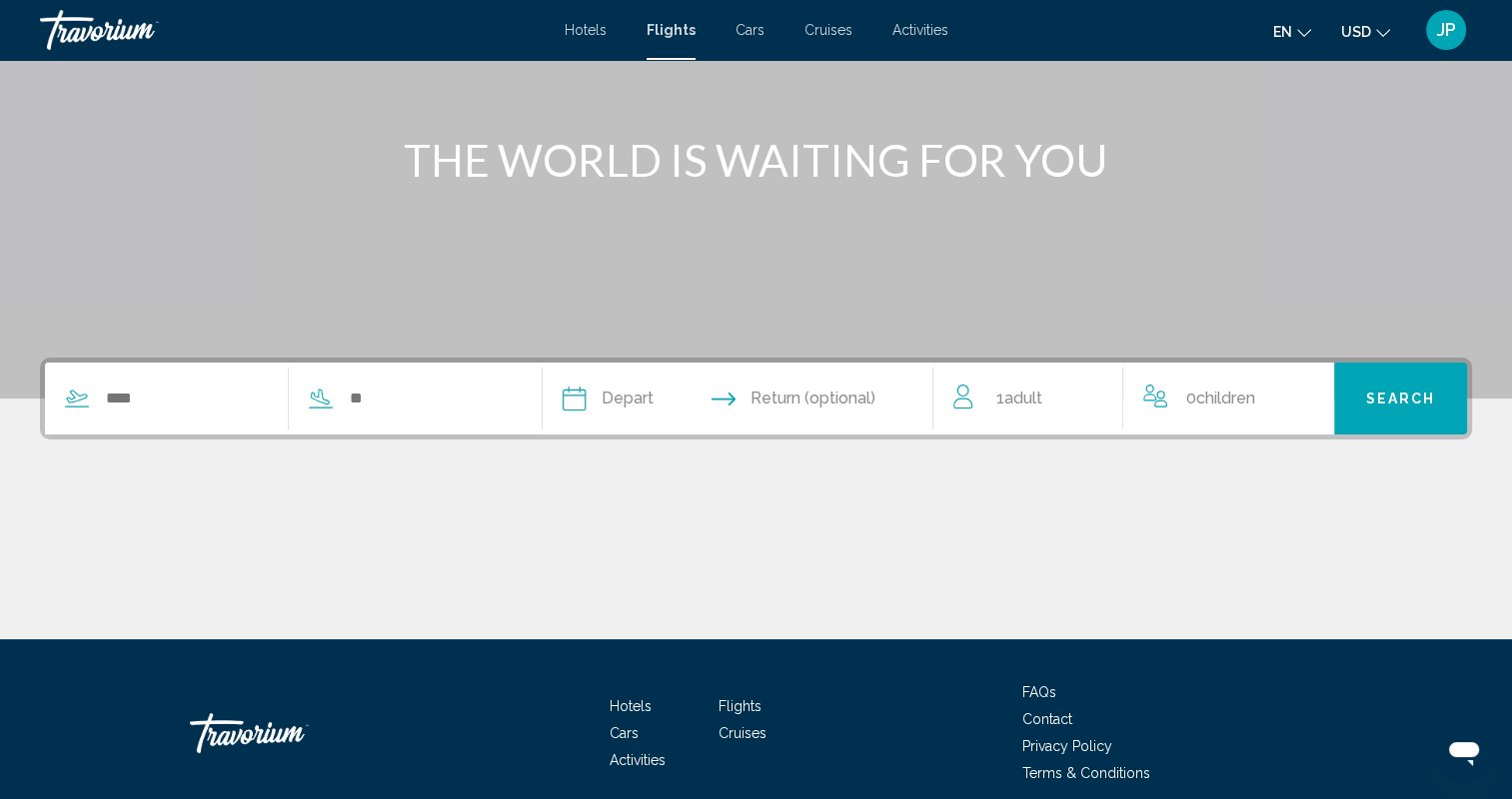scroll, scrollTop: 196, scrollLeft: 0, axis: vertical 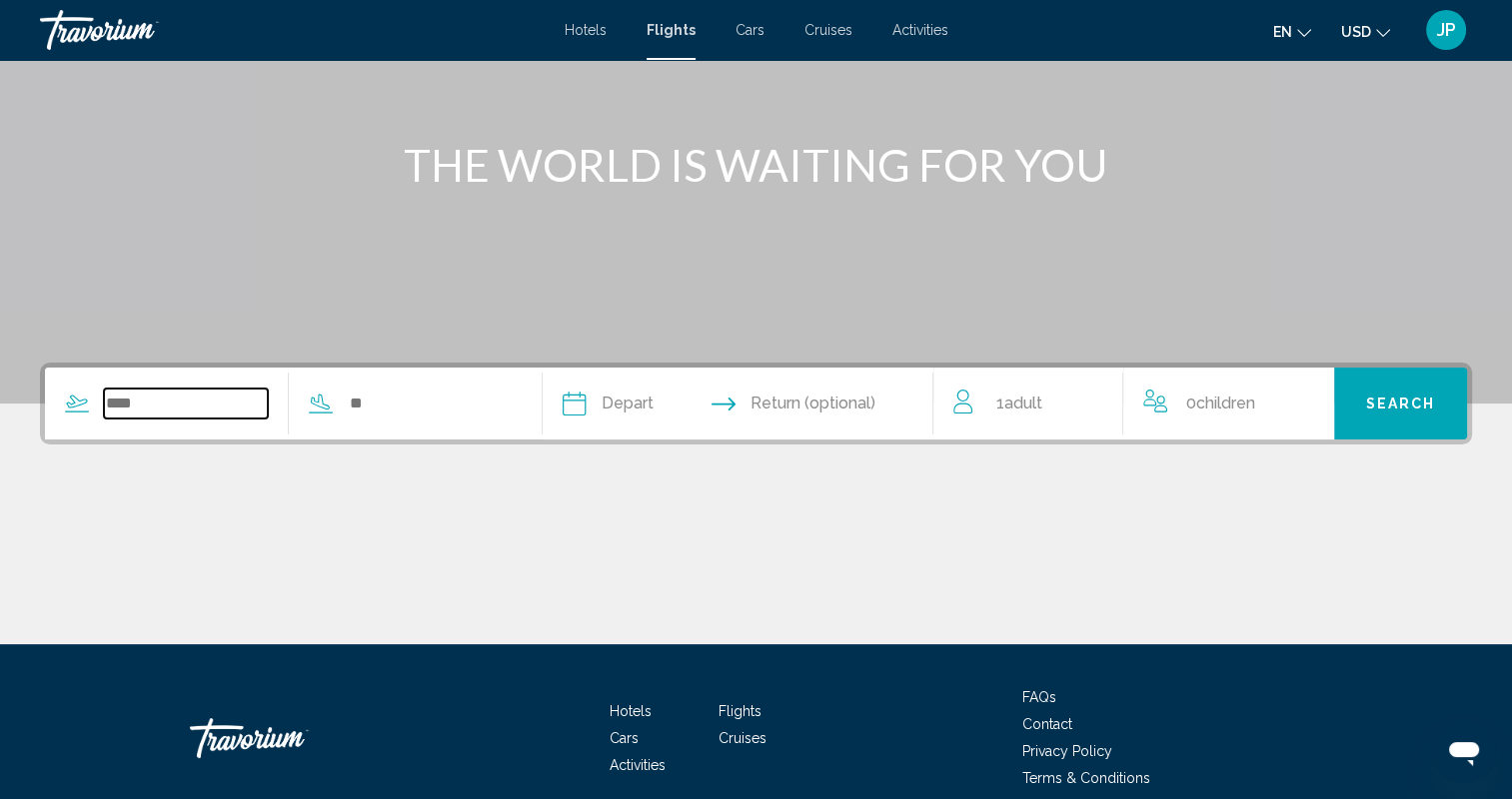 click at bounding box center (186, 403) 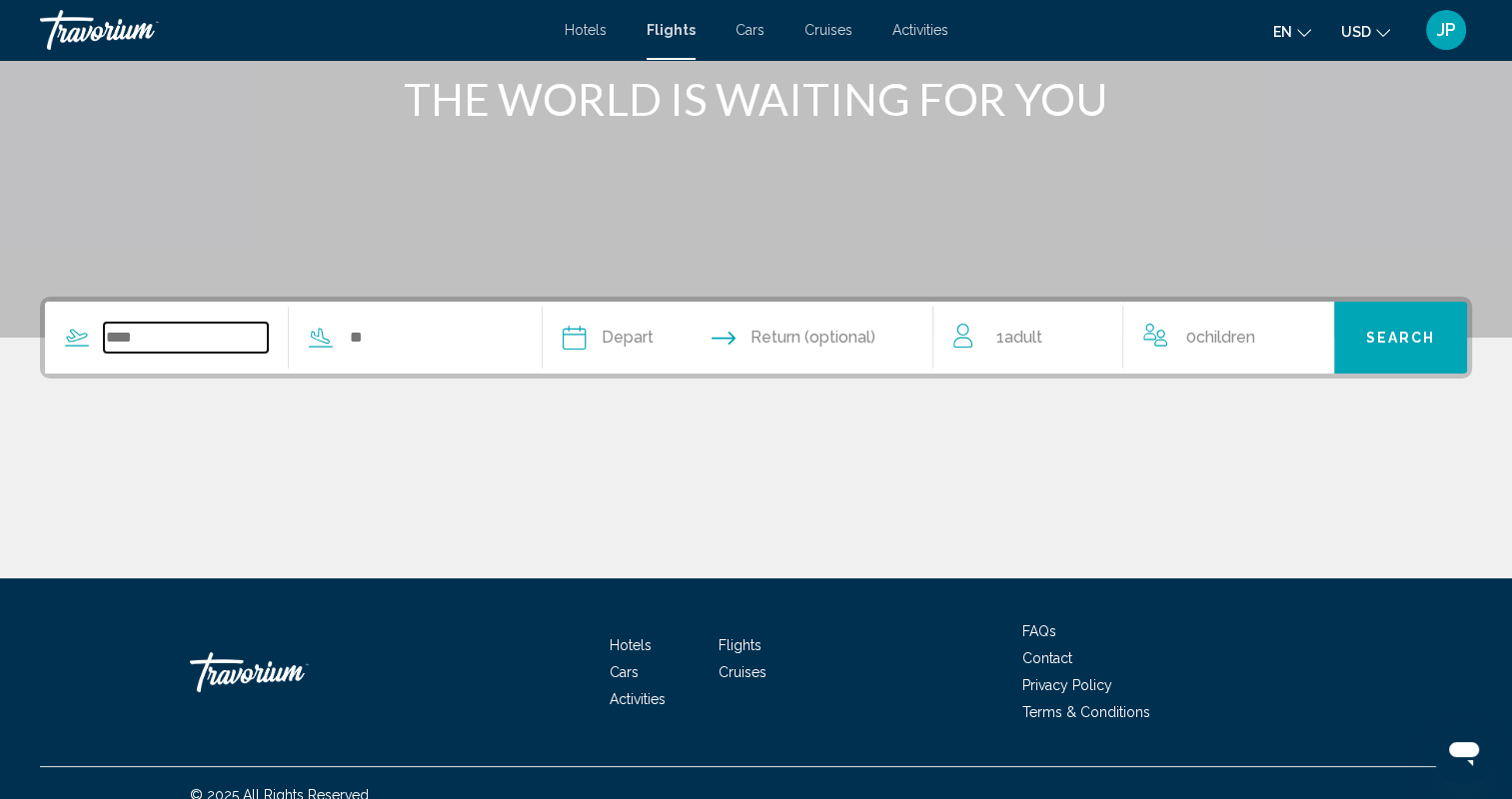scroll, scrollTop: 285, scrollLeft: 0, axis: vertical 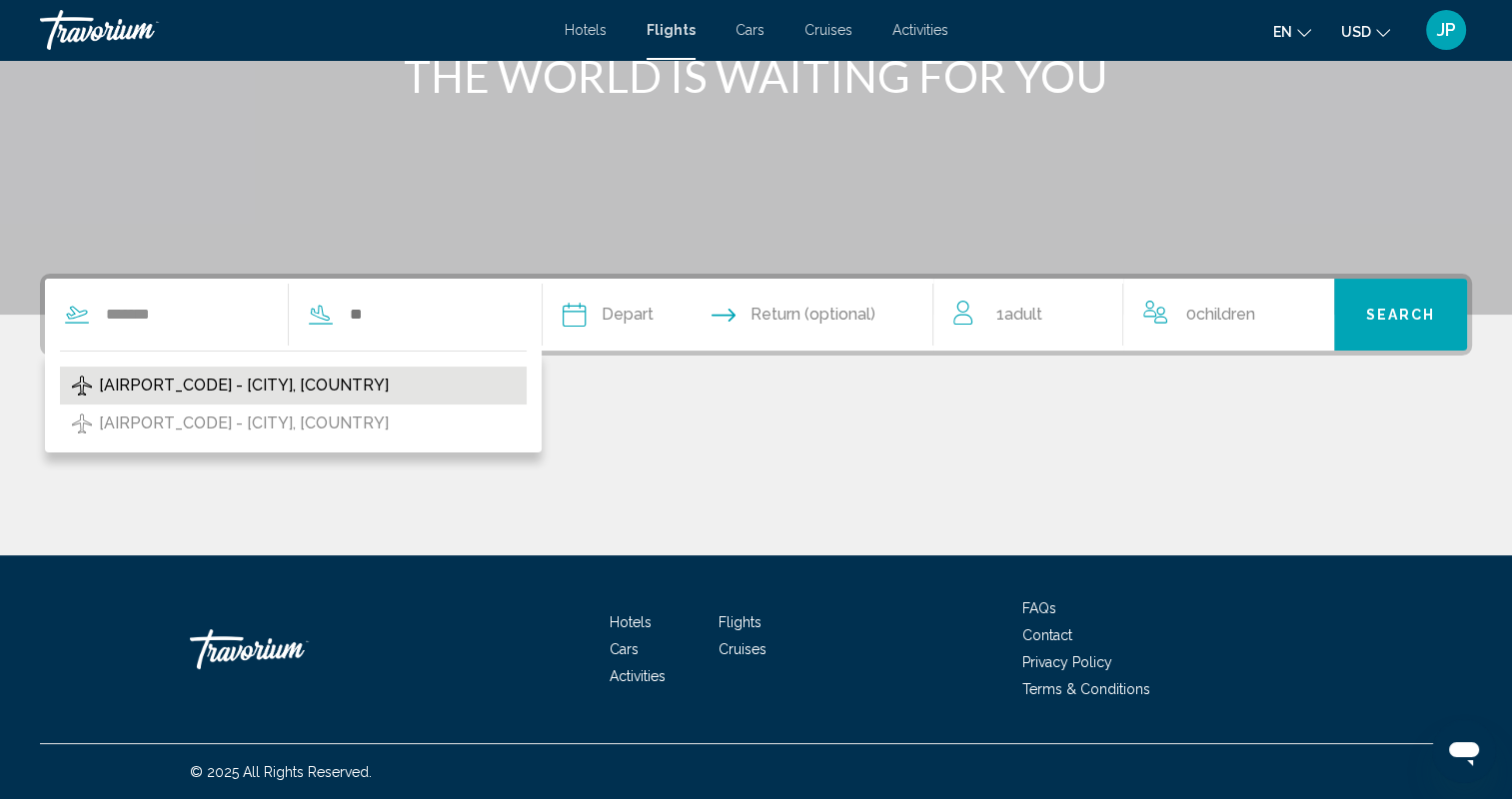 click on "[AIRPORT_CODE] - [CITY], [COUNTRY]" at bounding box center [244, 386] 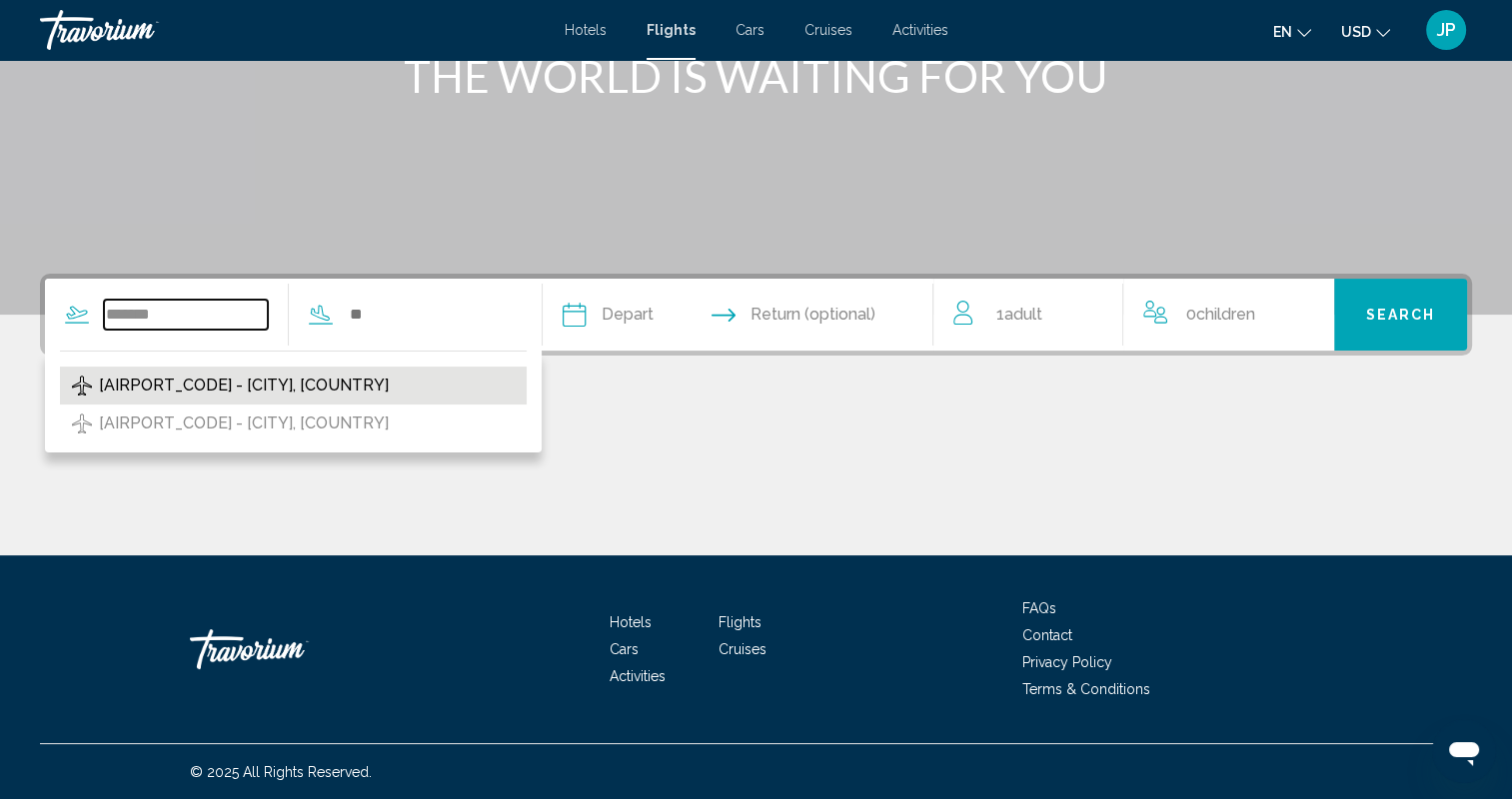 type on "**********" 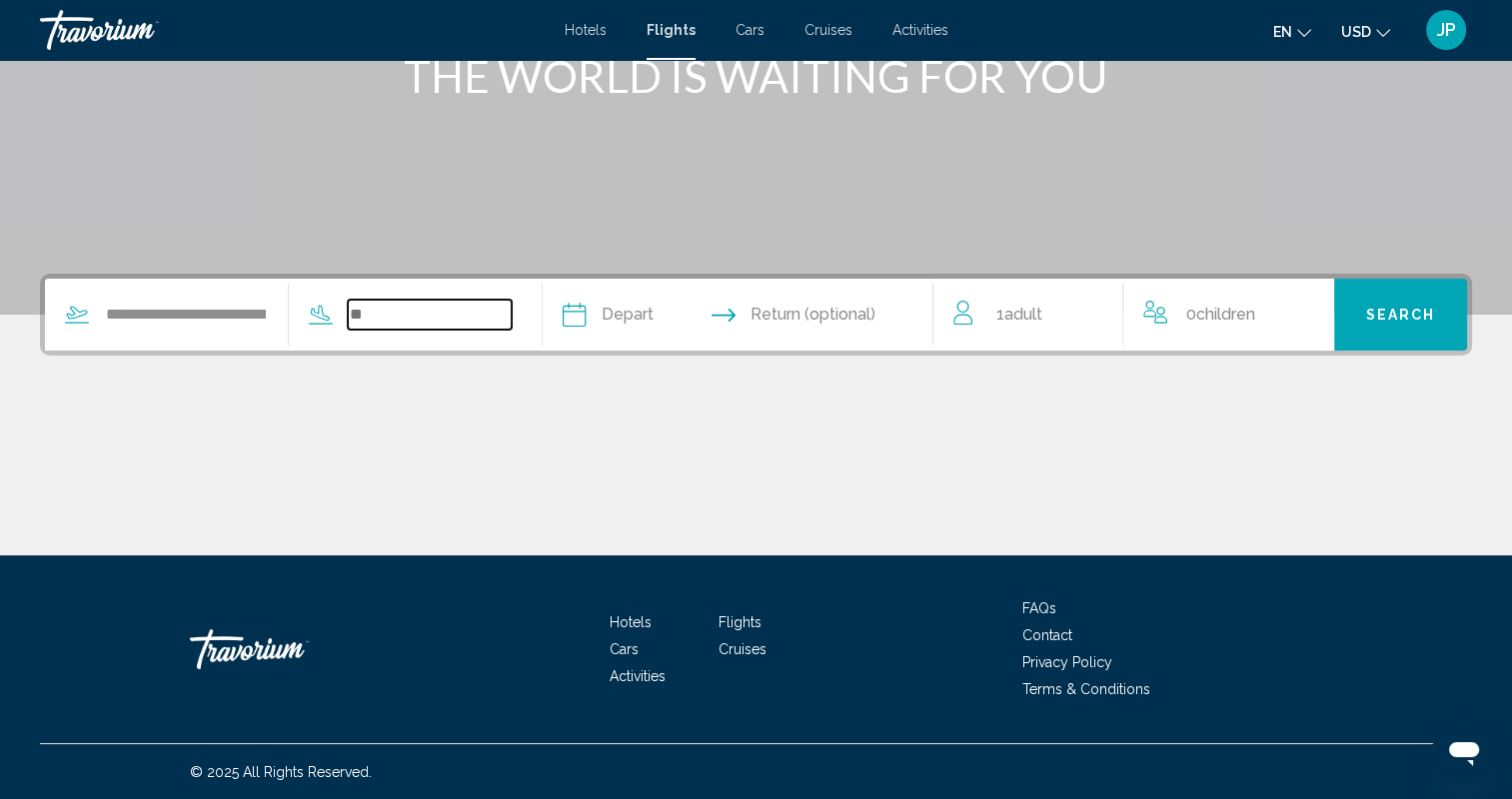 click at bounding box center [430, 315] 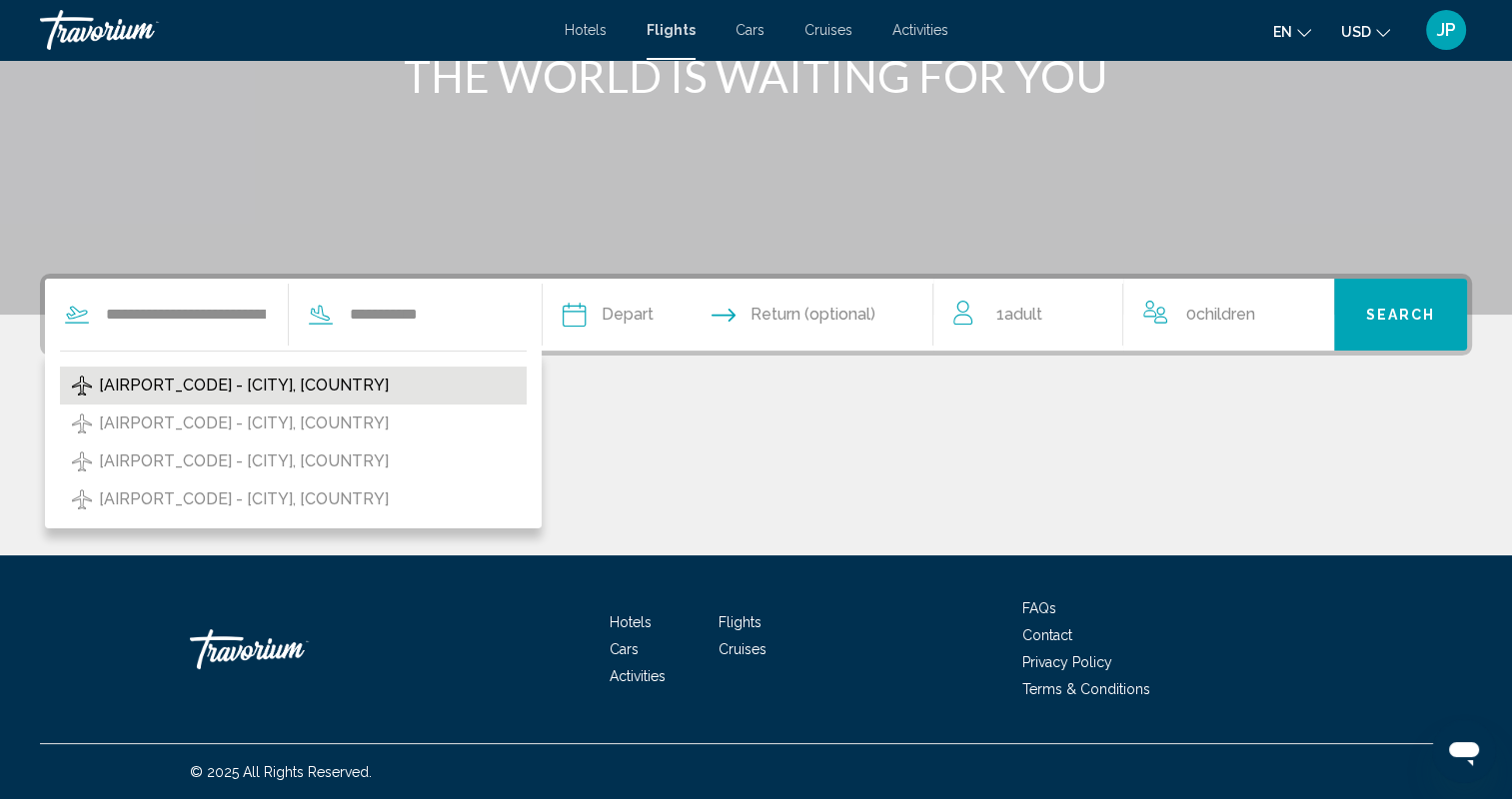 click on "[AIRPORT_CODE] - [CITY], [COUNTRY]" at bounding box center (244, 386) 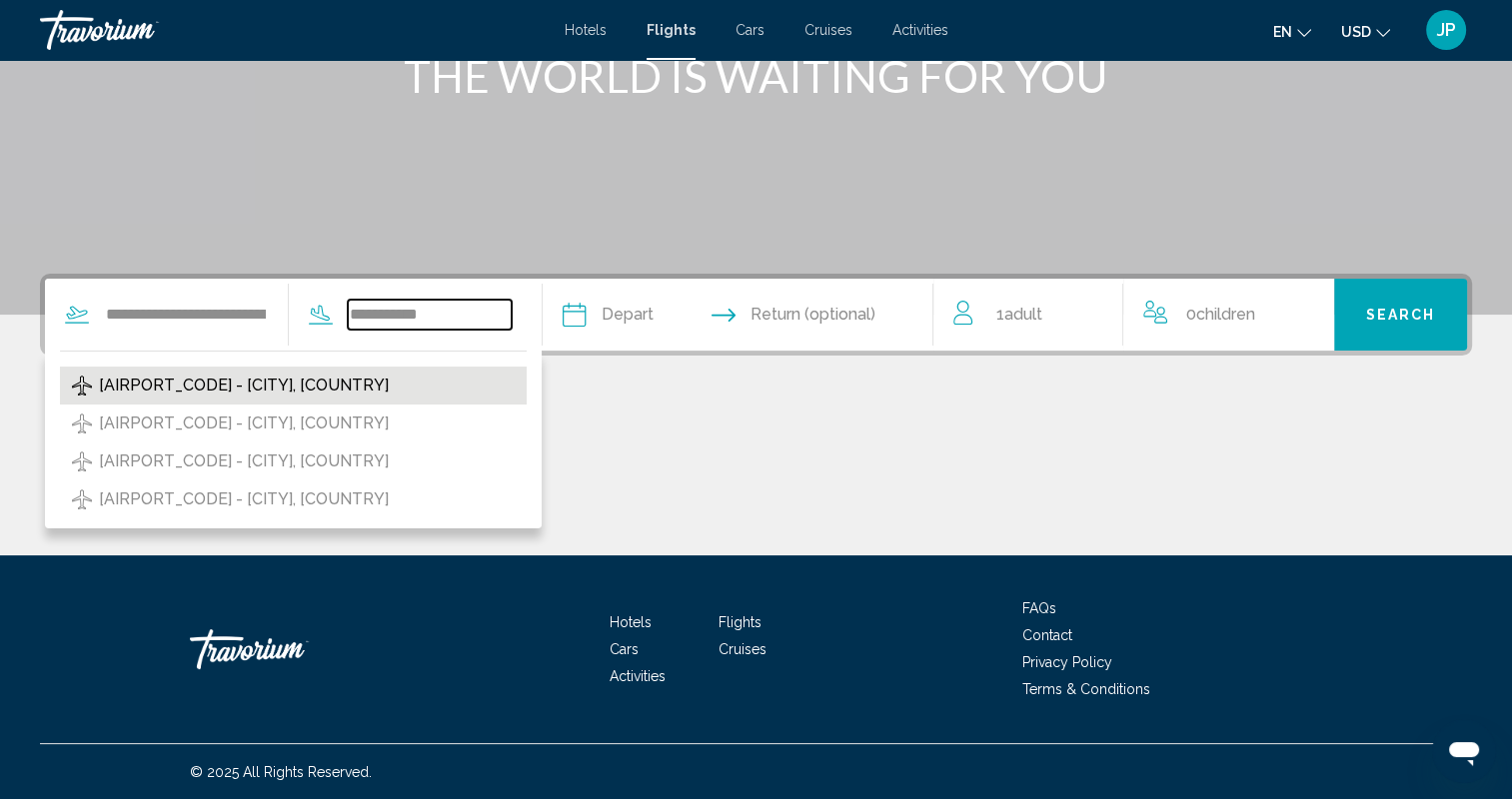 type on "**********" 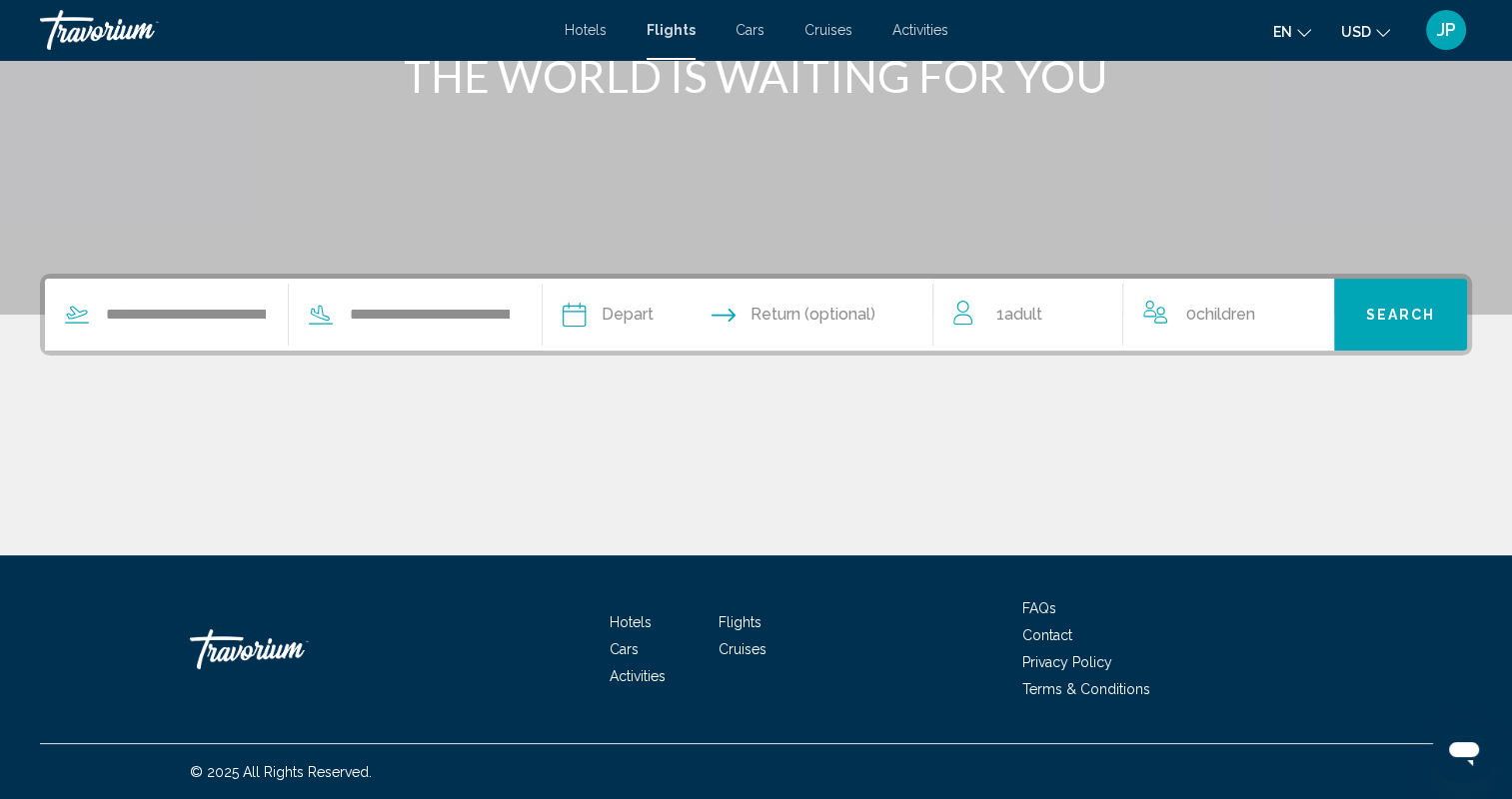 click at bounding box center (655, 318) 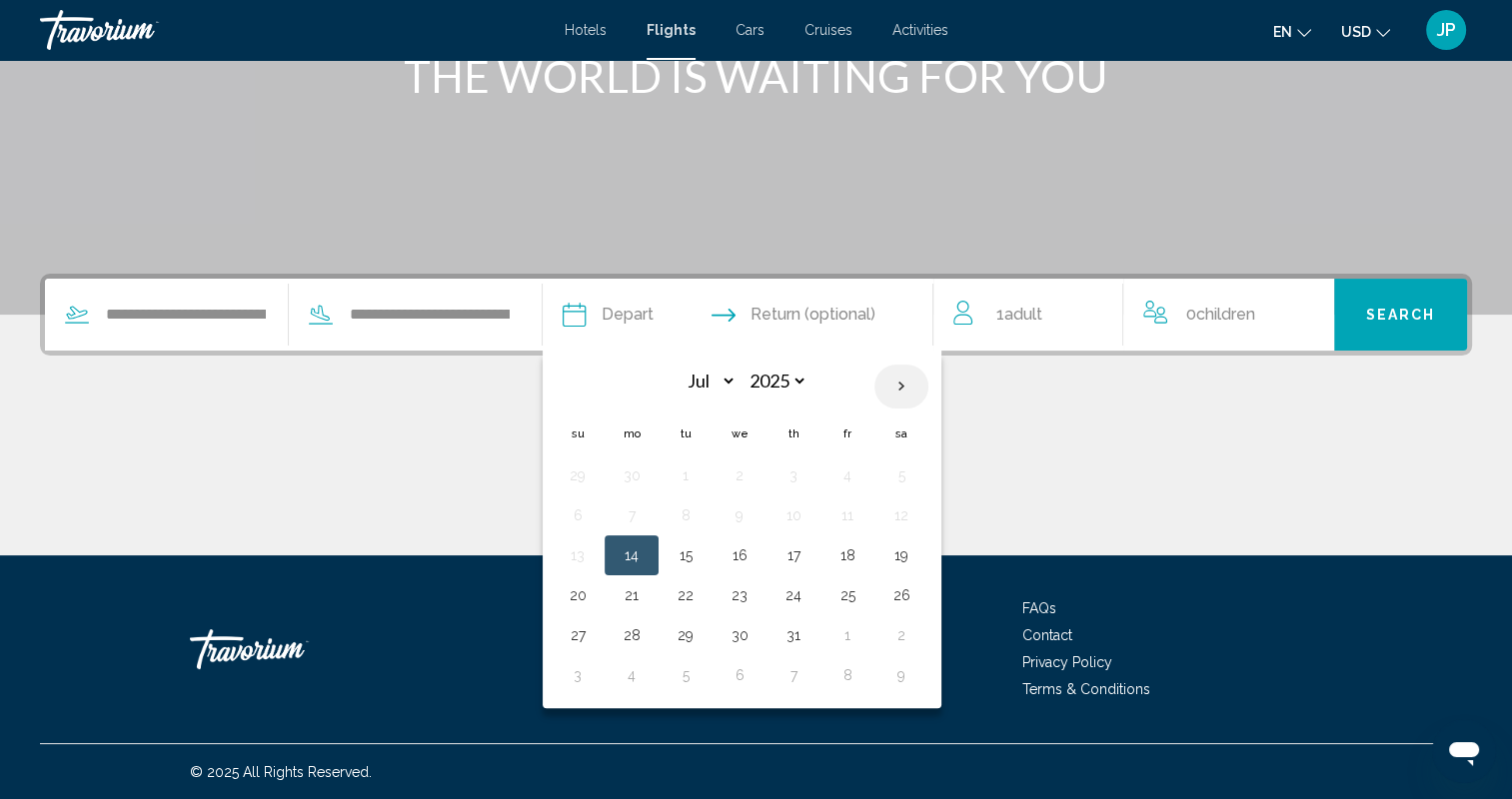 click at bounding box center (901, 387) 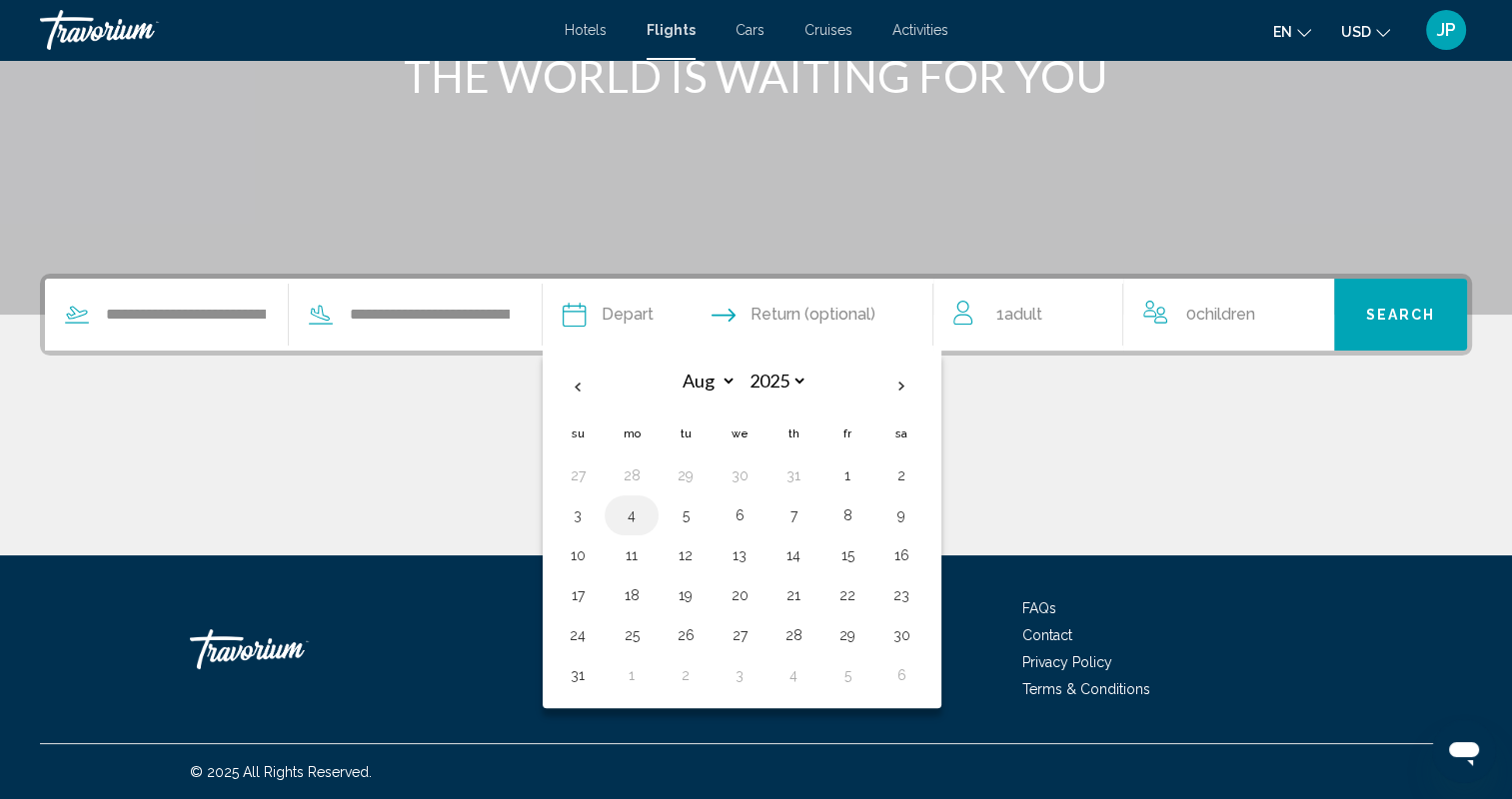 click on "4" at bounding box center [632, 515] 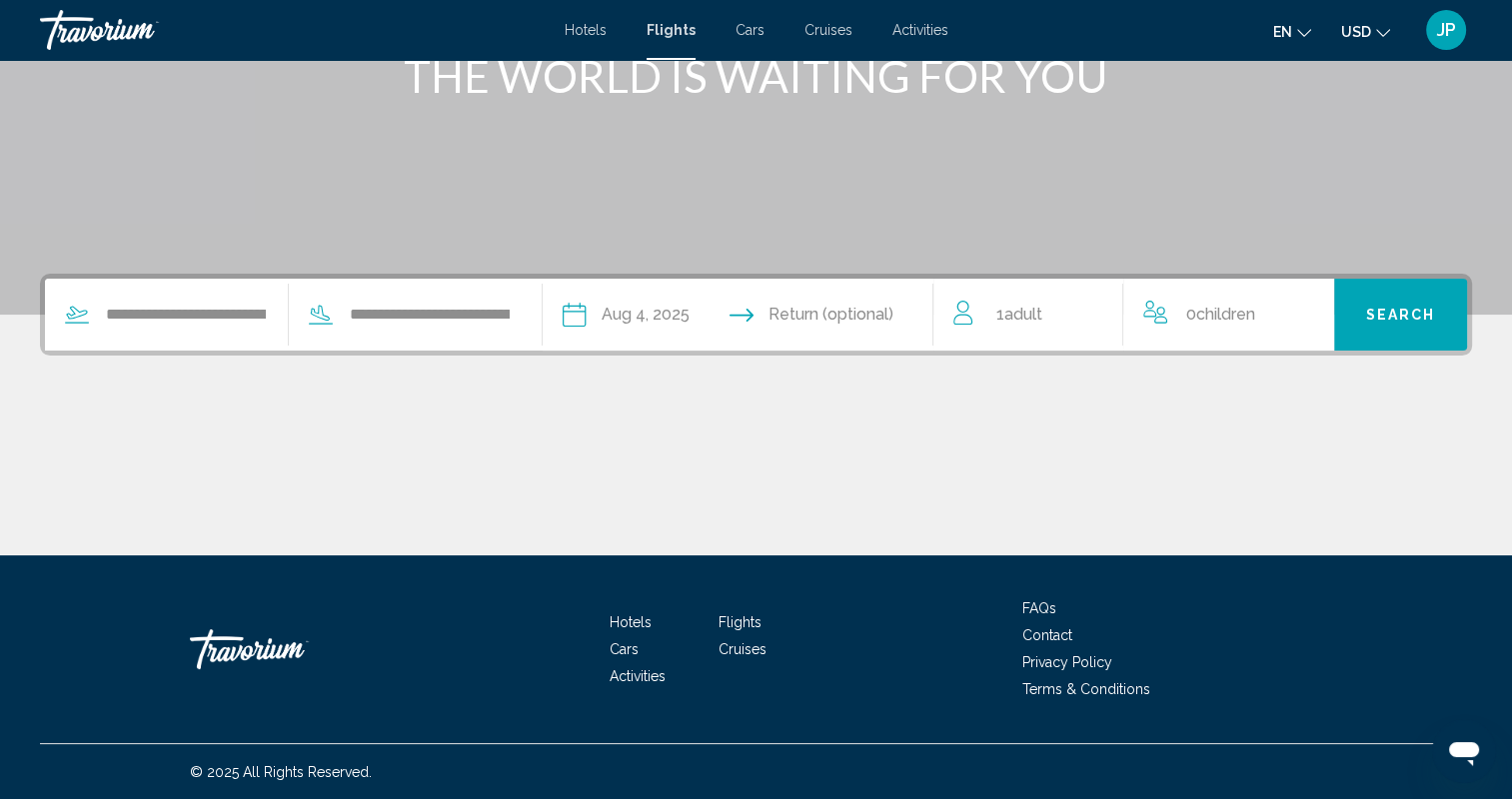 click on "**********" at bounding box center [655, 318] 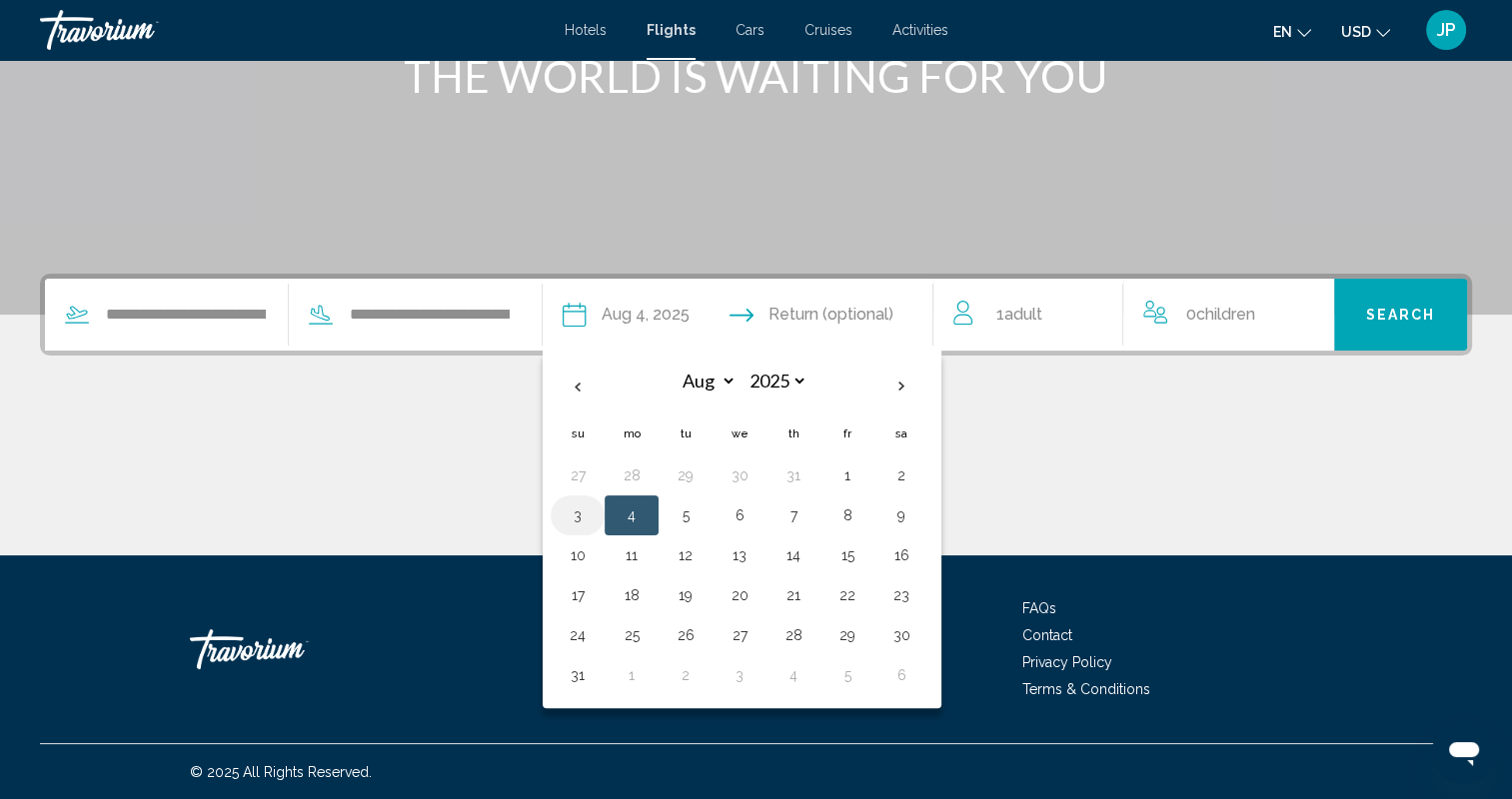 click on "3" at bounding box center (578, 515) 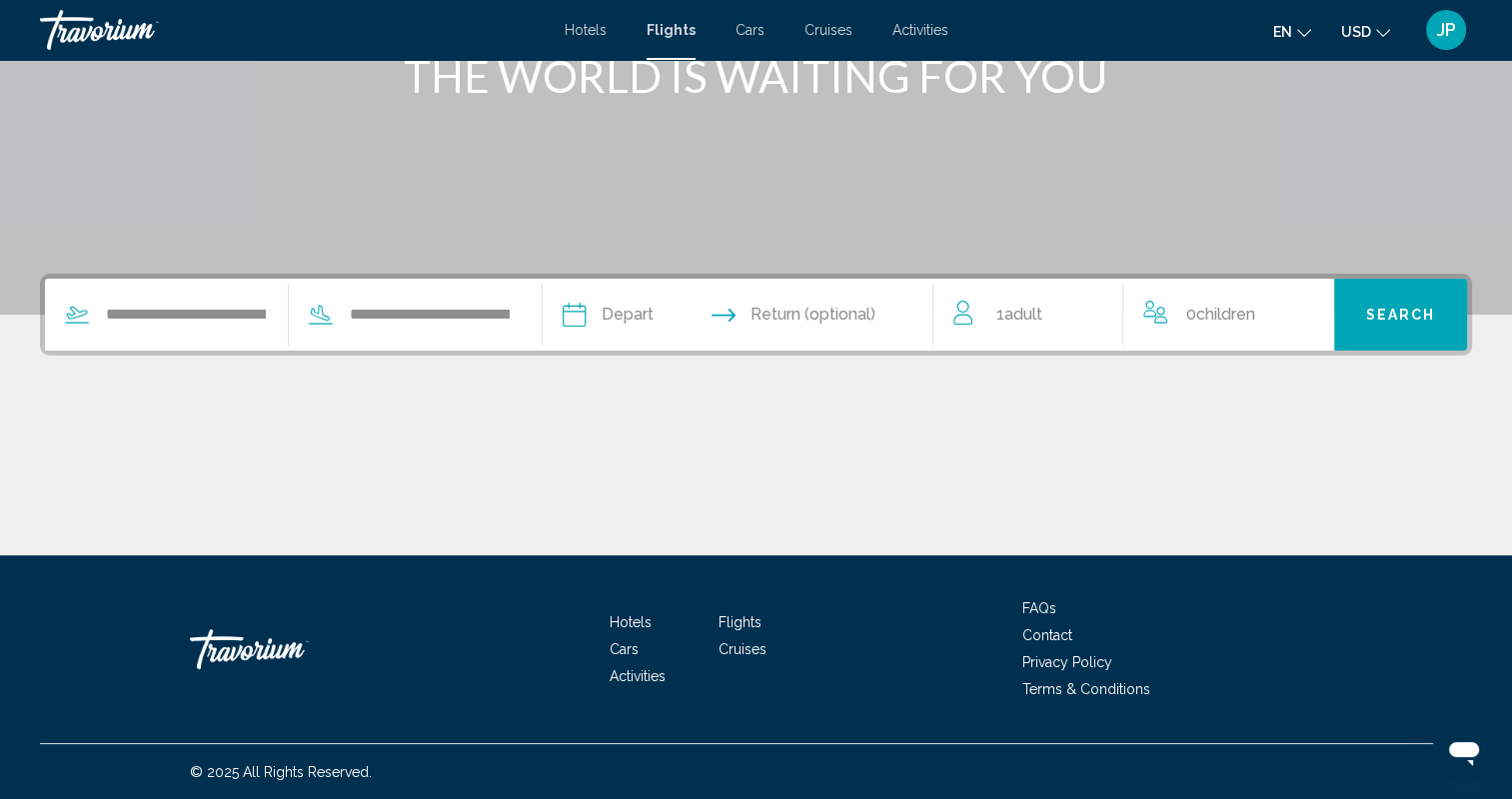 type on "**********" 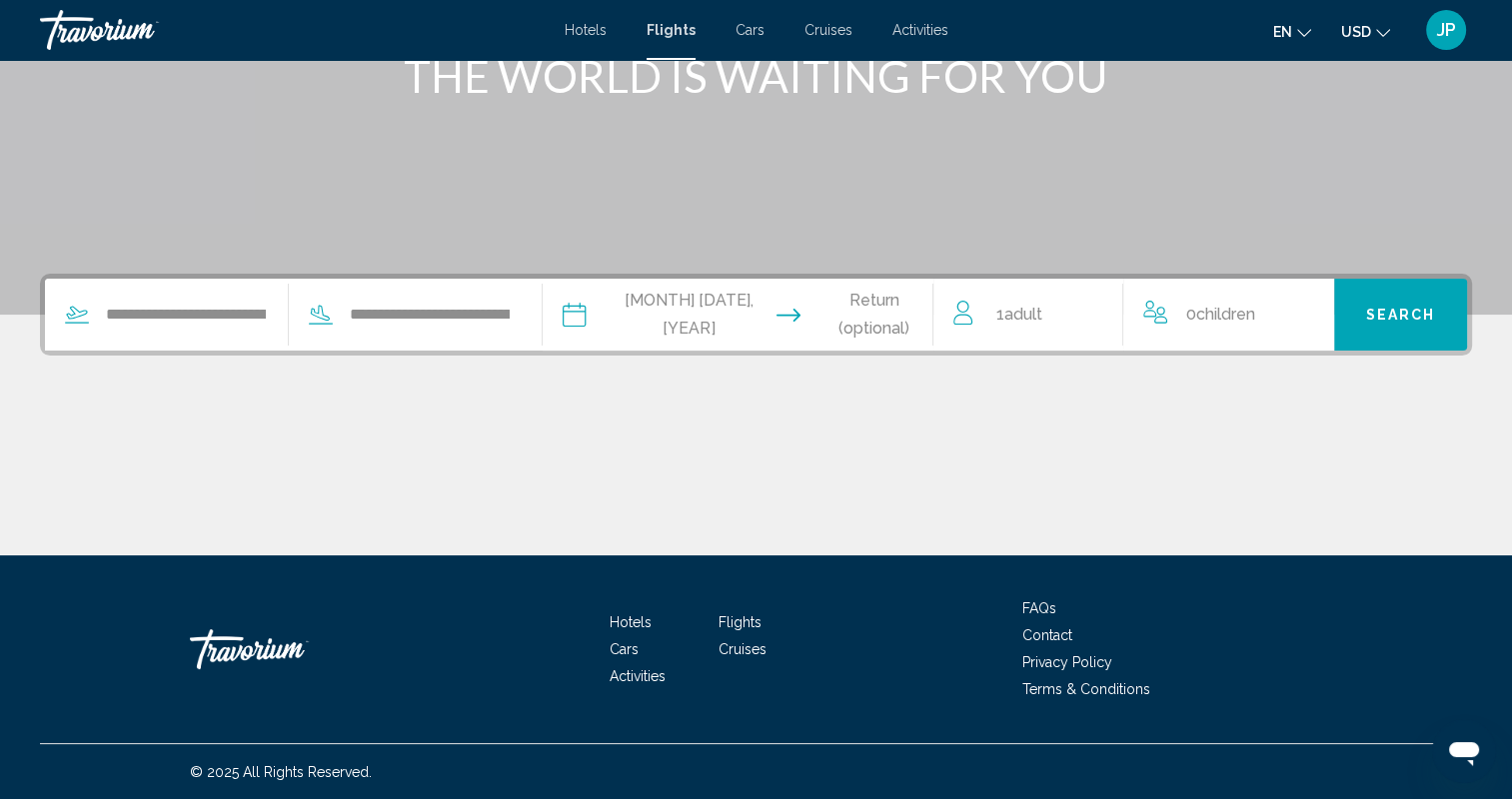 click at bounding box center (845, 318) 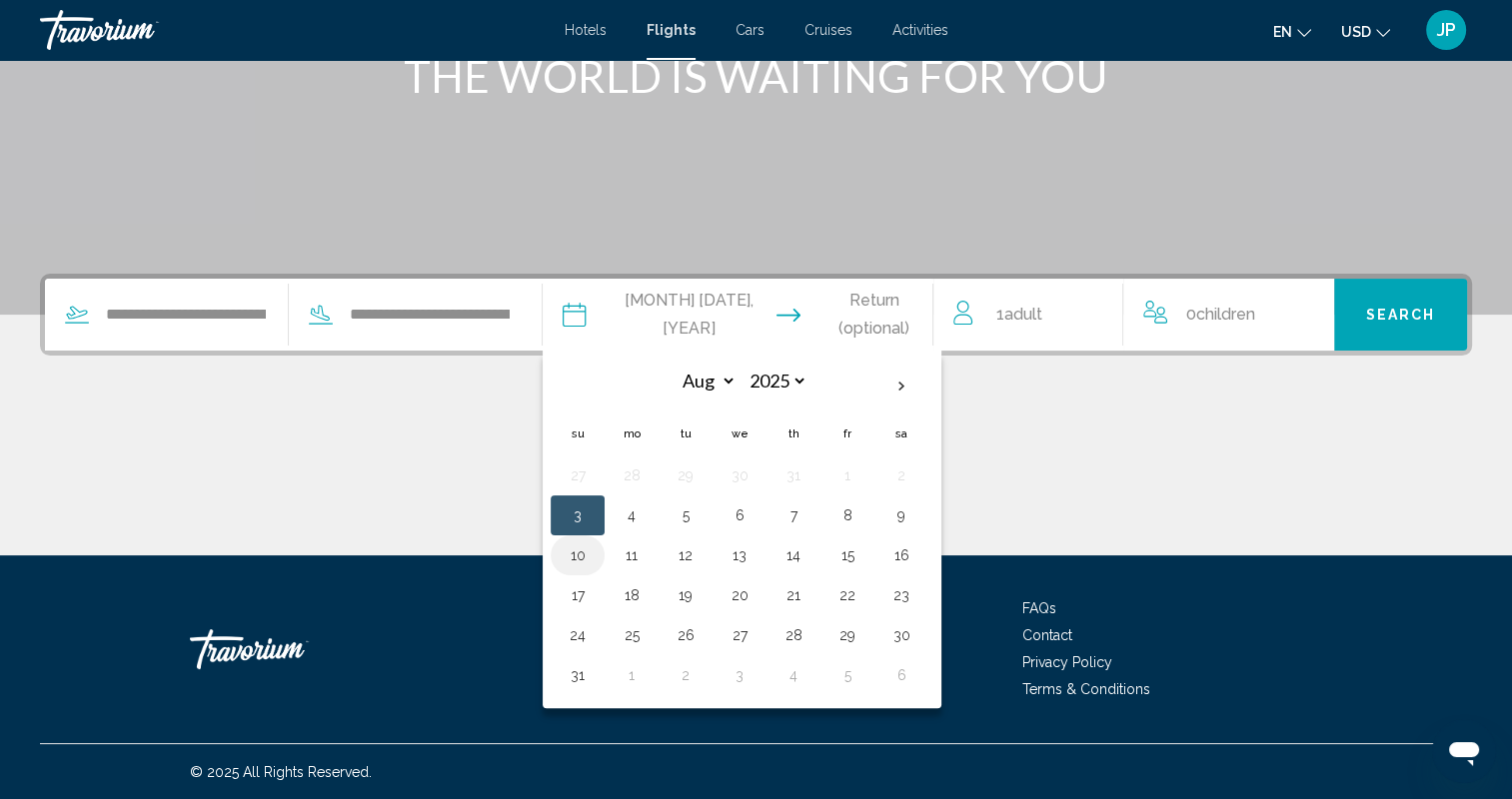 click on "10" at bounding box center [578, 555] 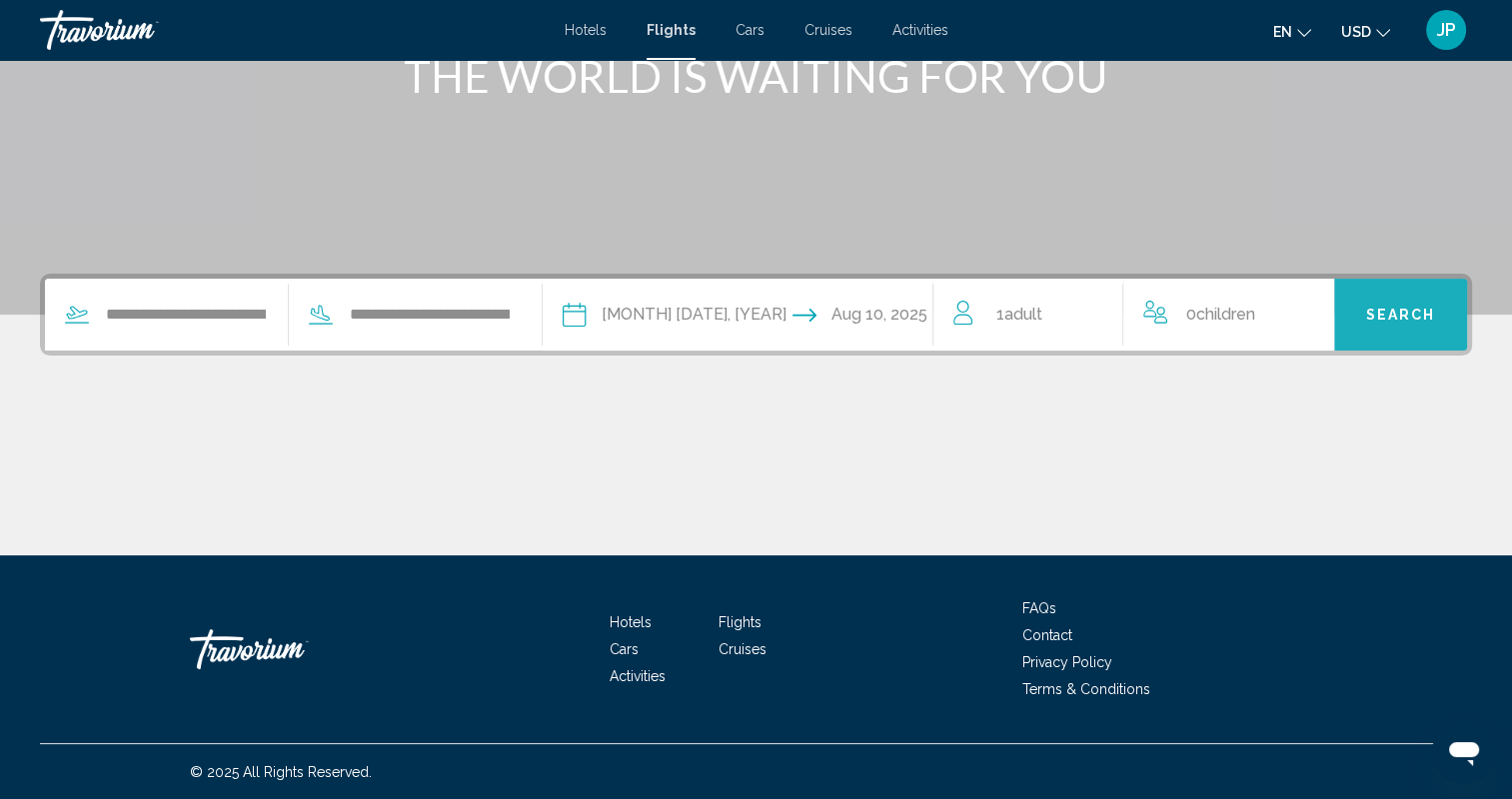 click on "Search" at bounding box center [1400, 316] 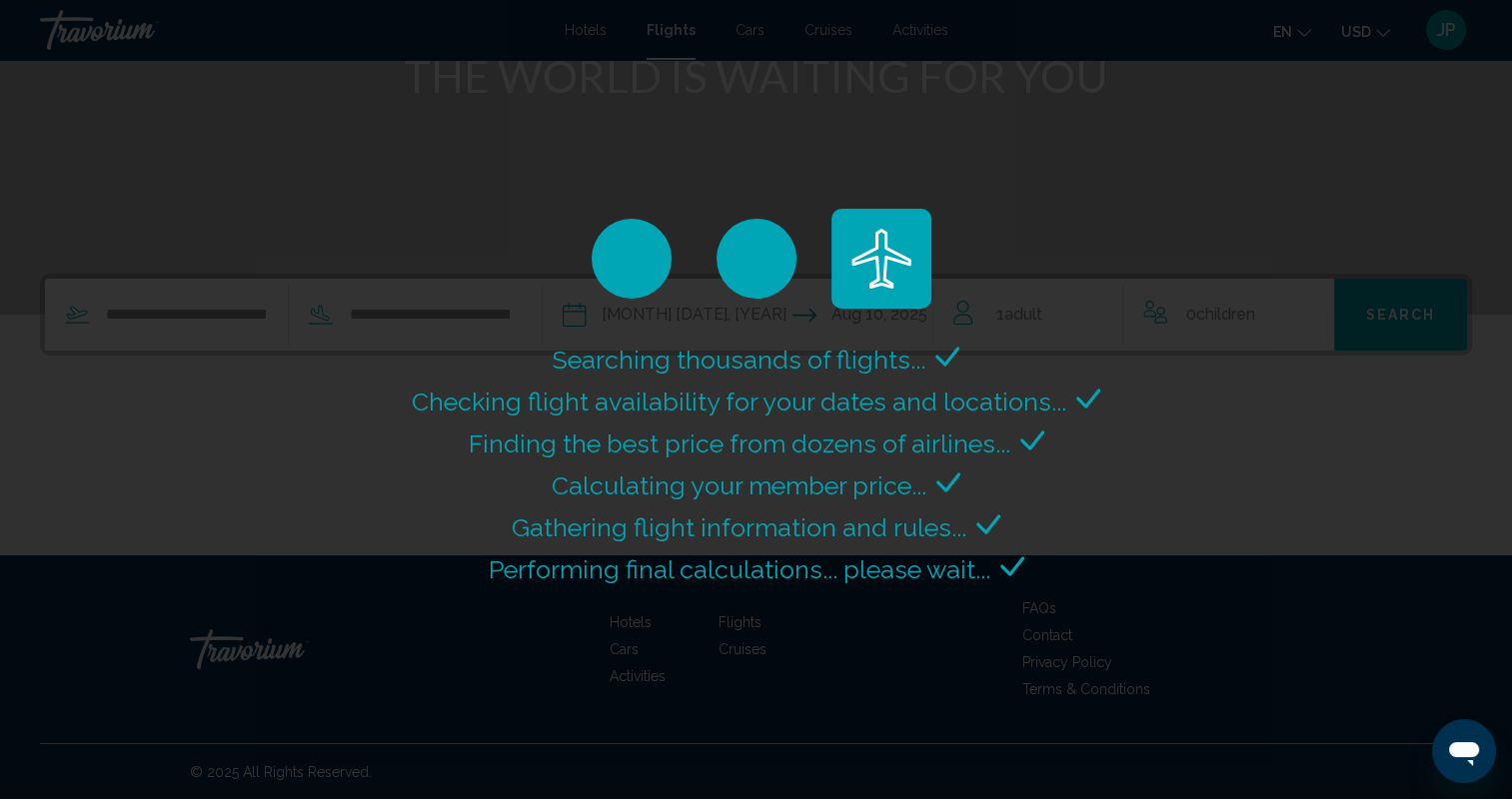 scroll, scrollTop: 0, scrollLeft: 0, axis: both 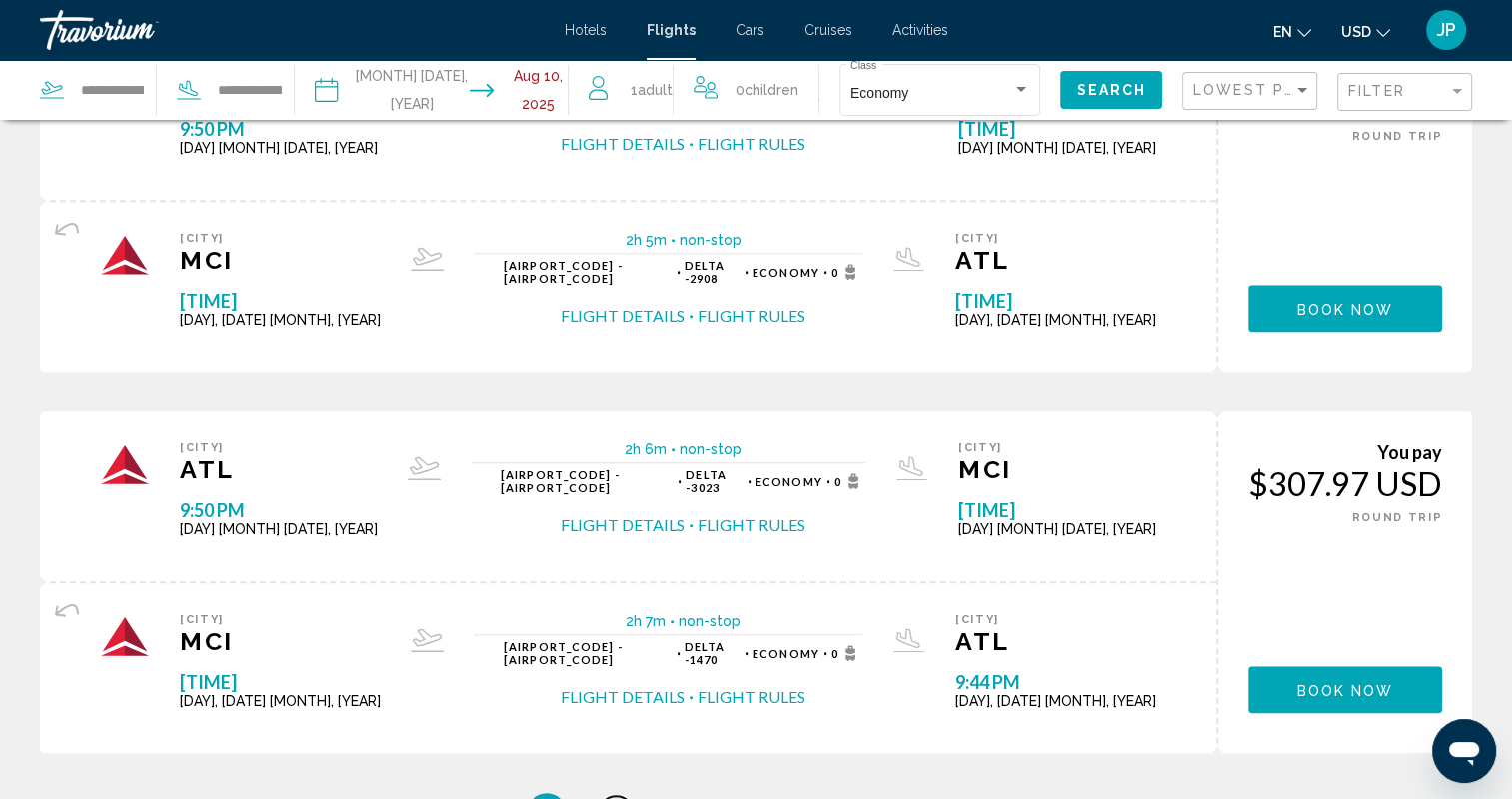 click on "2" at bounding box center [617, 813] 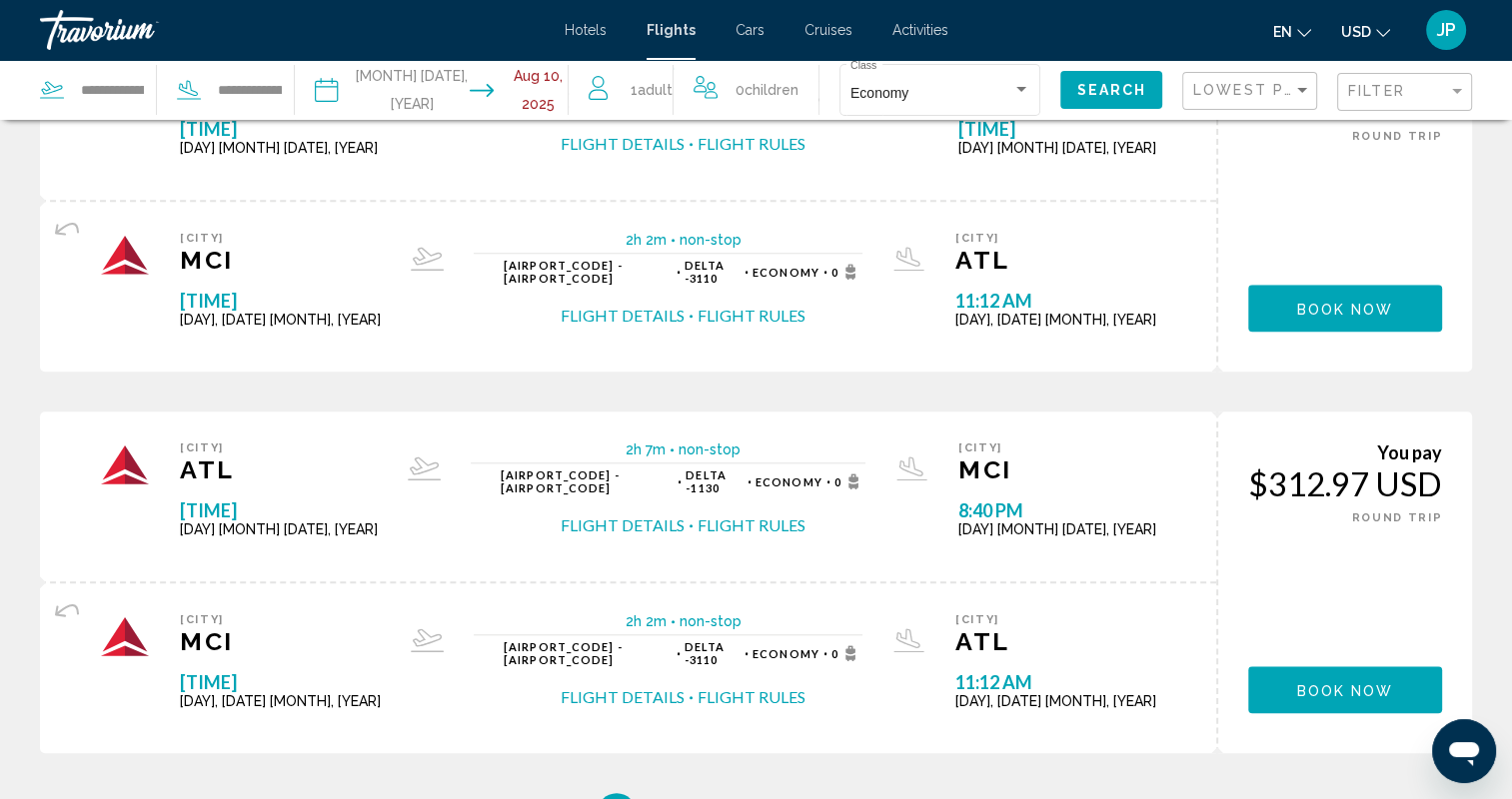 scroll, scrollTop: 0, scrollLeft: 0, axis: both 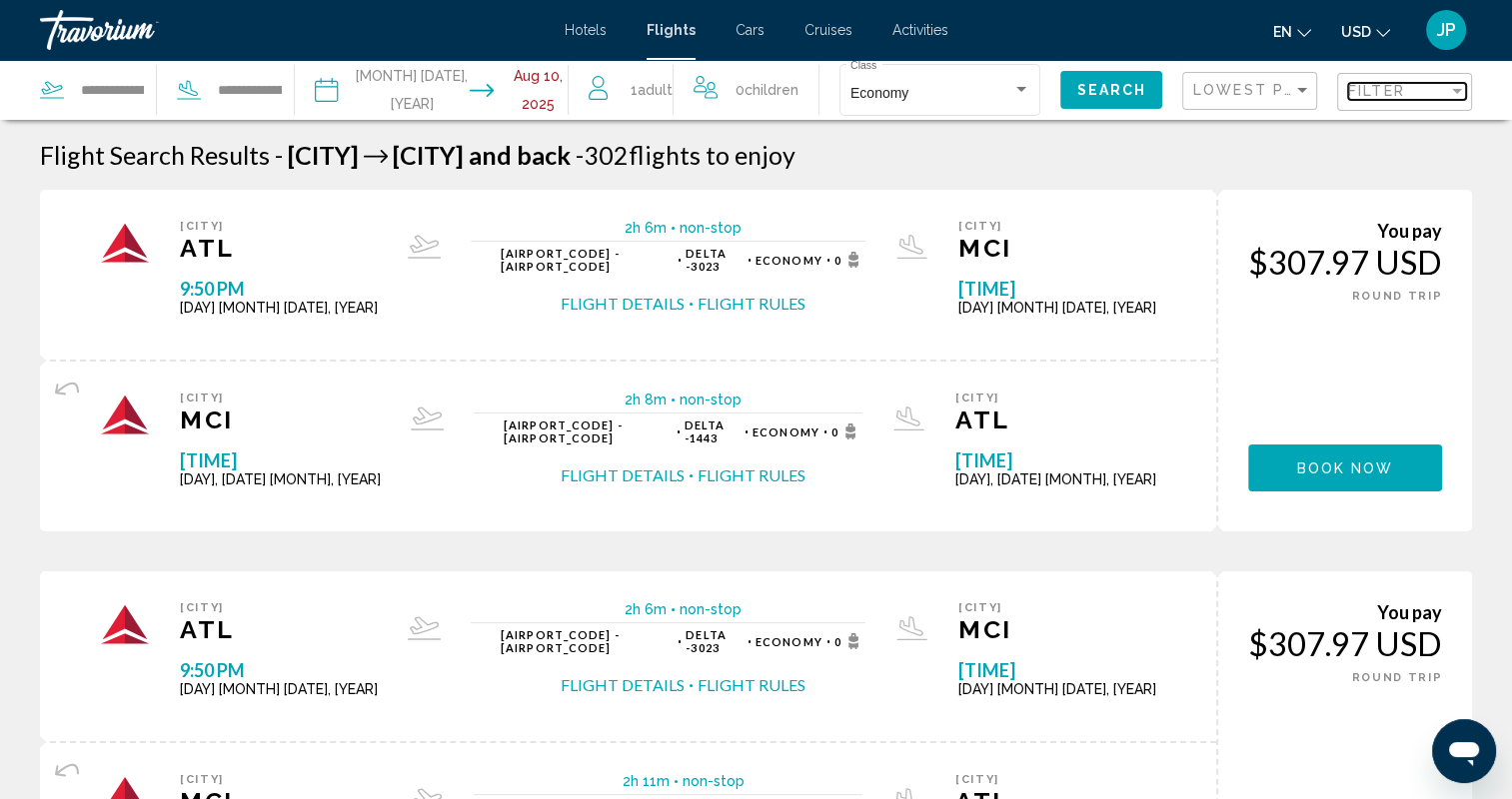 click on "Filter" at bounding box center [1398, 91] 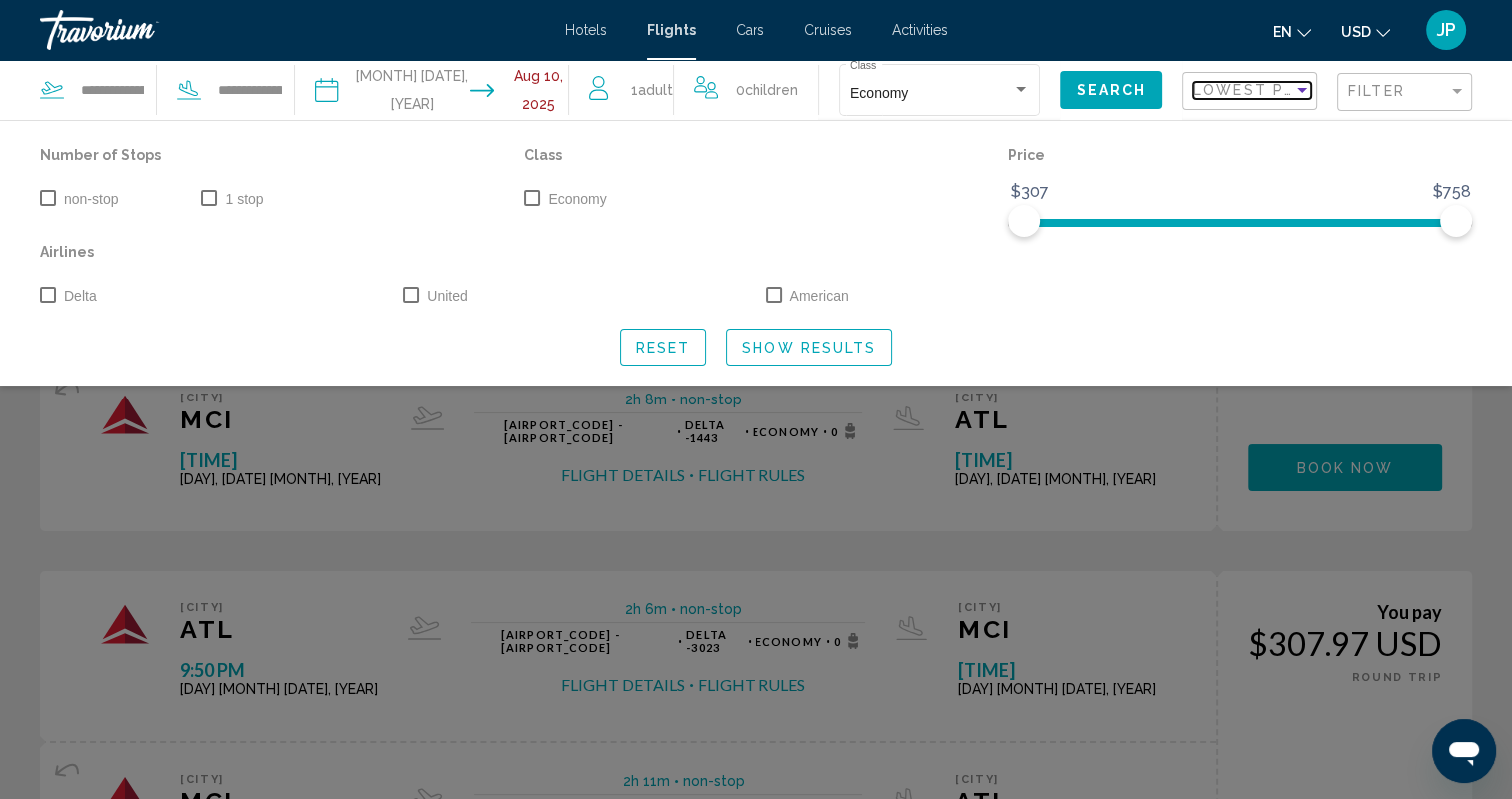 click at bounding box center (1302, 90) 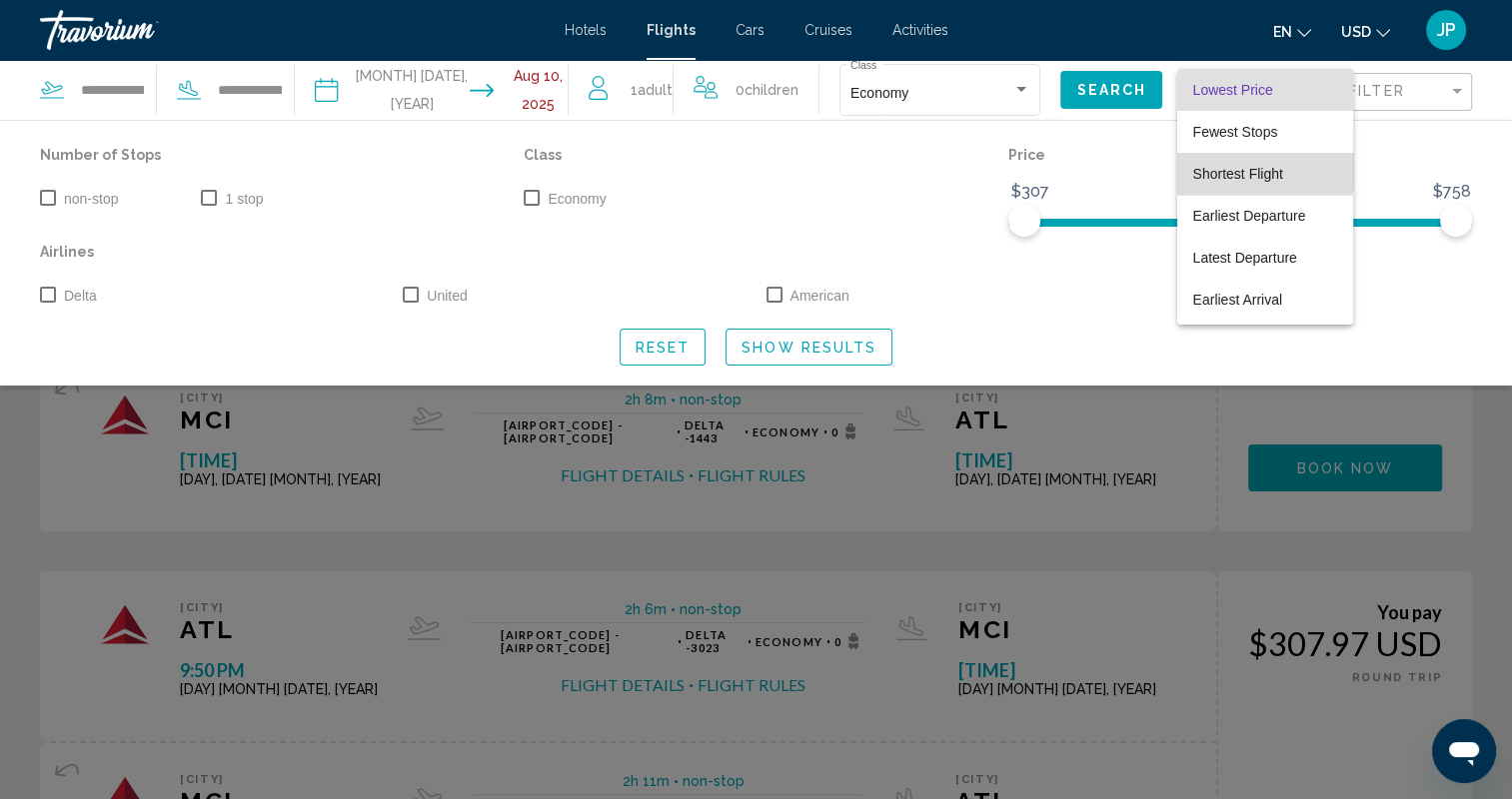 click on "Shortest Flight" at bounding box center [1235, 132] 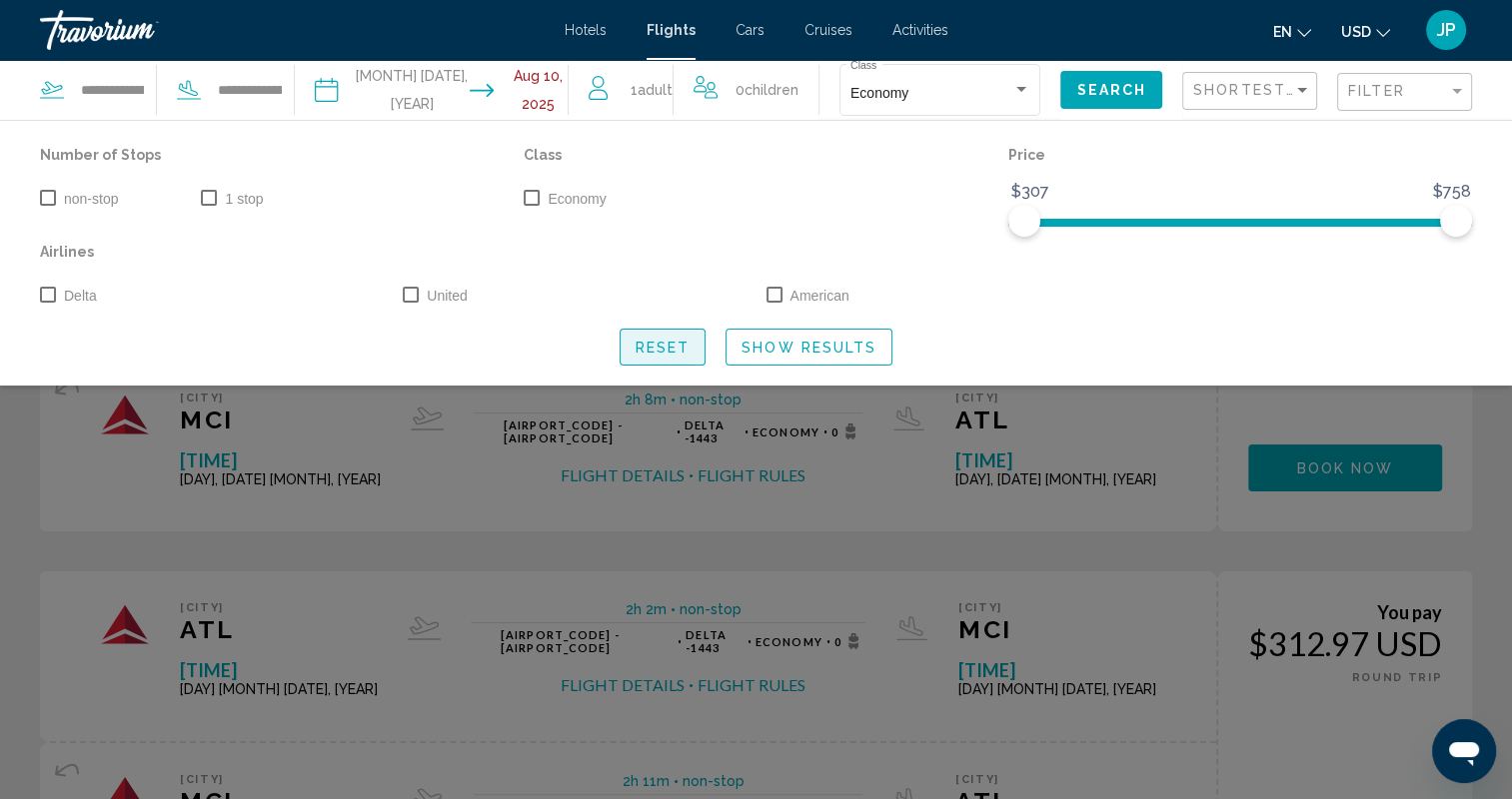 click on "Reset" 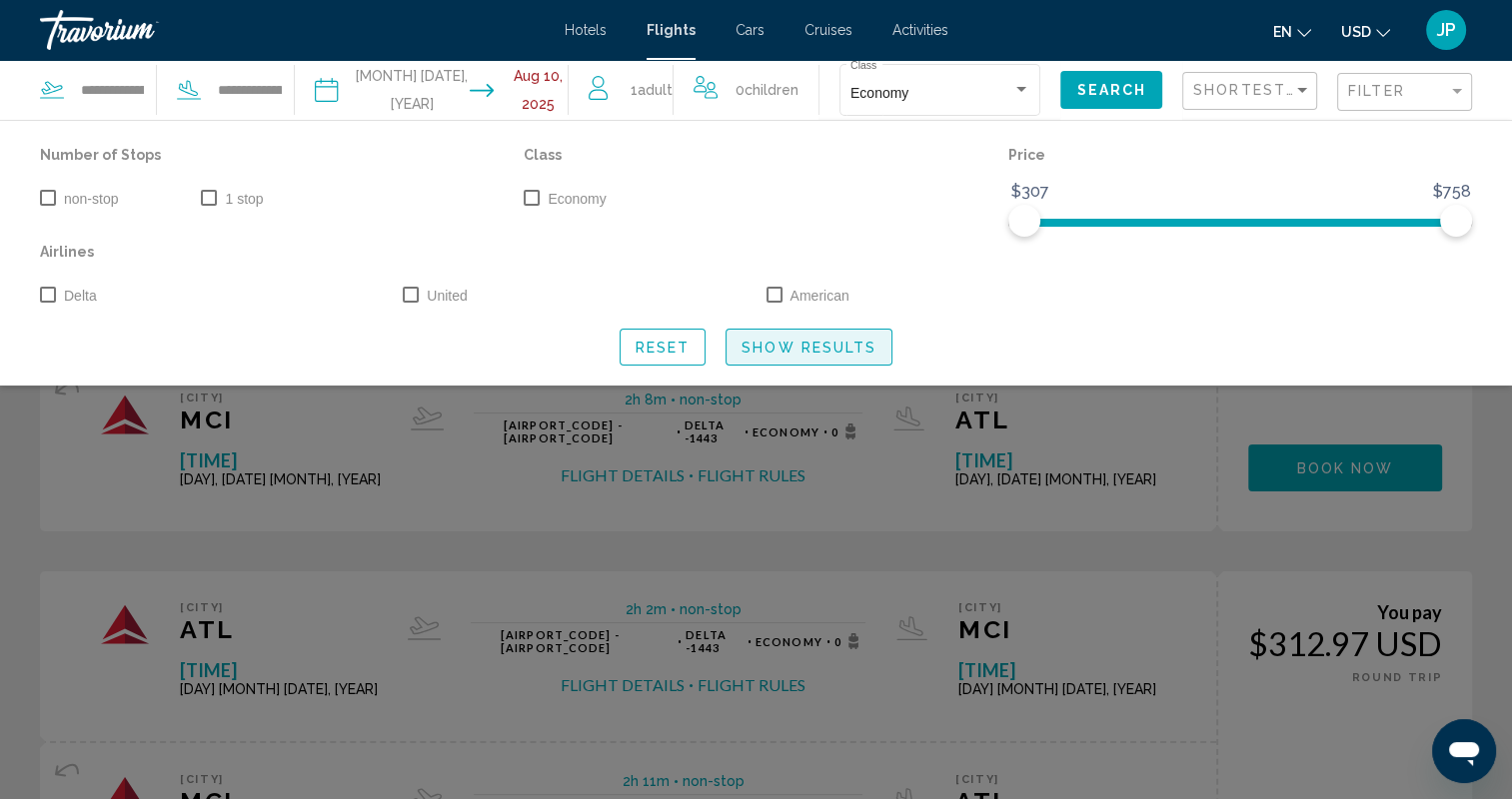 click on "Show Results" 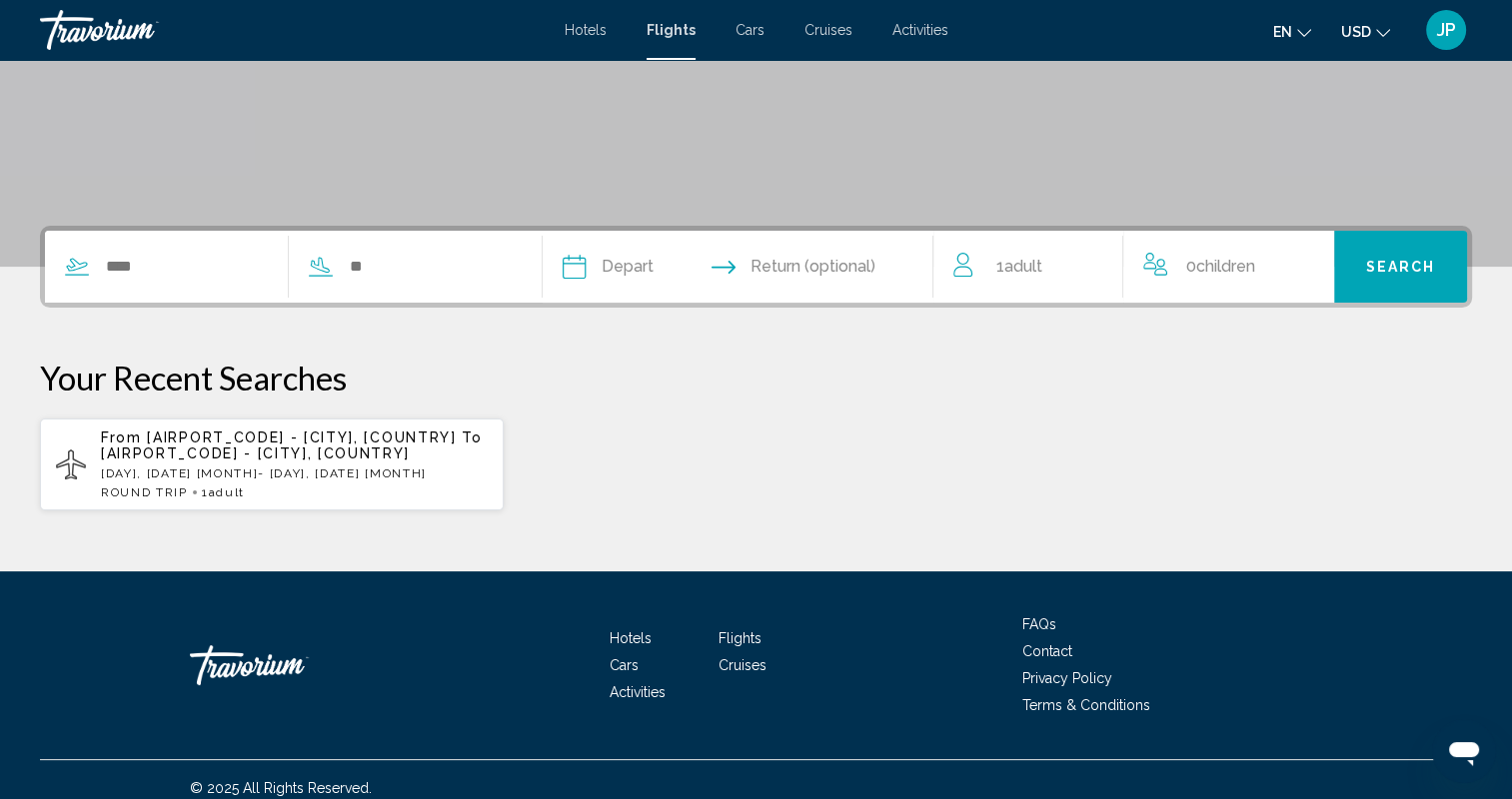 scroll, scrollTop: 380, scrollLeft: 0, axis: vertical 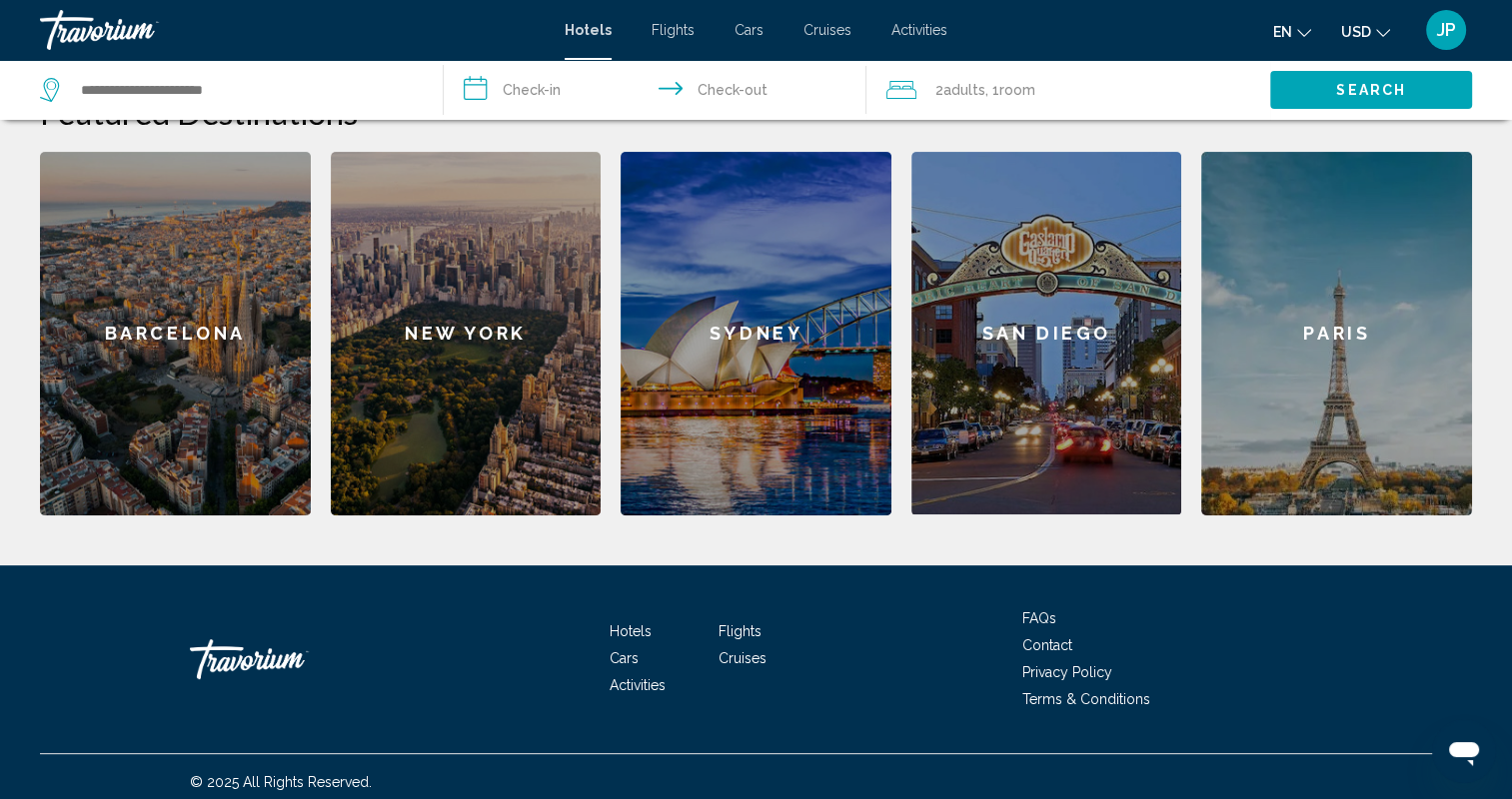 click on "New York" at bounding box center (466, 334) 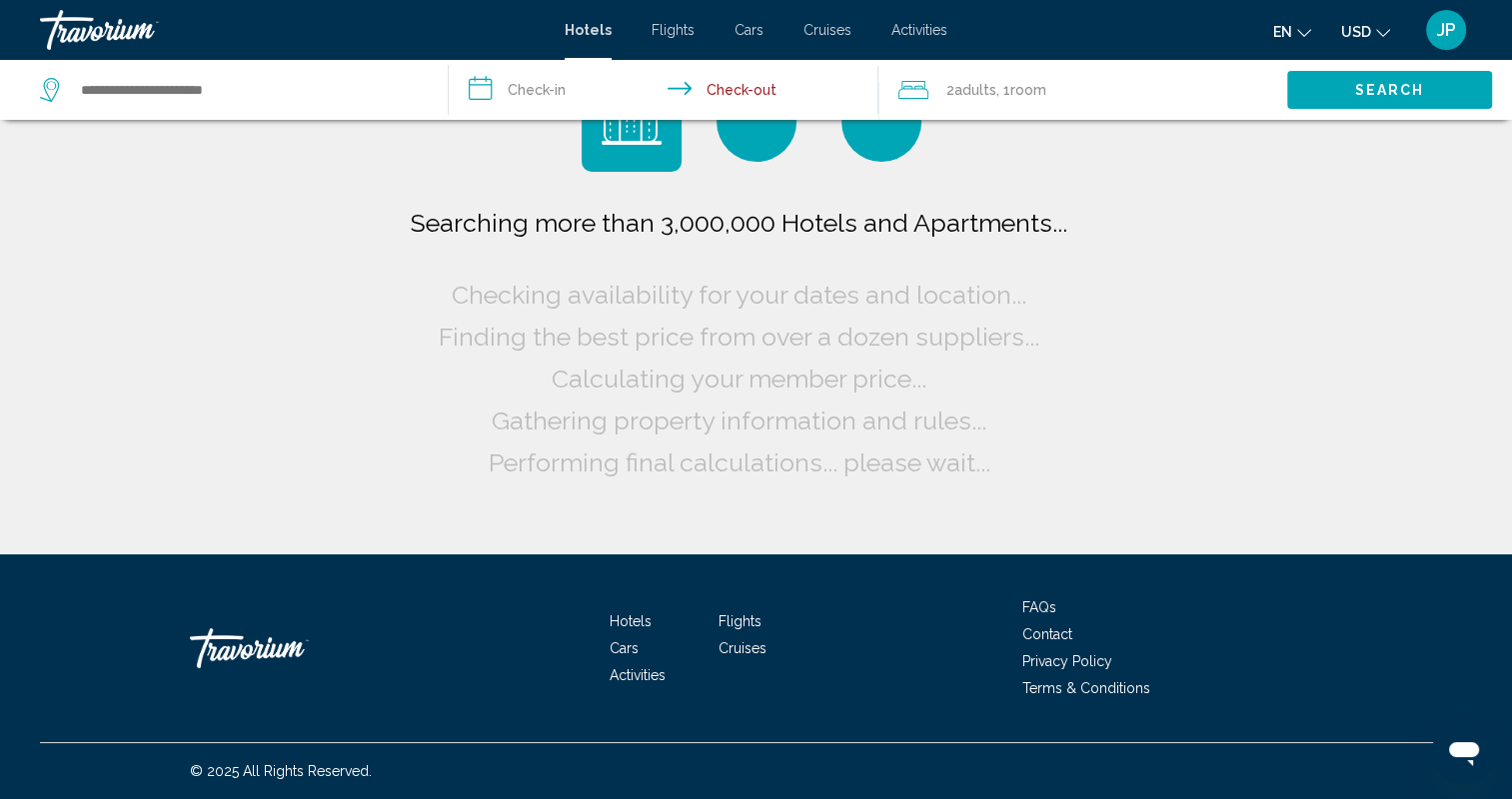 scroll, scrollTop: 0, scrollLeft: 0, axis: both 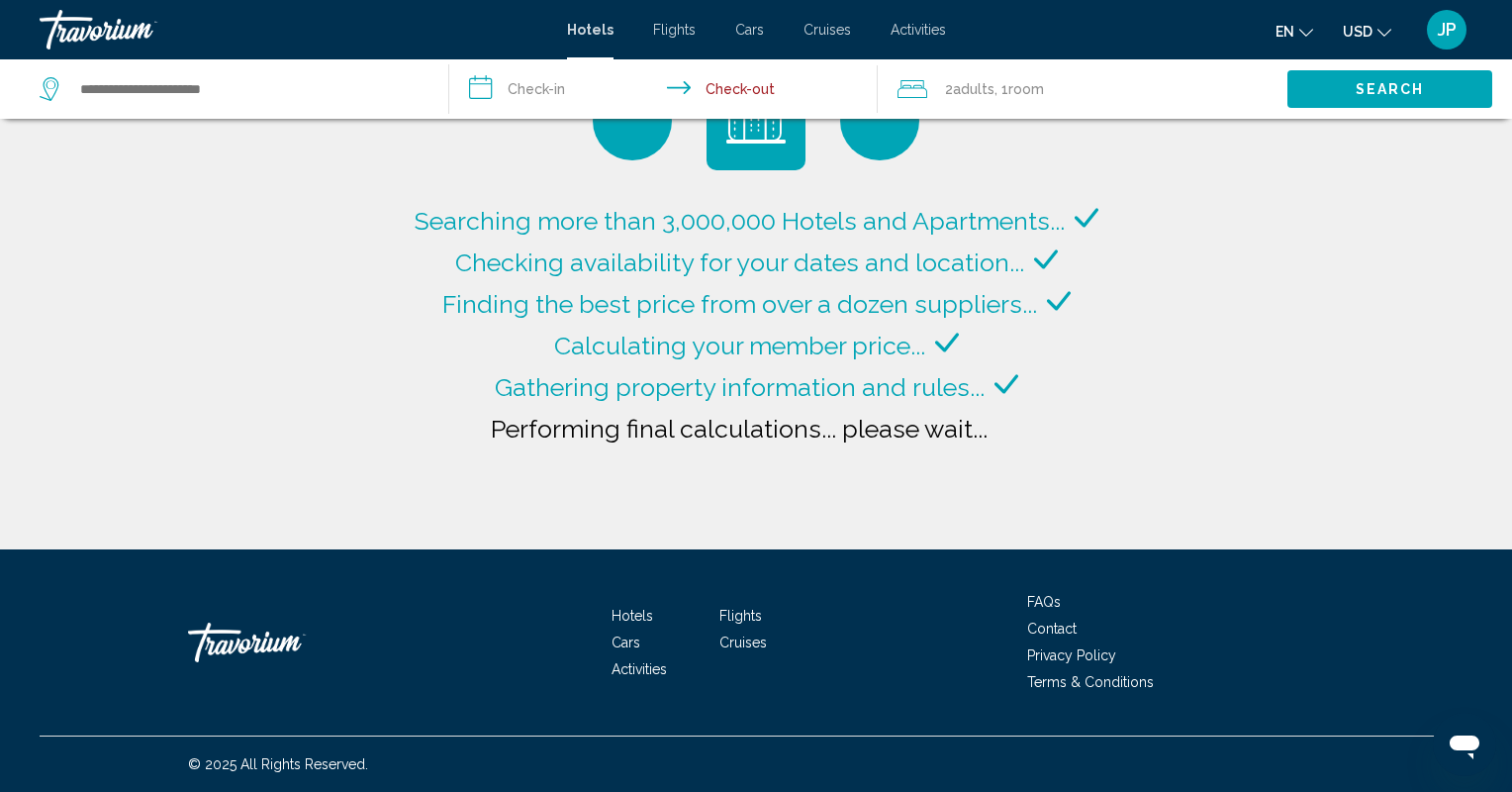type on "**********" 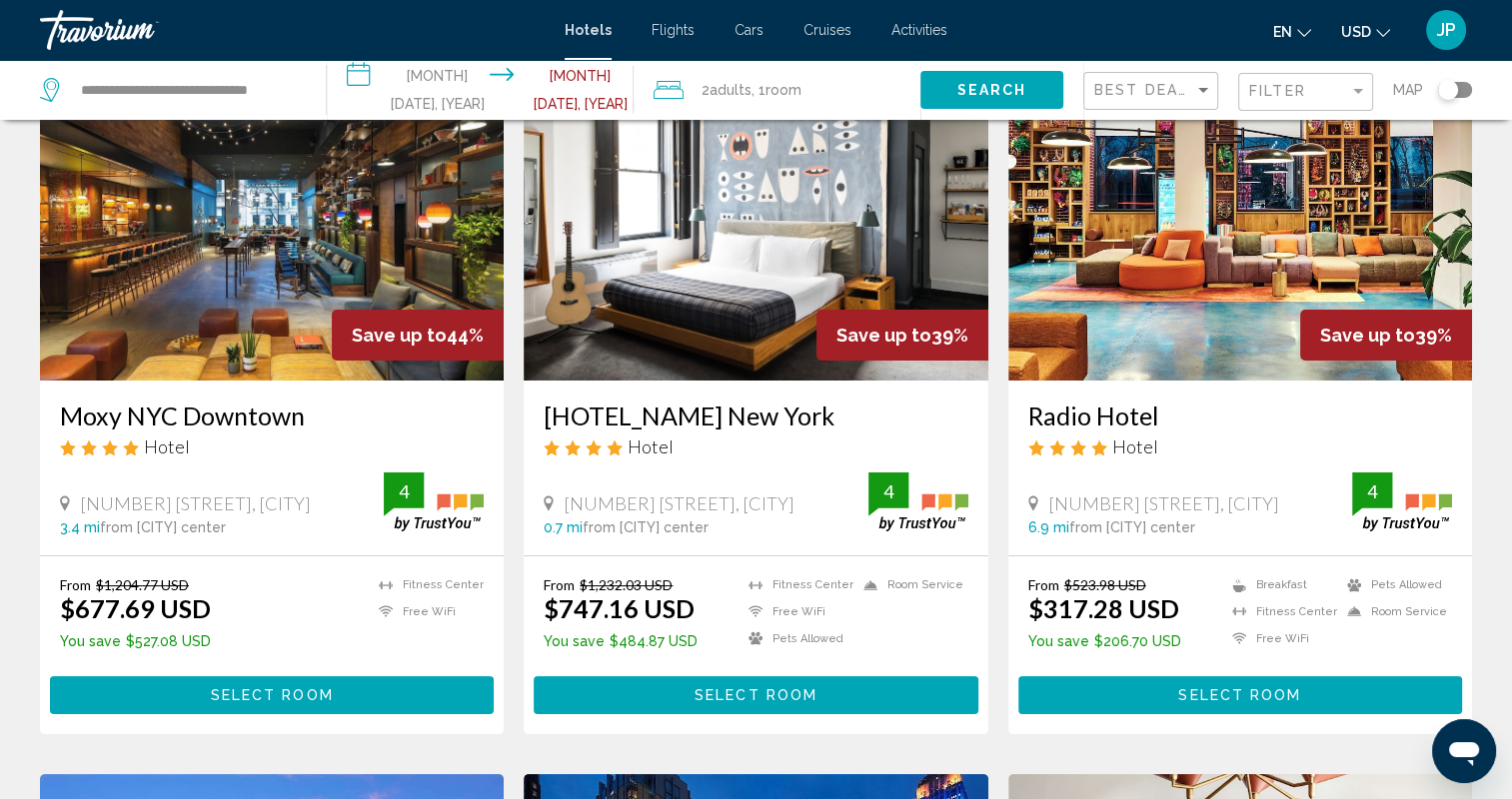 scroll, scrollTop: 166, scrollLeft: 0, axis: vertical 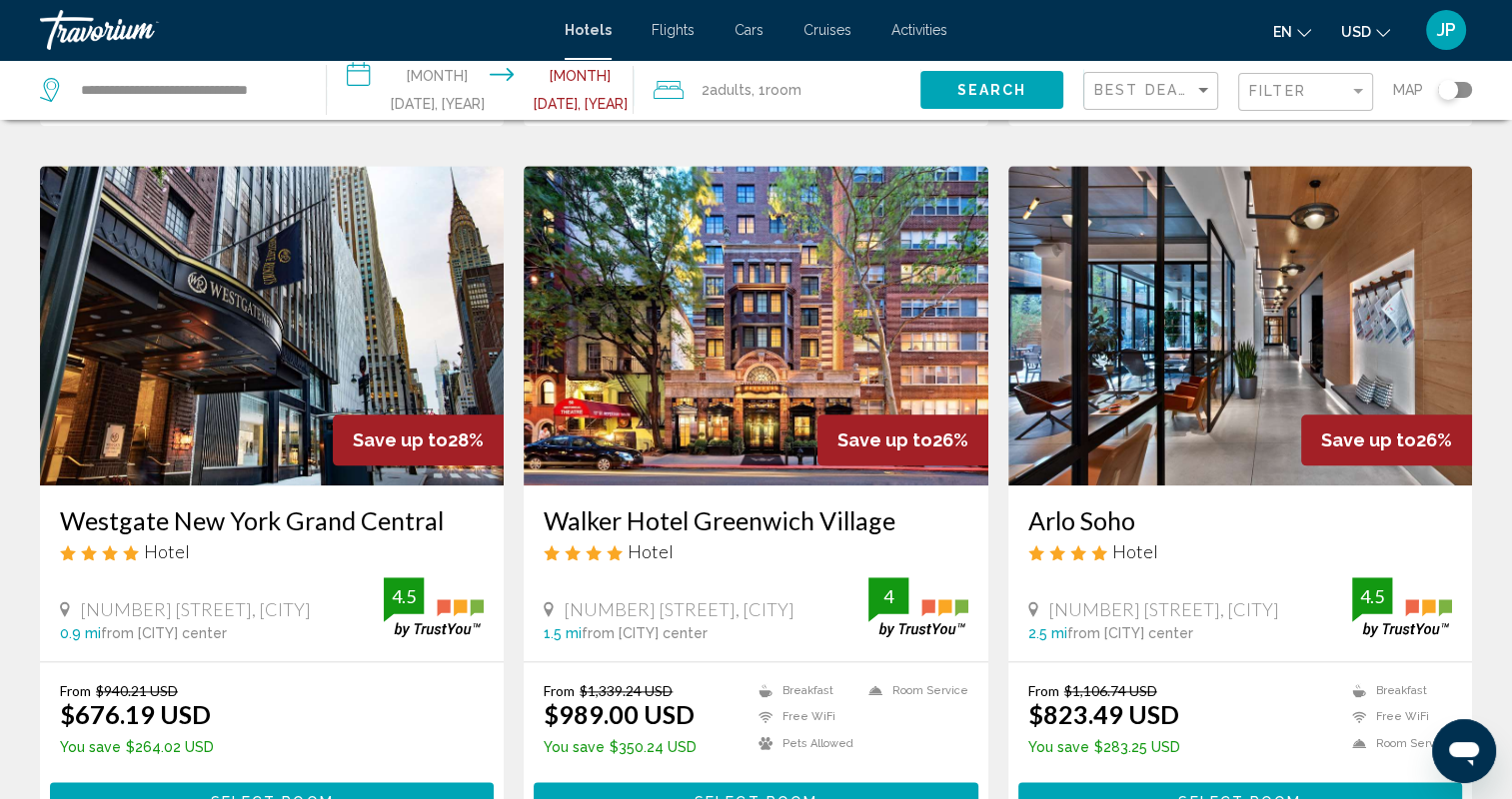click at bounding box center [272, 326] 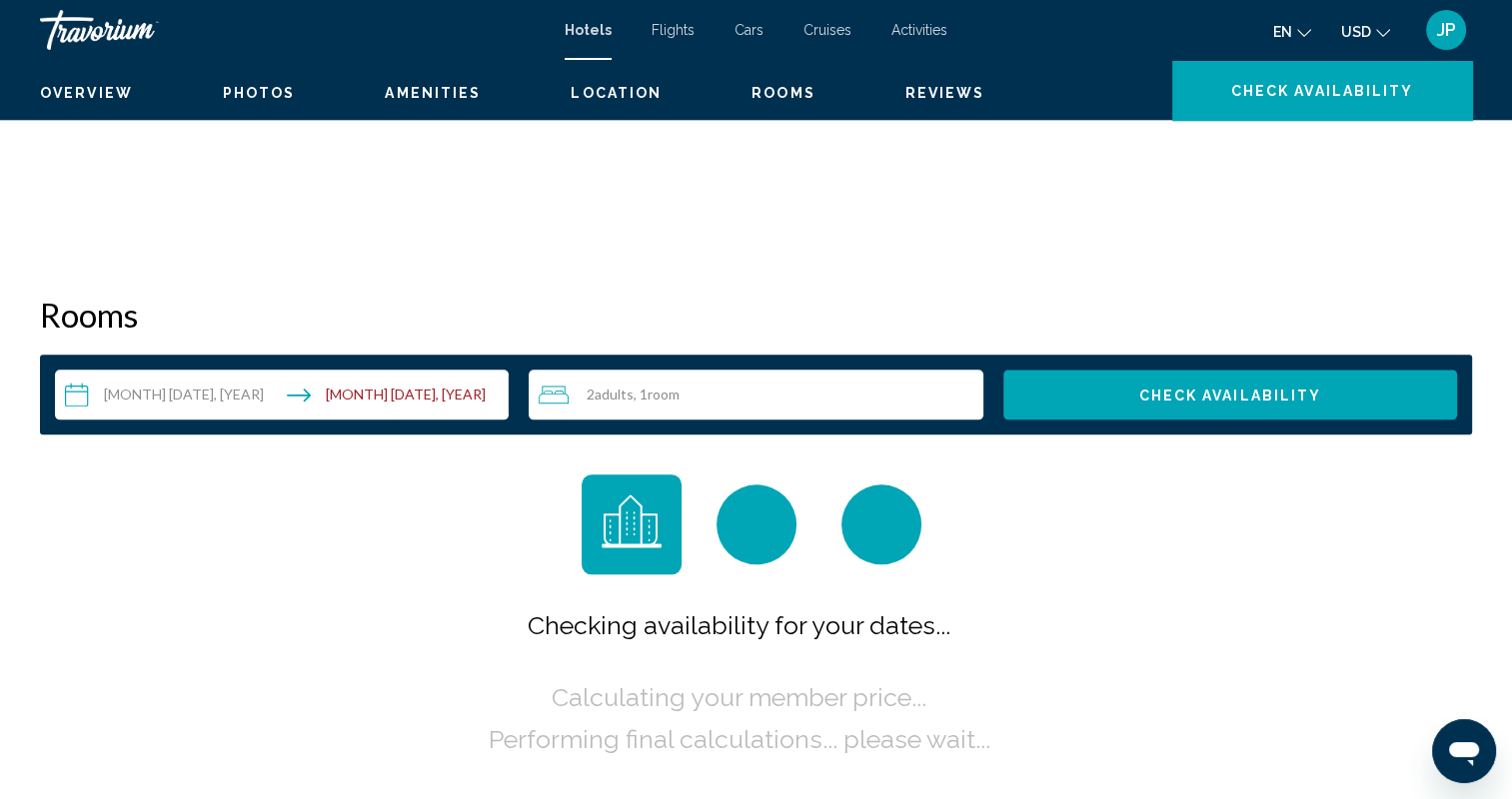 scroll, scrollTop: 0, scrollLeft: 0, axis: both 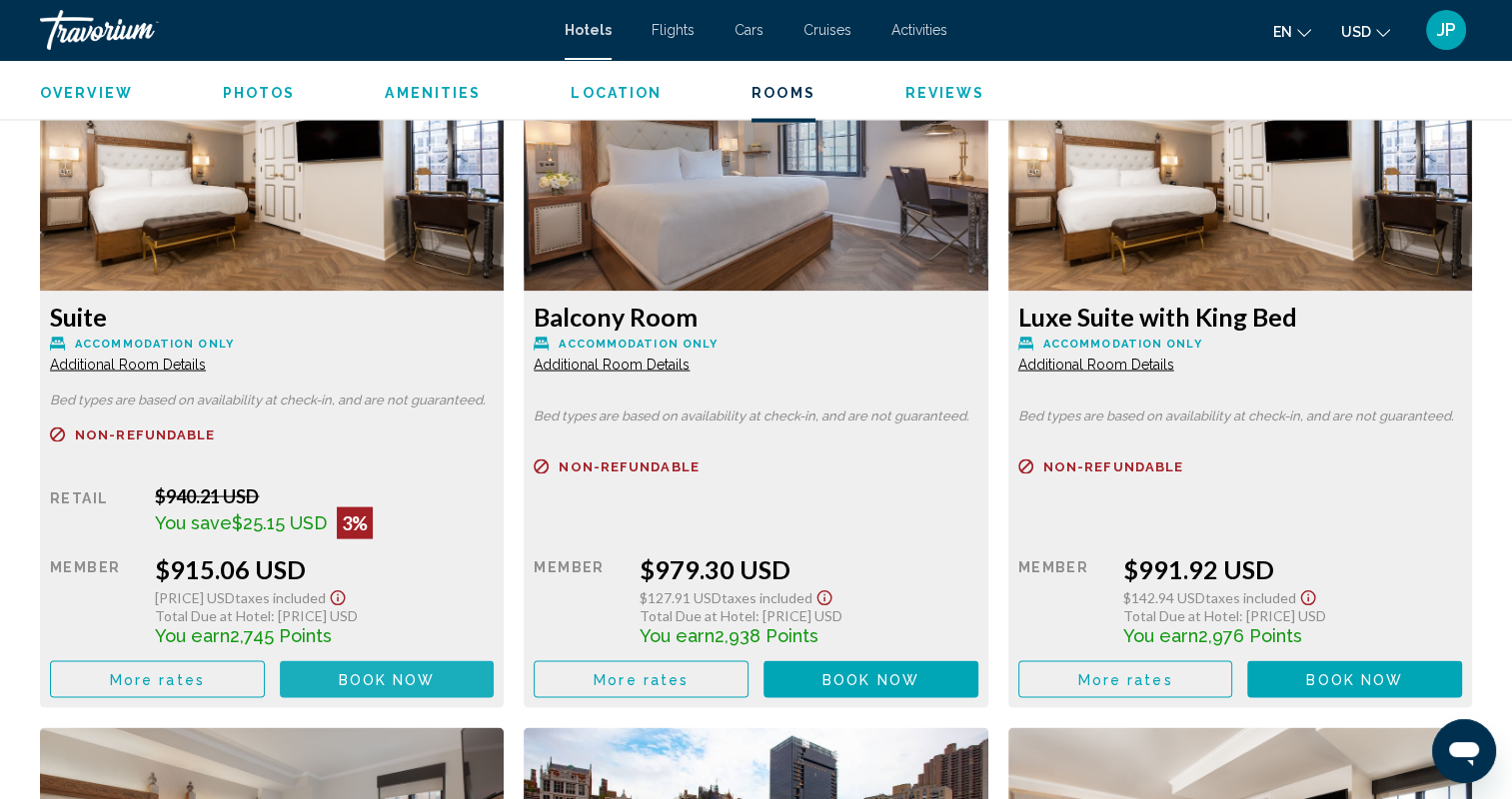 click on "Book now" at bounding box center (387, 680) 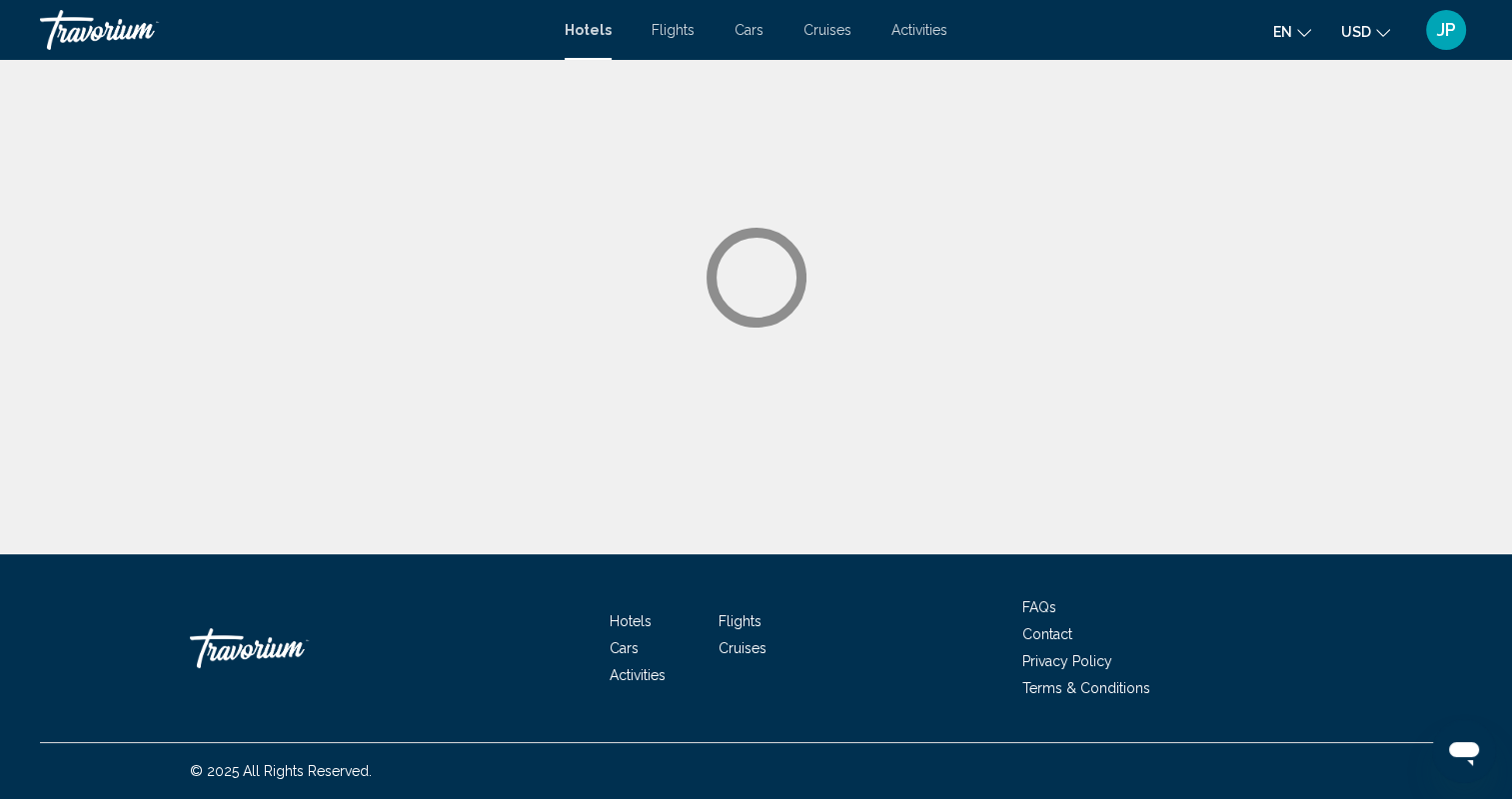 scroll, scrollTop: 0, scrollLeft: 0, axis: both 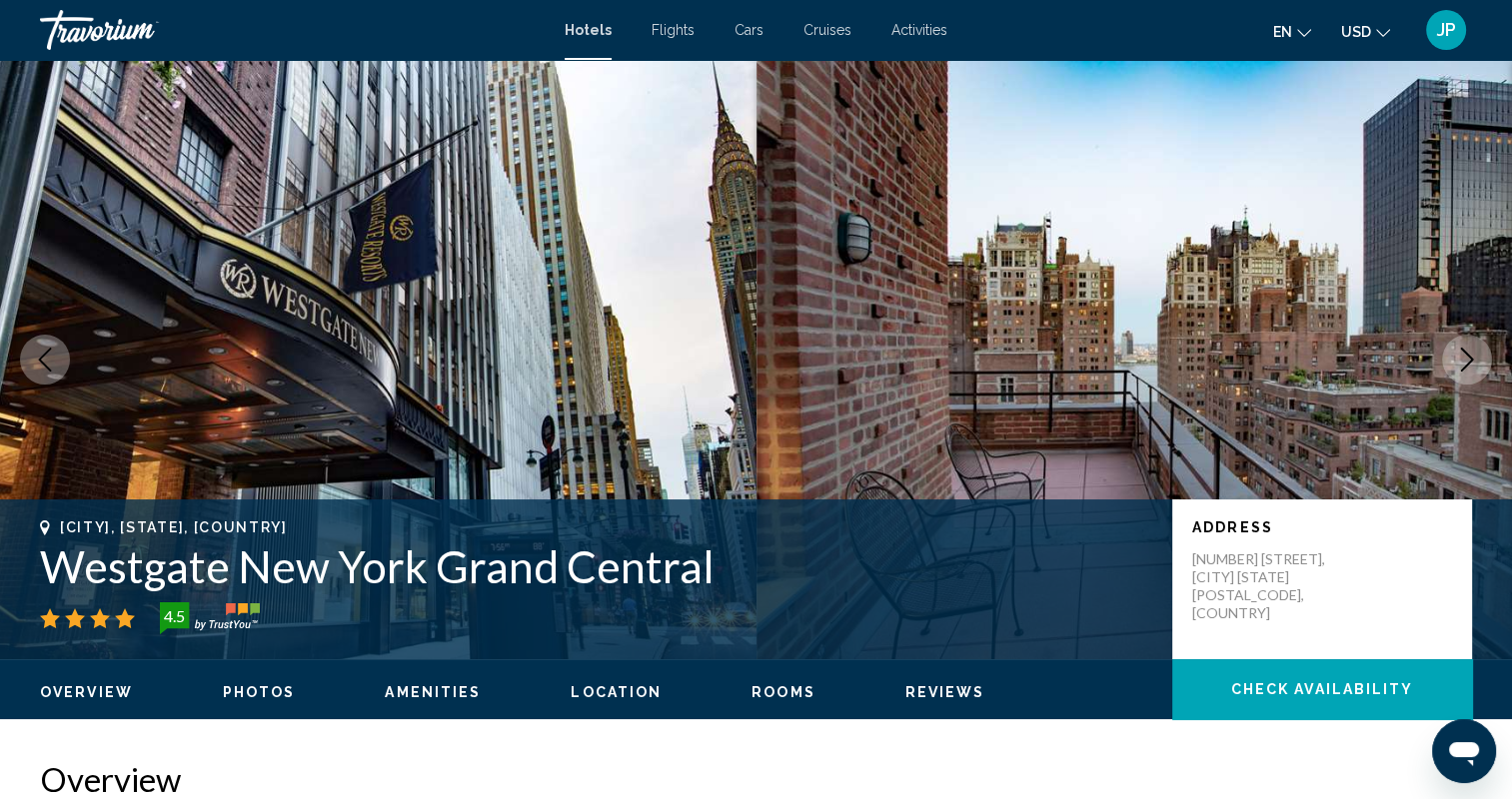 click 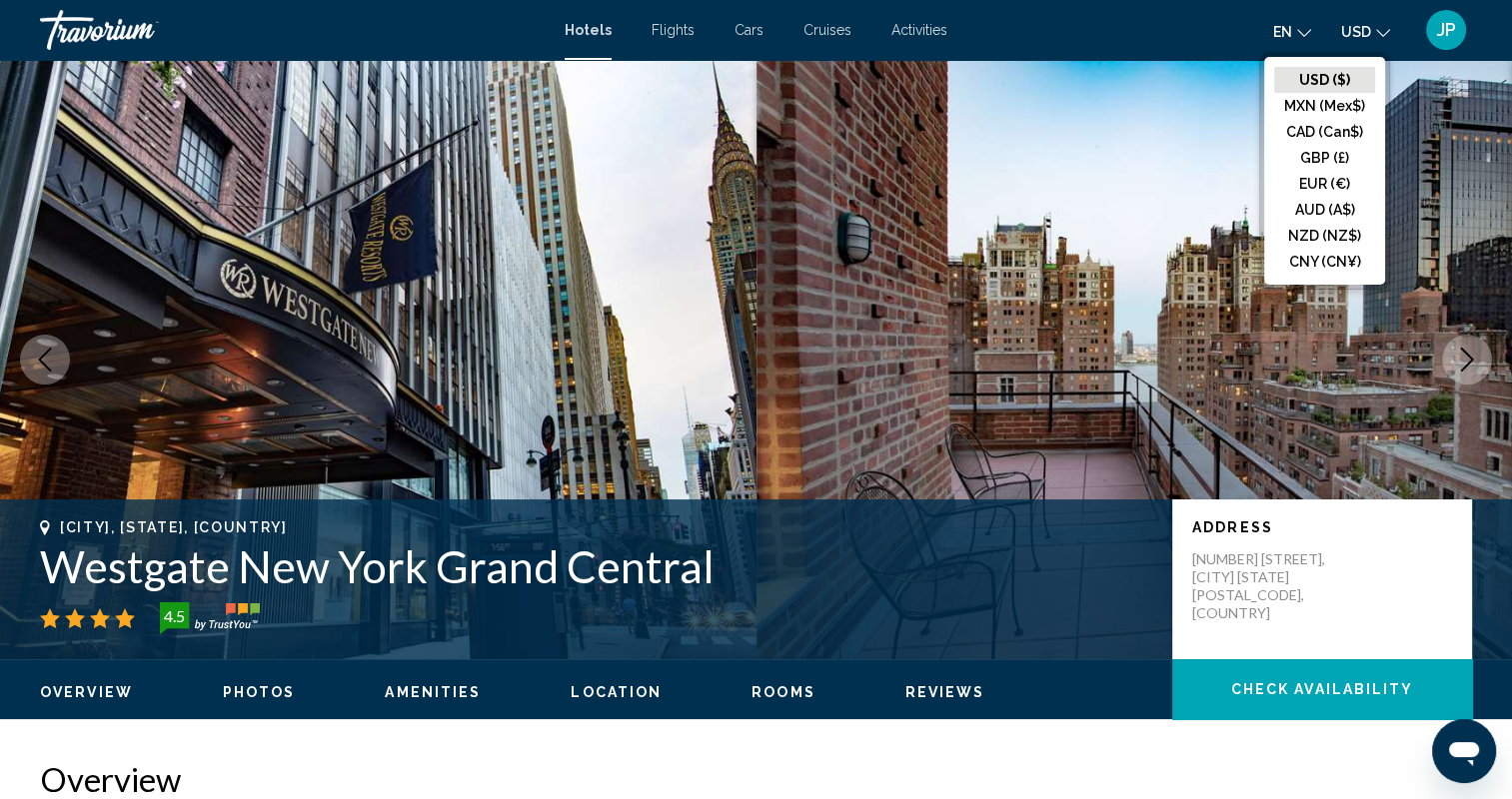 click 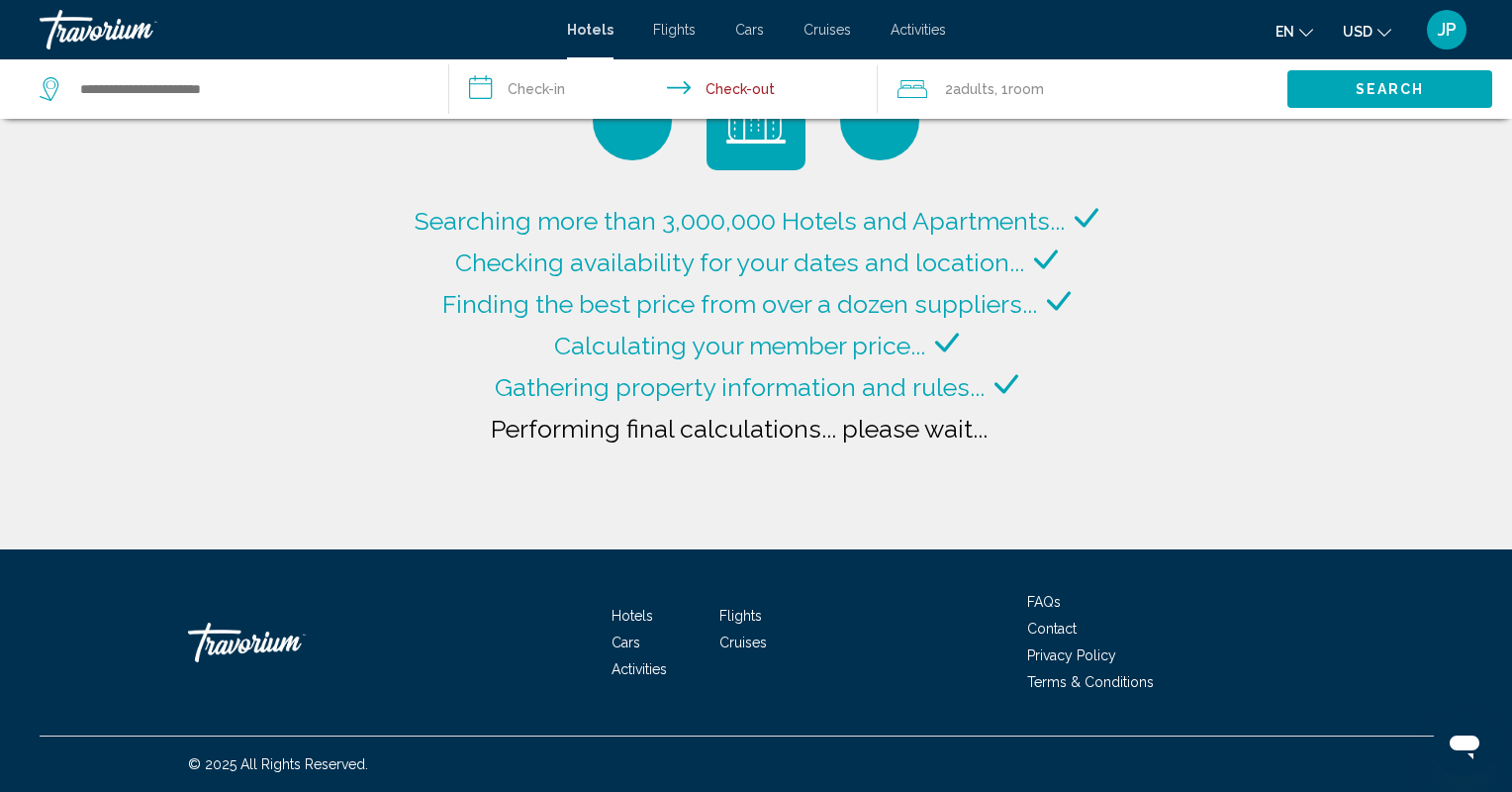type on "**********" 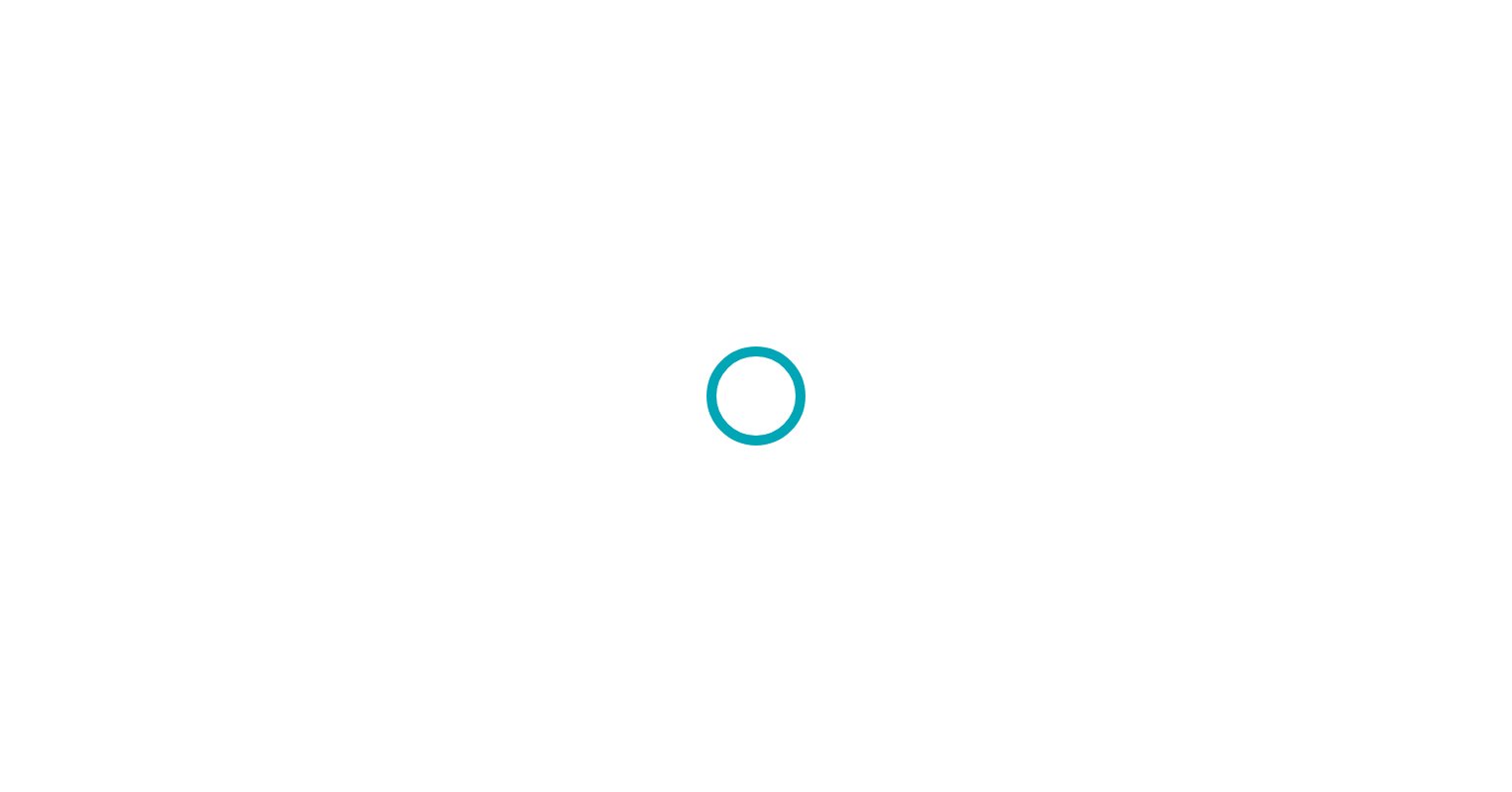scroll, scrollTop: 0, scrollLeft: 0, axis: both 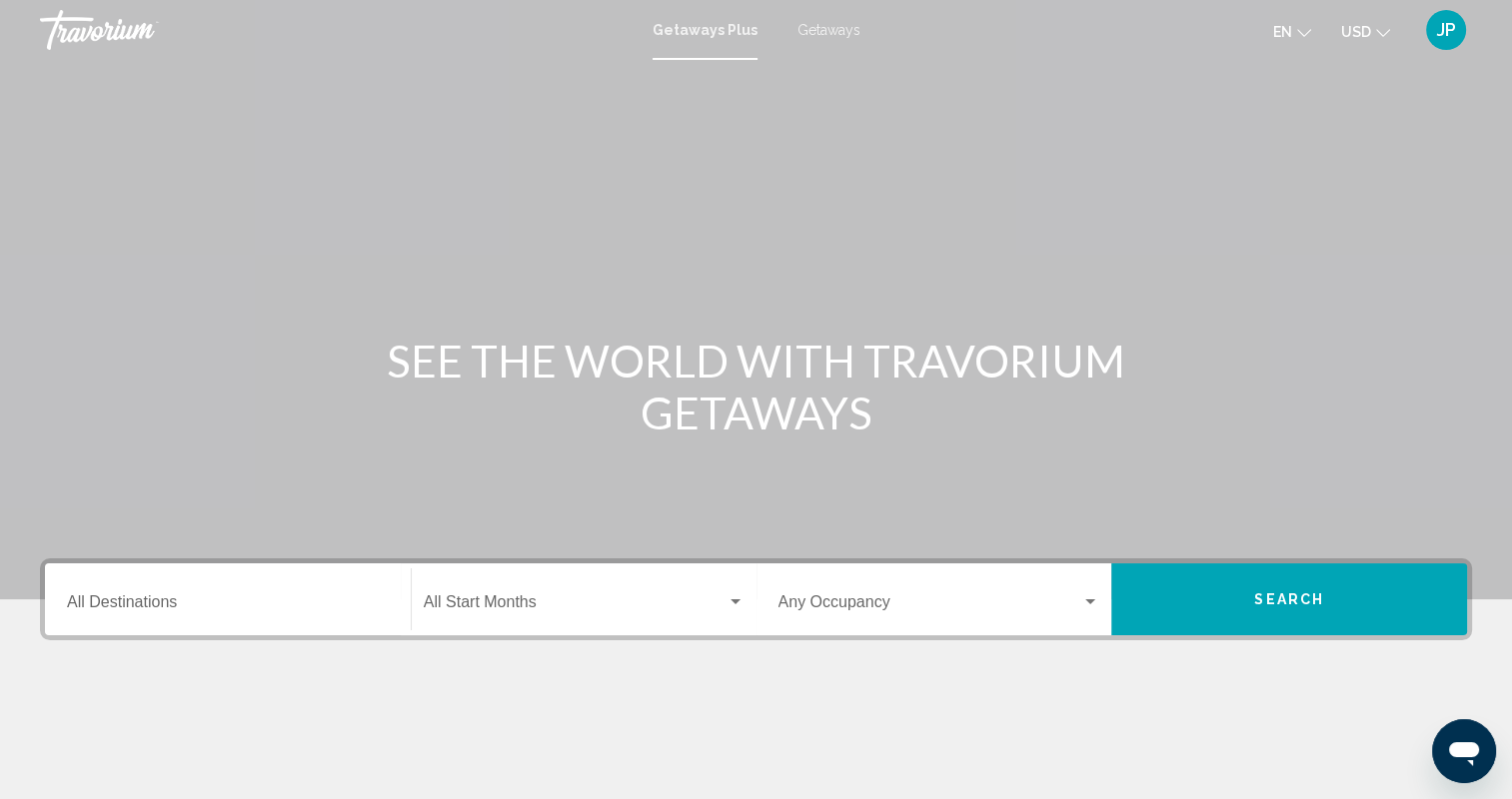 click on "Occupancy Any Occupancy" at bounding box center (939, 599) 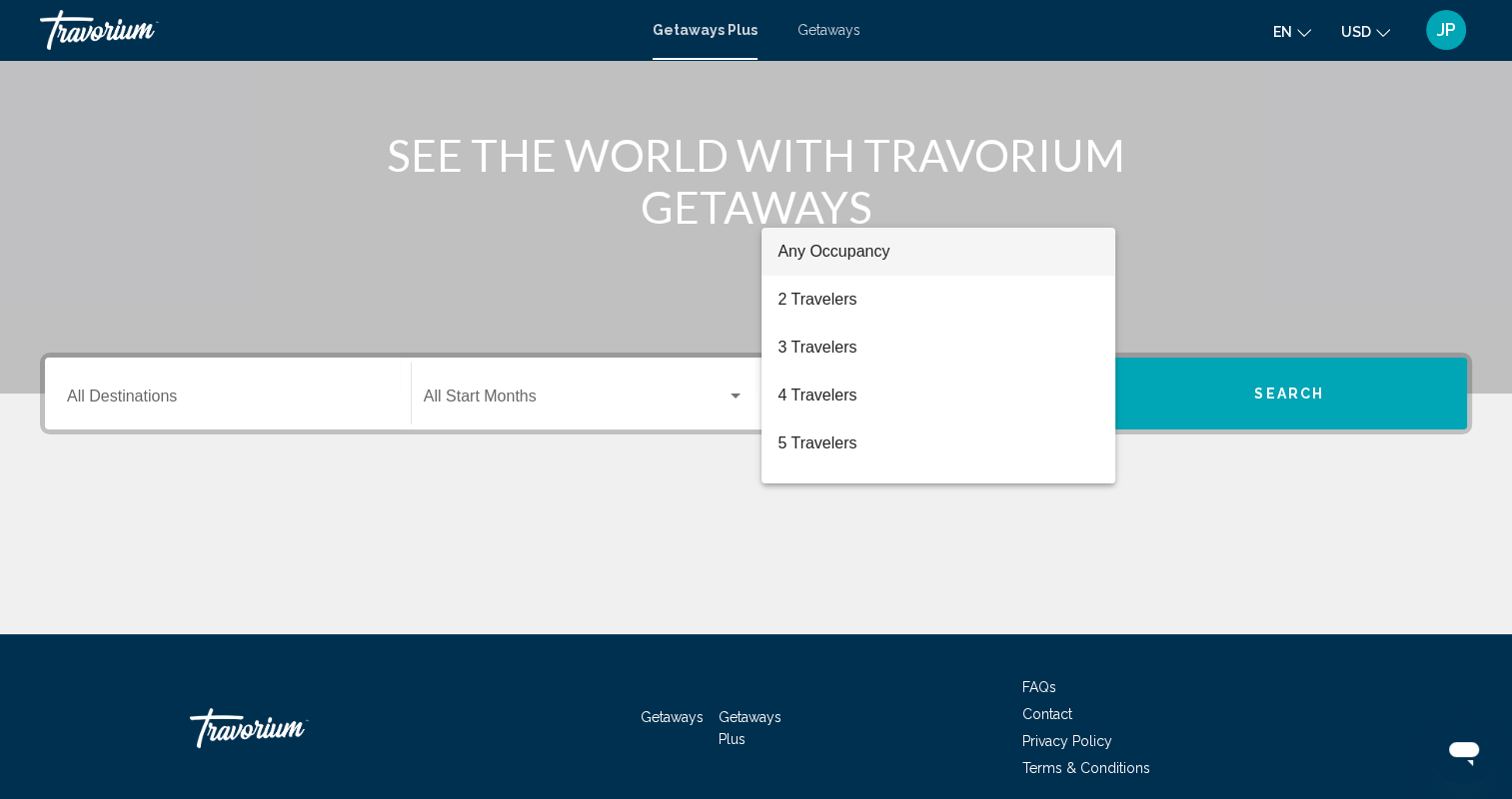 scroll, scrollTop: 285, scrollLeft: 0, axis: vertical 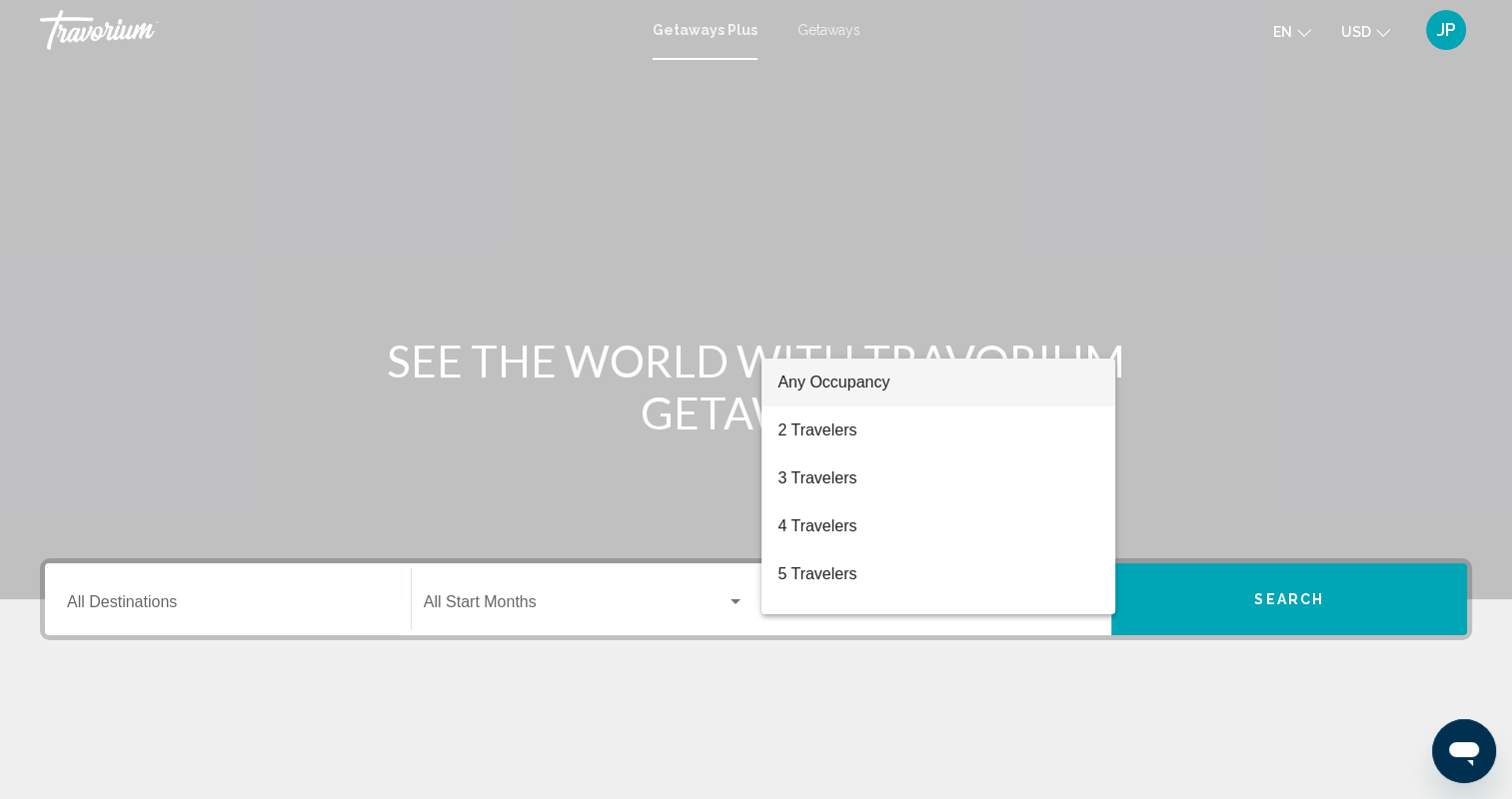 click at bounding box center [756, 400] 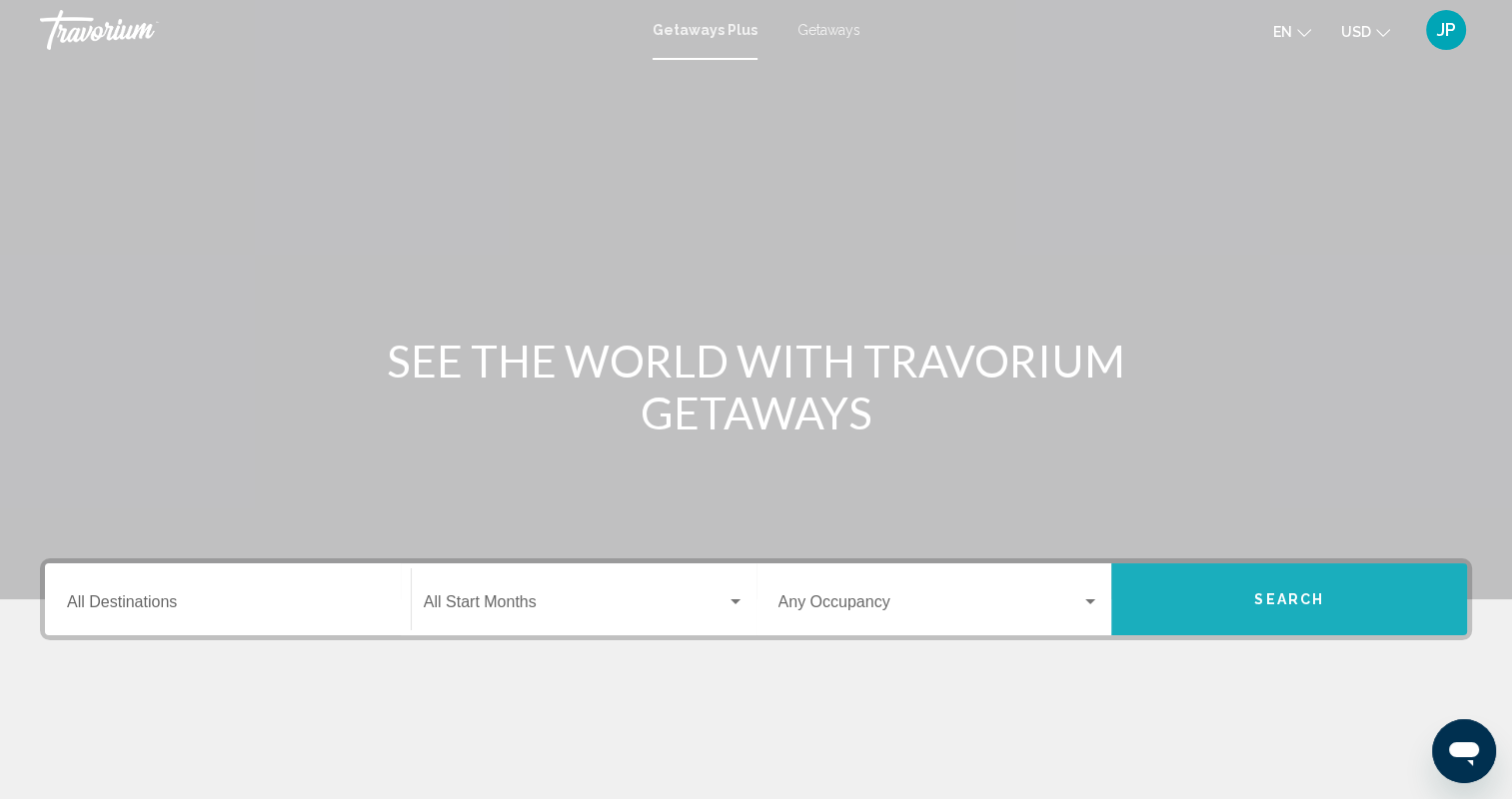 click on "Search" at bounding box center (1289, 599) 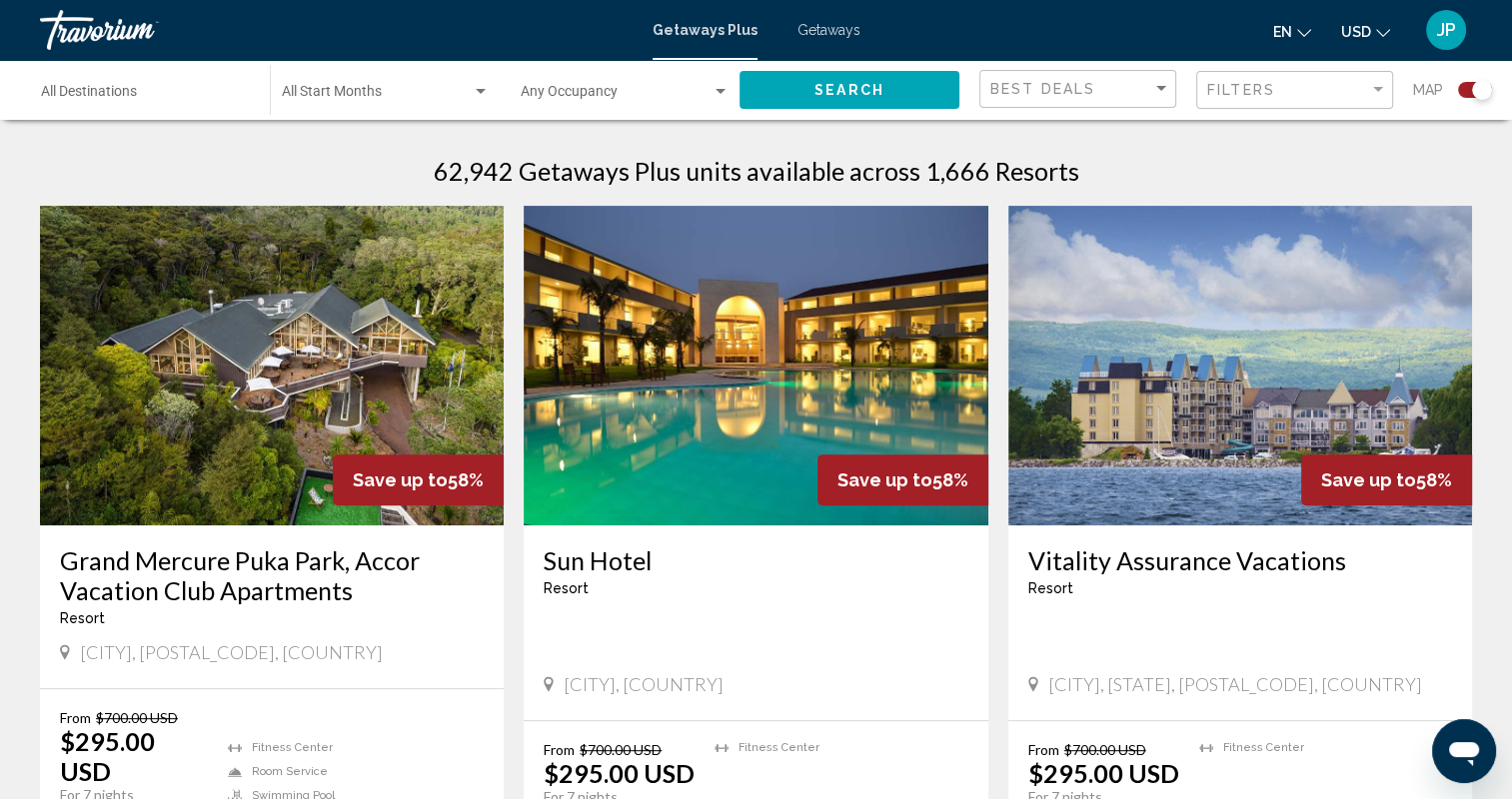 scroll, scrollTop: 631, scrollLeft: 0, axis: vertical 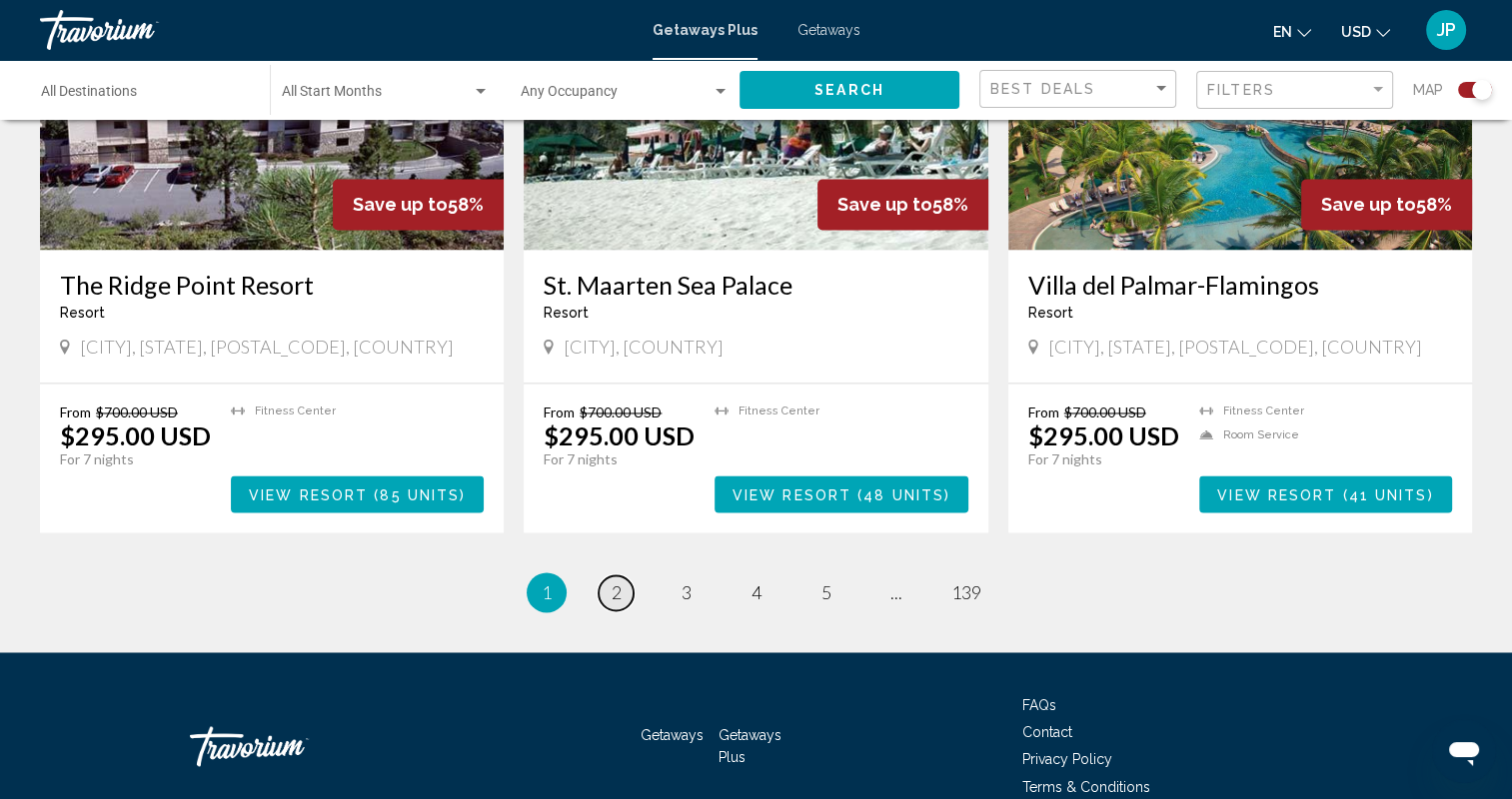 click on "2" at bounding box center (617, 592) 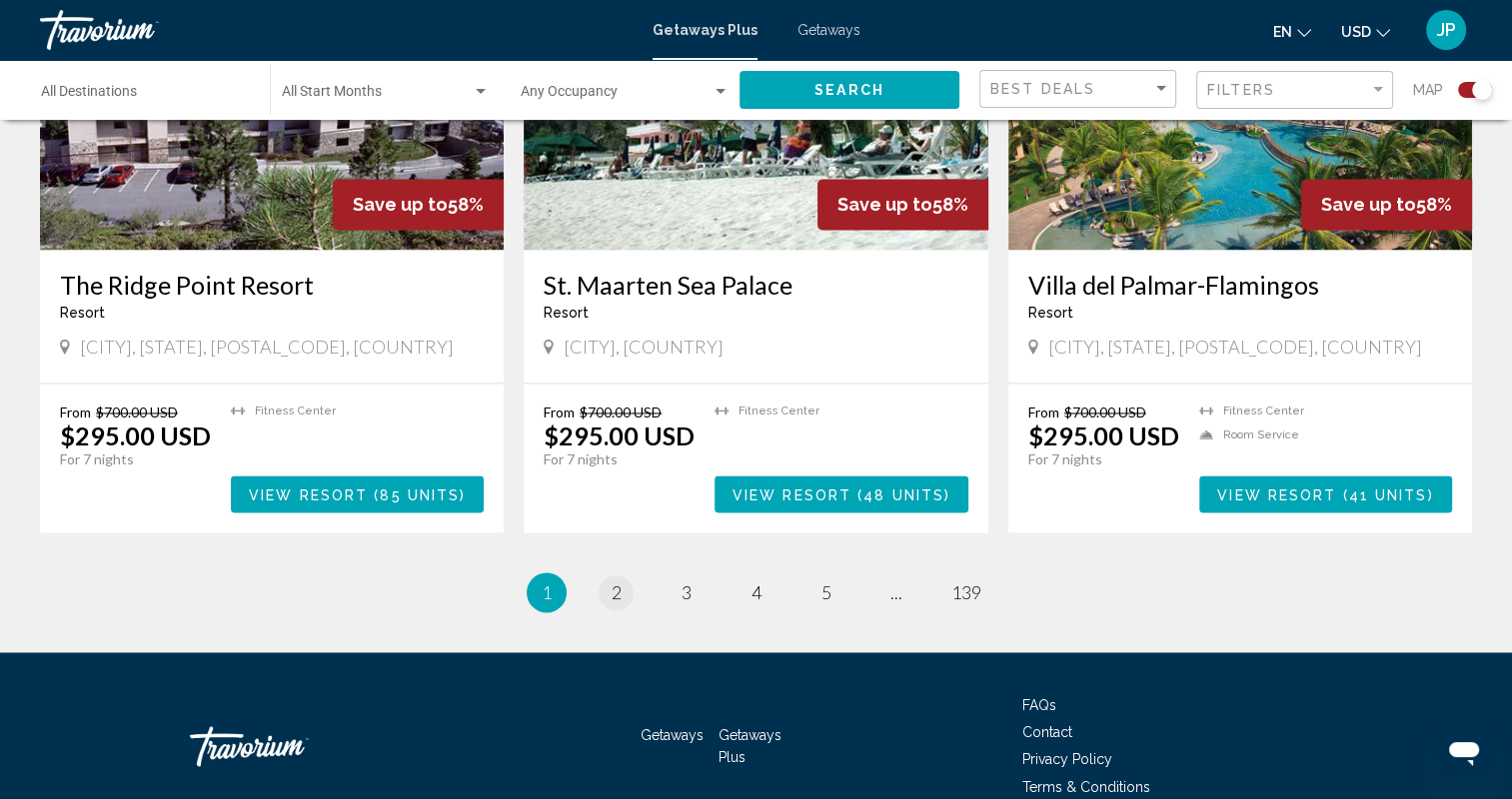 scroll, scrollTop: 0, scrollLeft: 0, axis: both 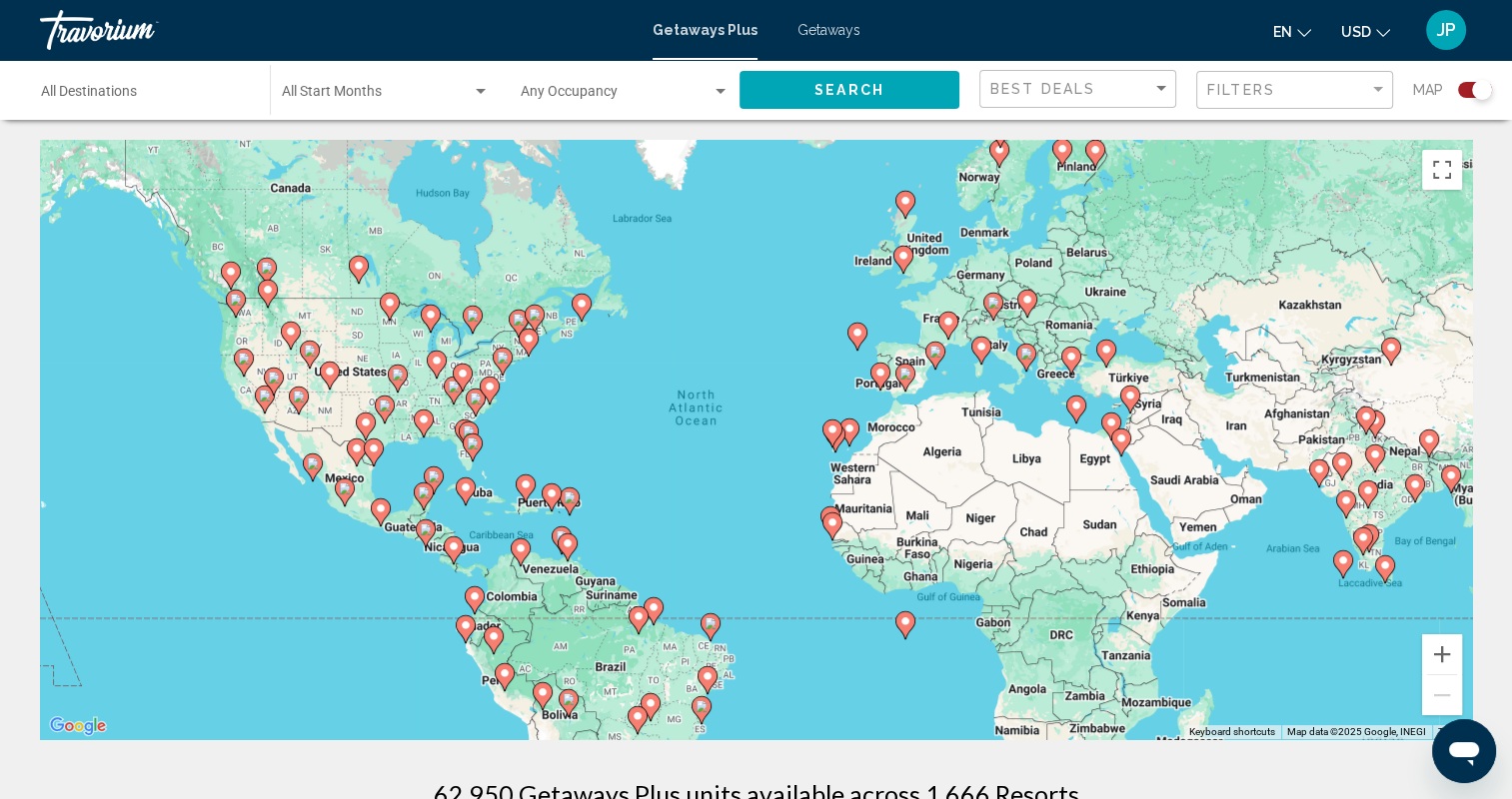 click 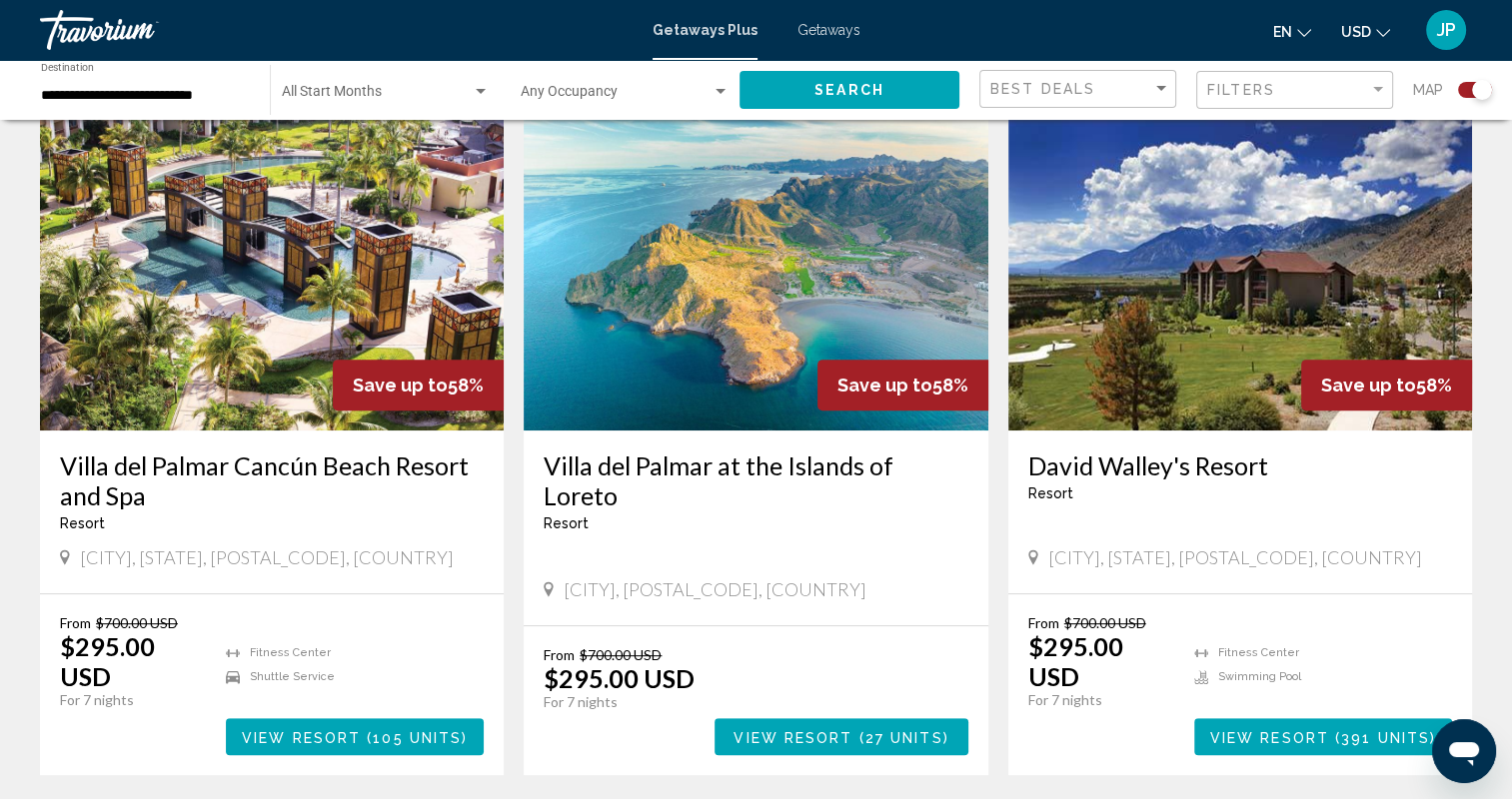 scroll, scrollTop: 714, scrollLeft: 0, axis: vertical 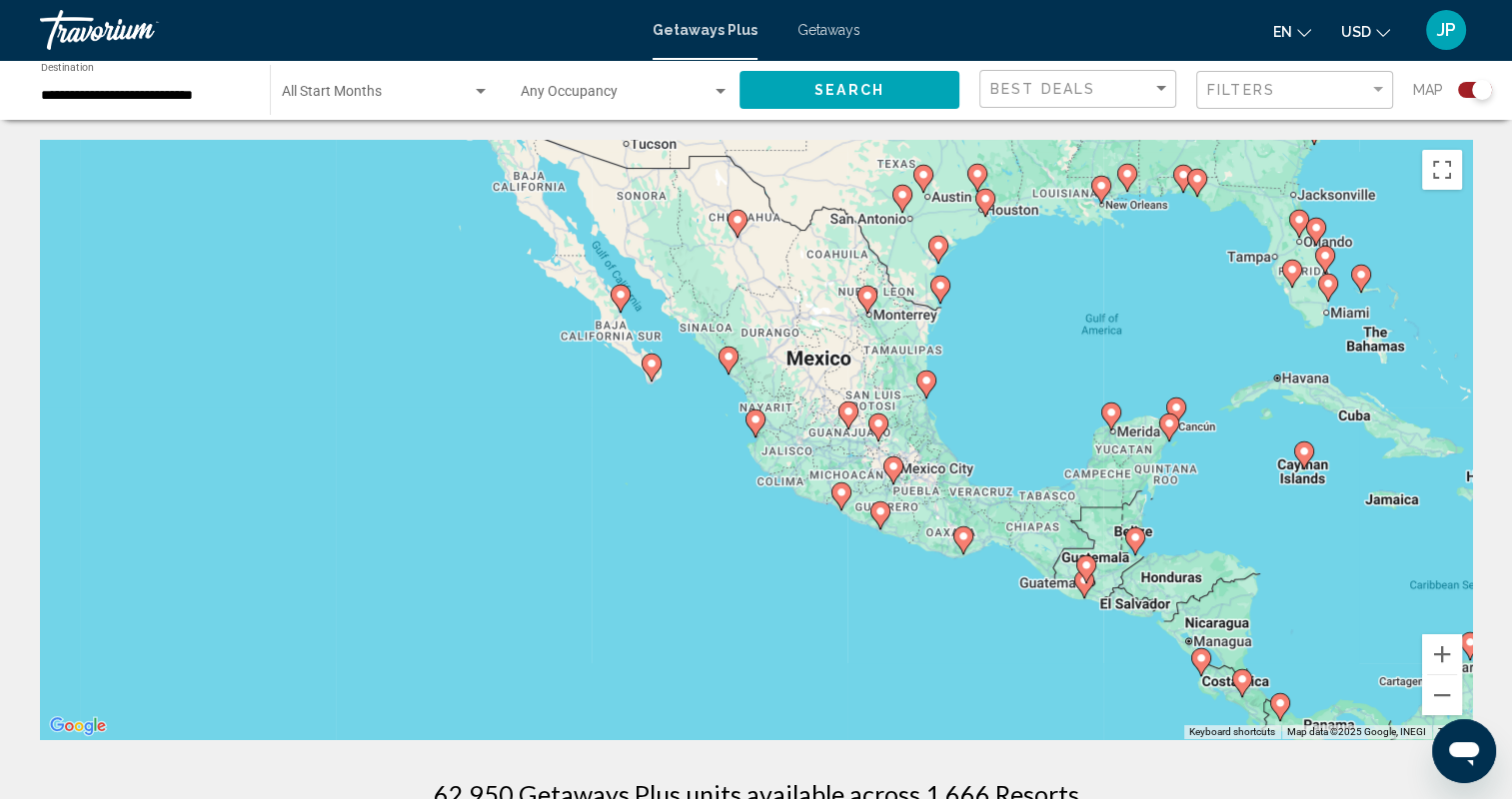 click 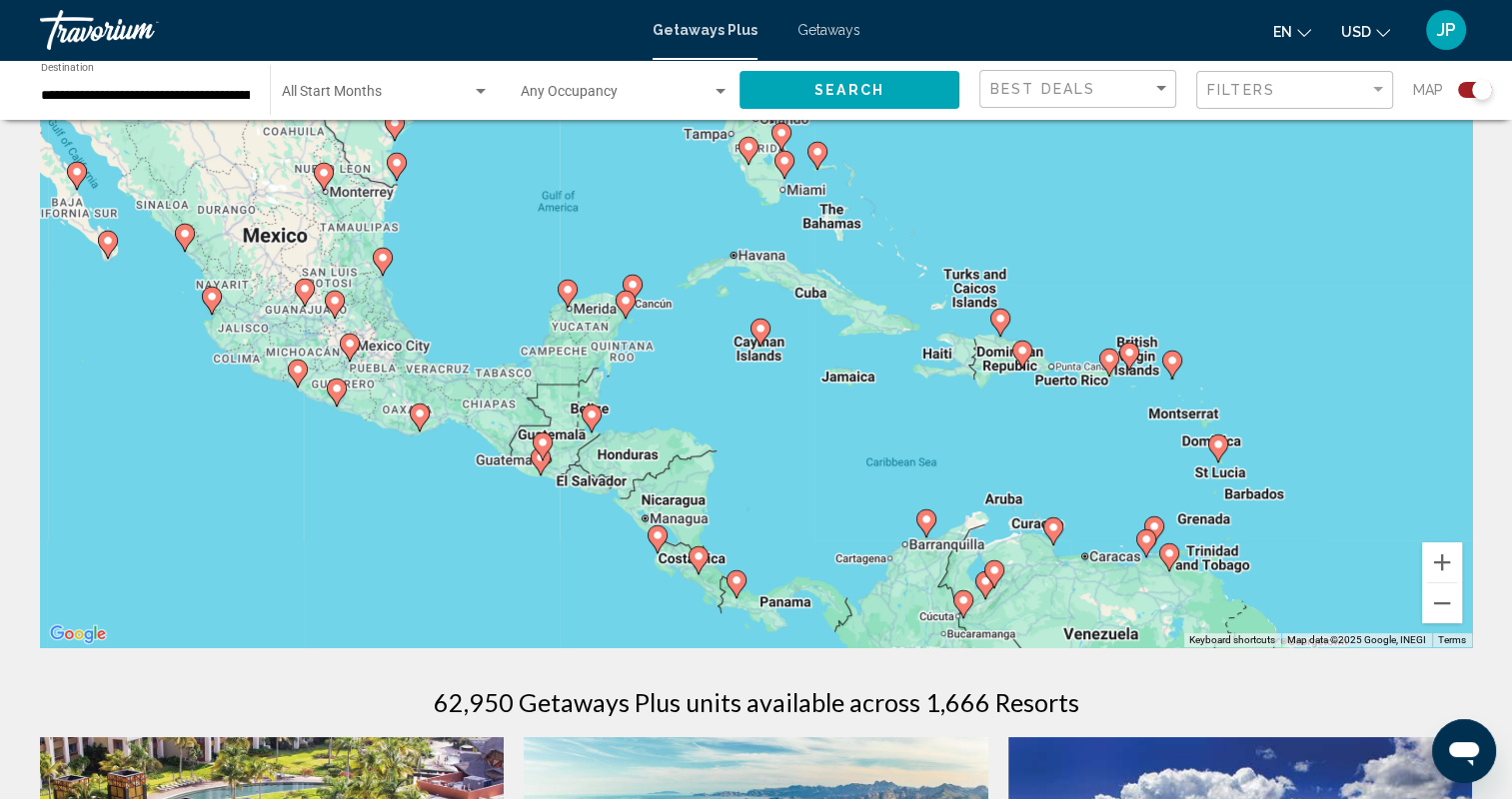scroll, scrollTop: 88, scrollLeft: 0, axis: vertical 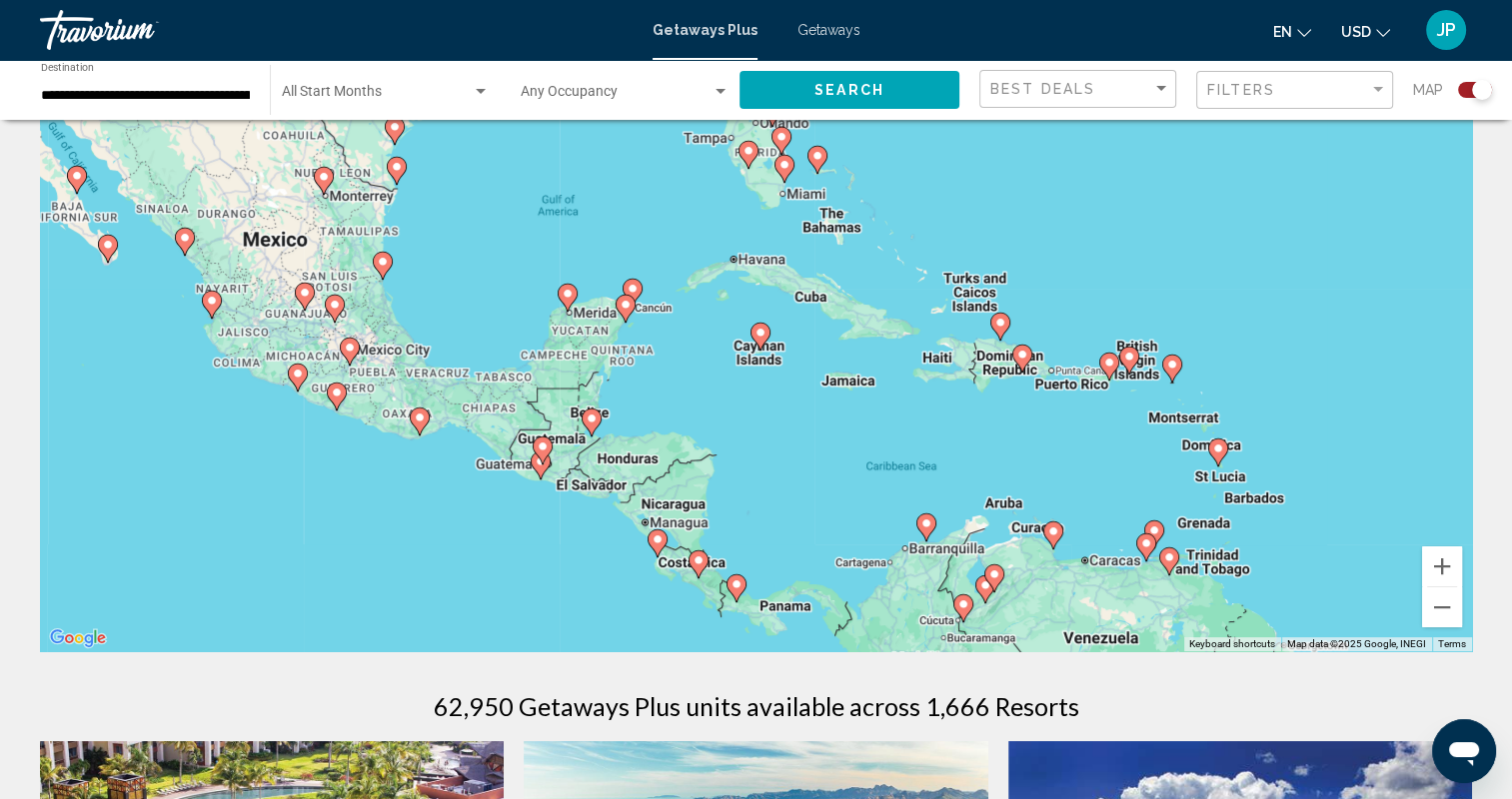 click 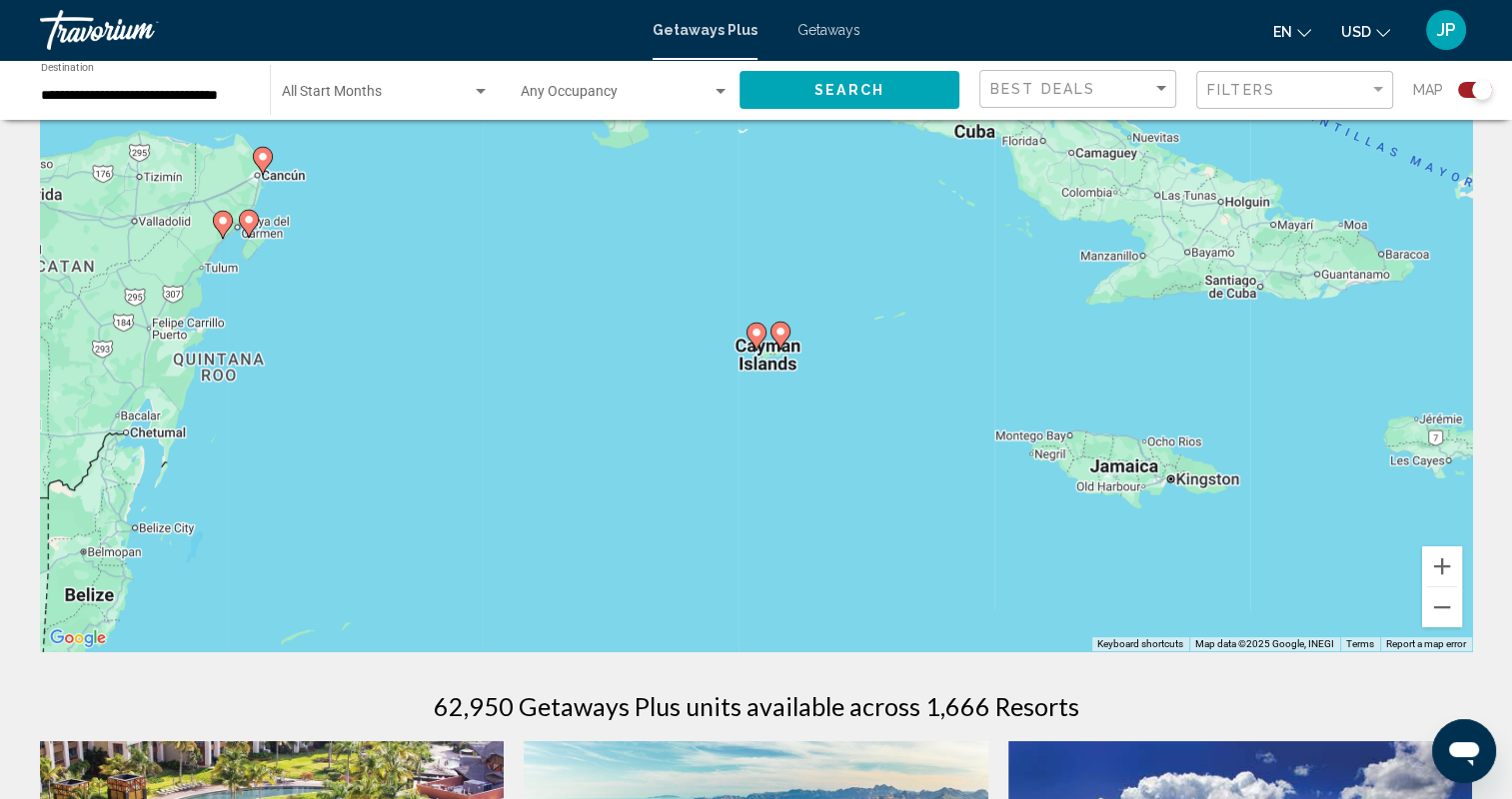 click 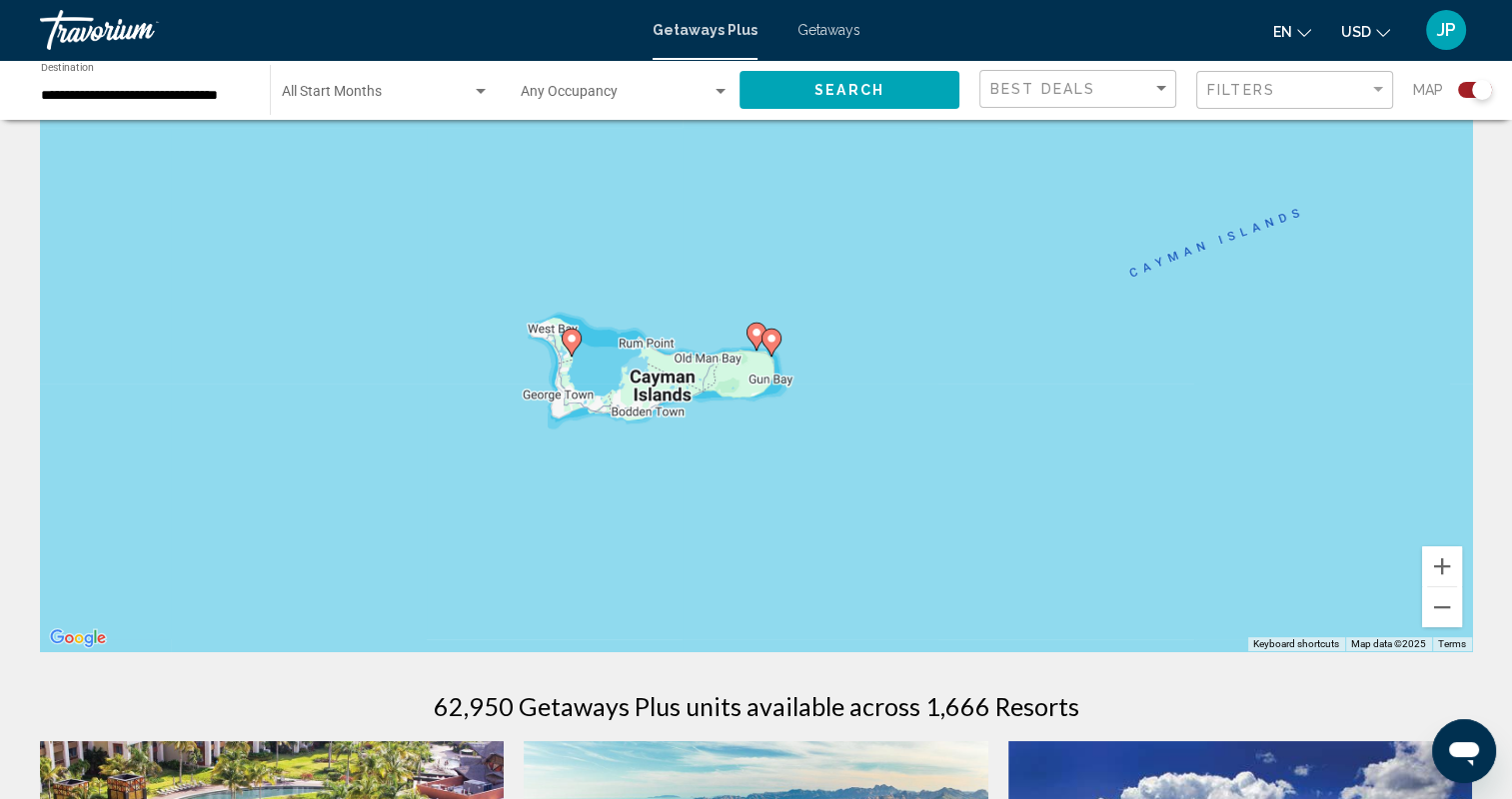 click 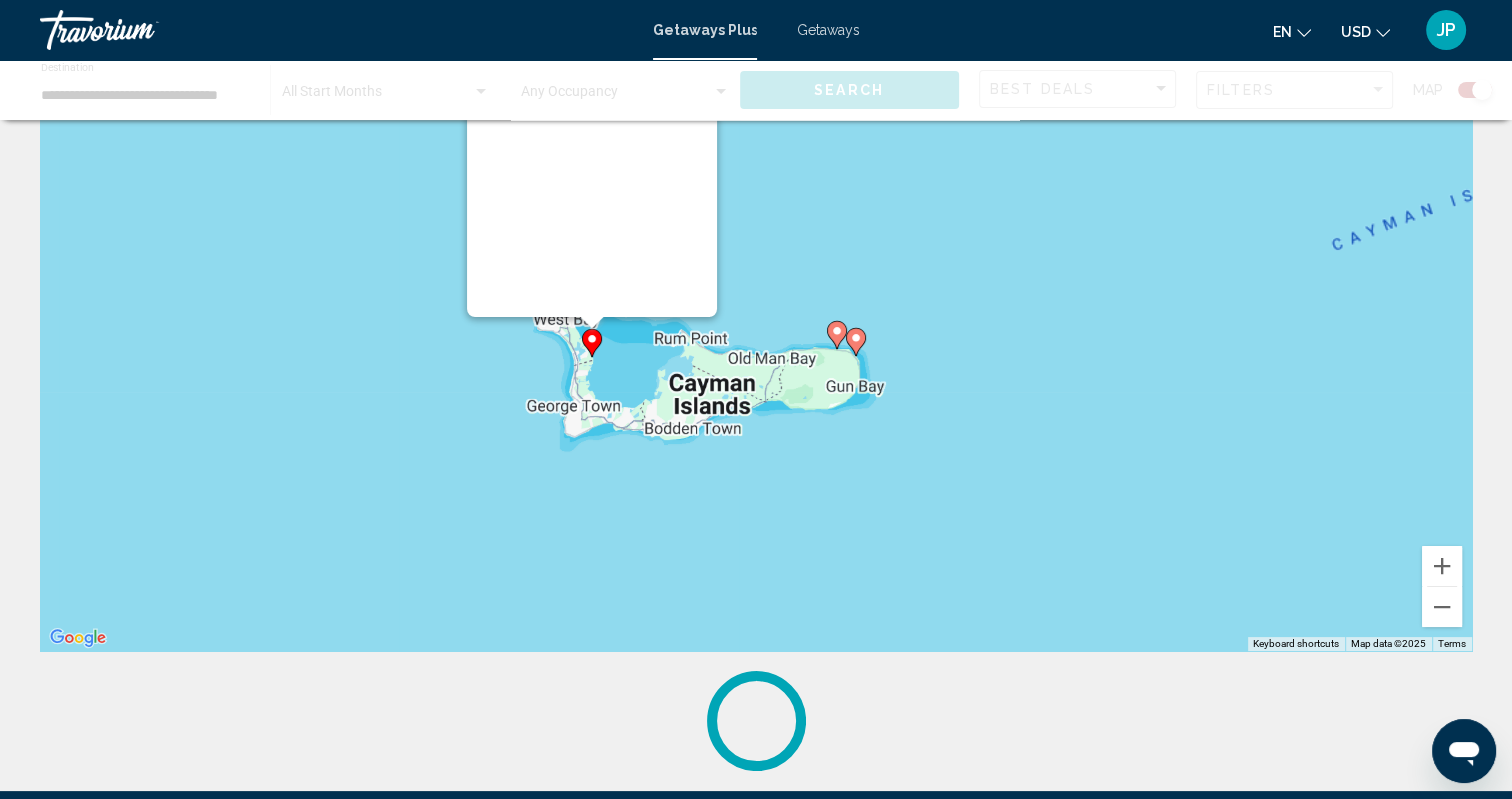 scroll, scrollTop: 0, scrollLeft: 0, axis: both 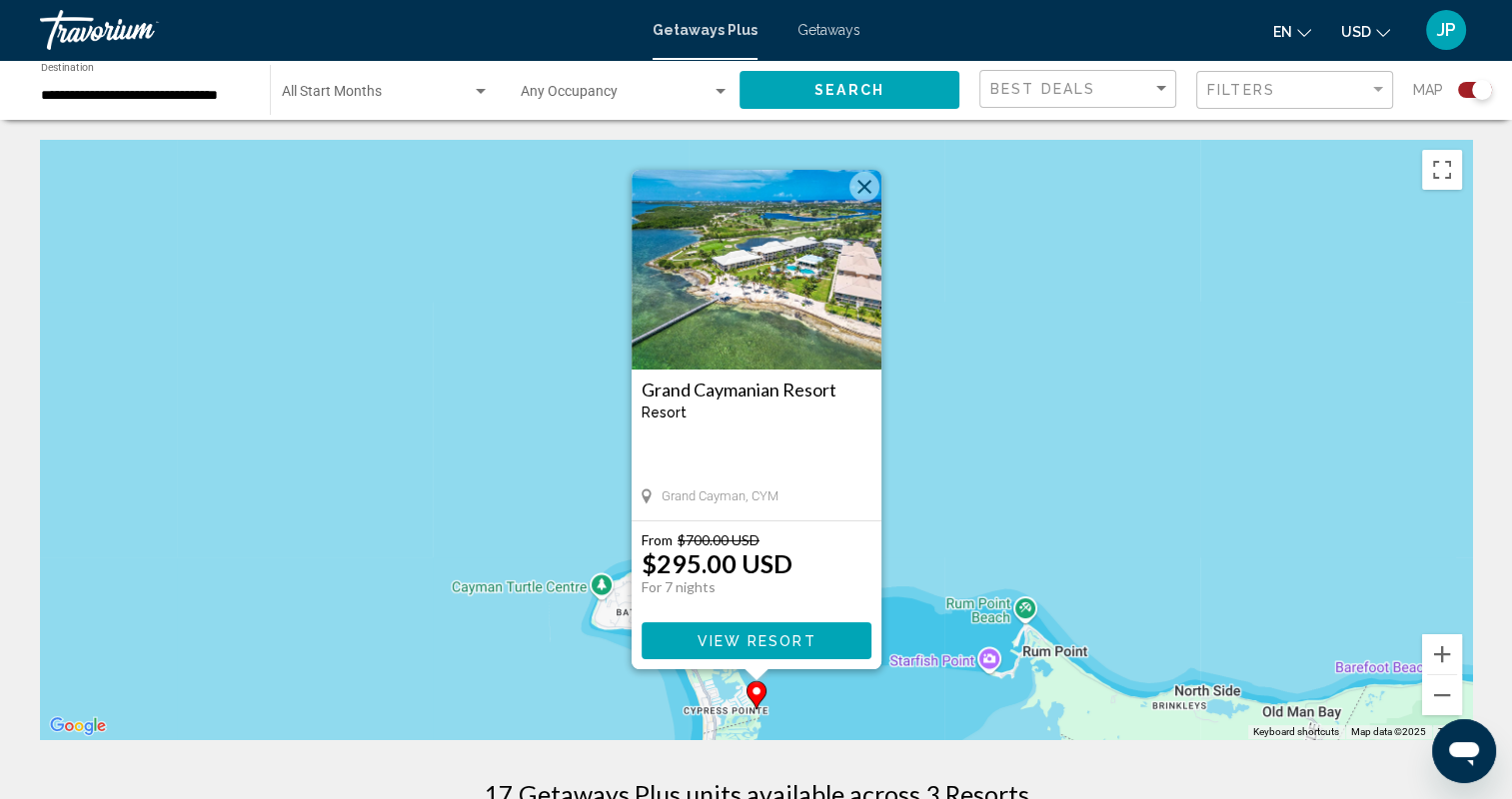click on "To navigate, press the arrow keys. To activate drag with keyboard, press Alt + Enter. Once in keyboard drag state, use the arrow keys to move the marker. To complete the drag, press the Enter key. To cancel, press Escape.  Grand Caymanian Resort  Resort  -  This is an adults only resort
Grand Cayman, CYM From $700.00 USD $295.00 USD For 7 nights You save  $405.00 USD  View Resort" at bounding box center (756, 439) 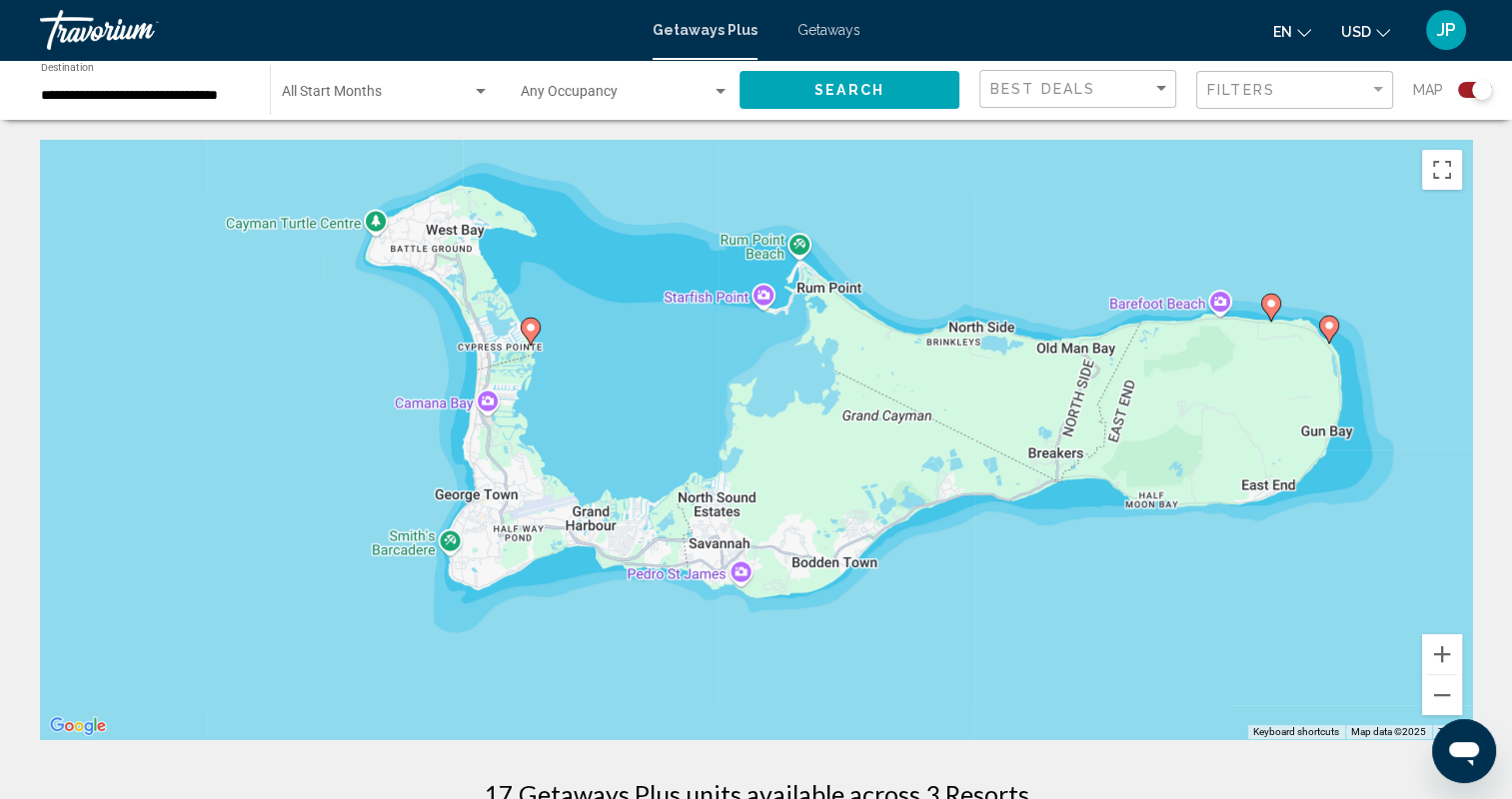 drag, startPoint x: 763, startPoint y: 708, endPoint x: 546, endPoint y: 336, distance: 430.66576 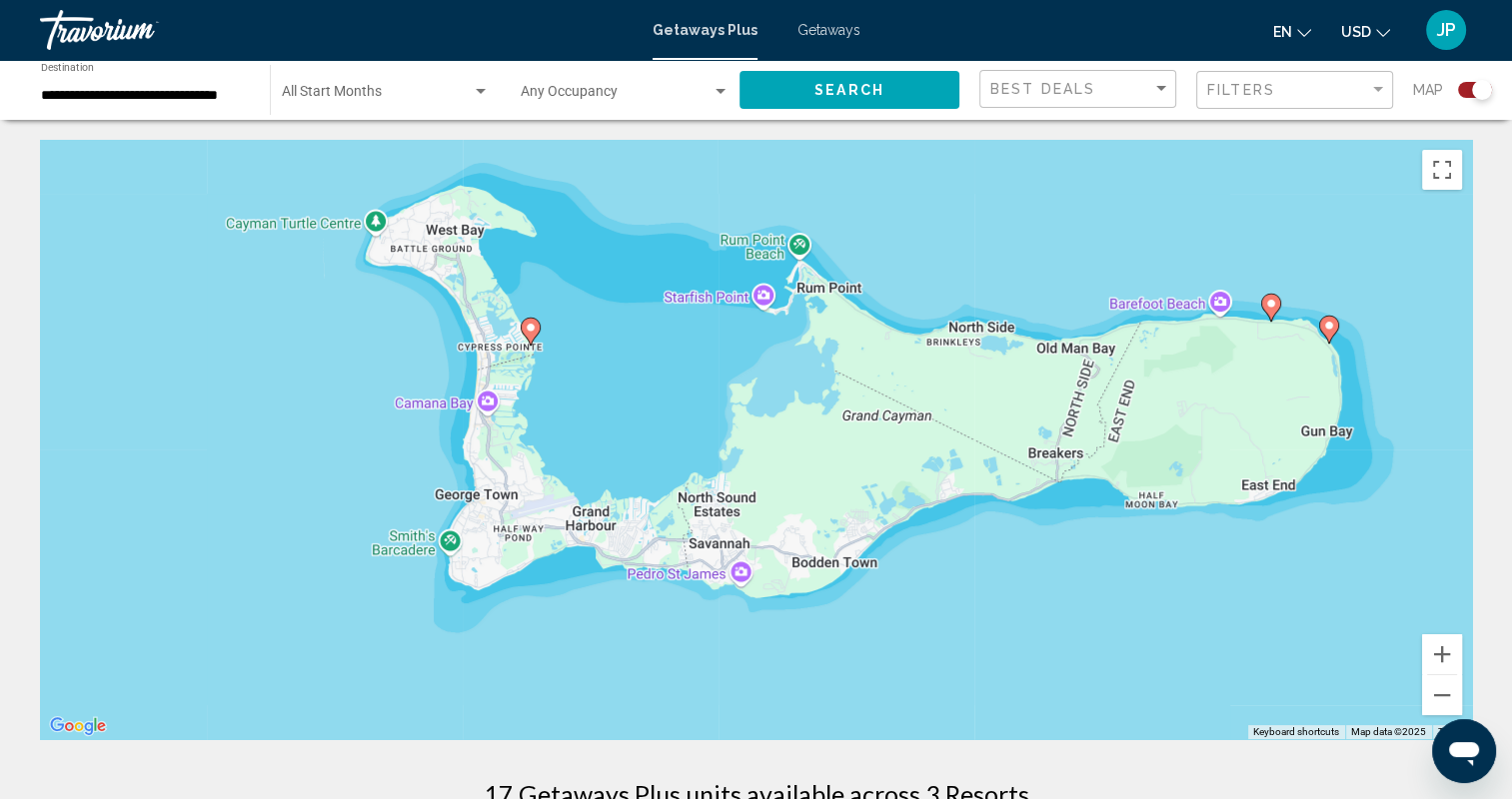 click 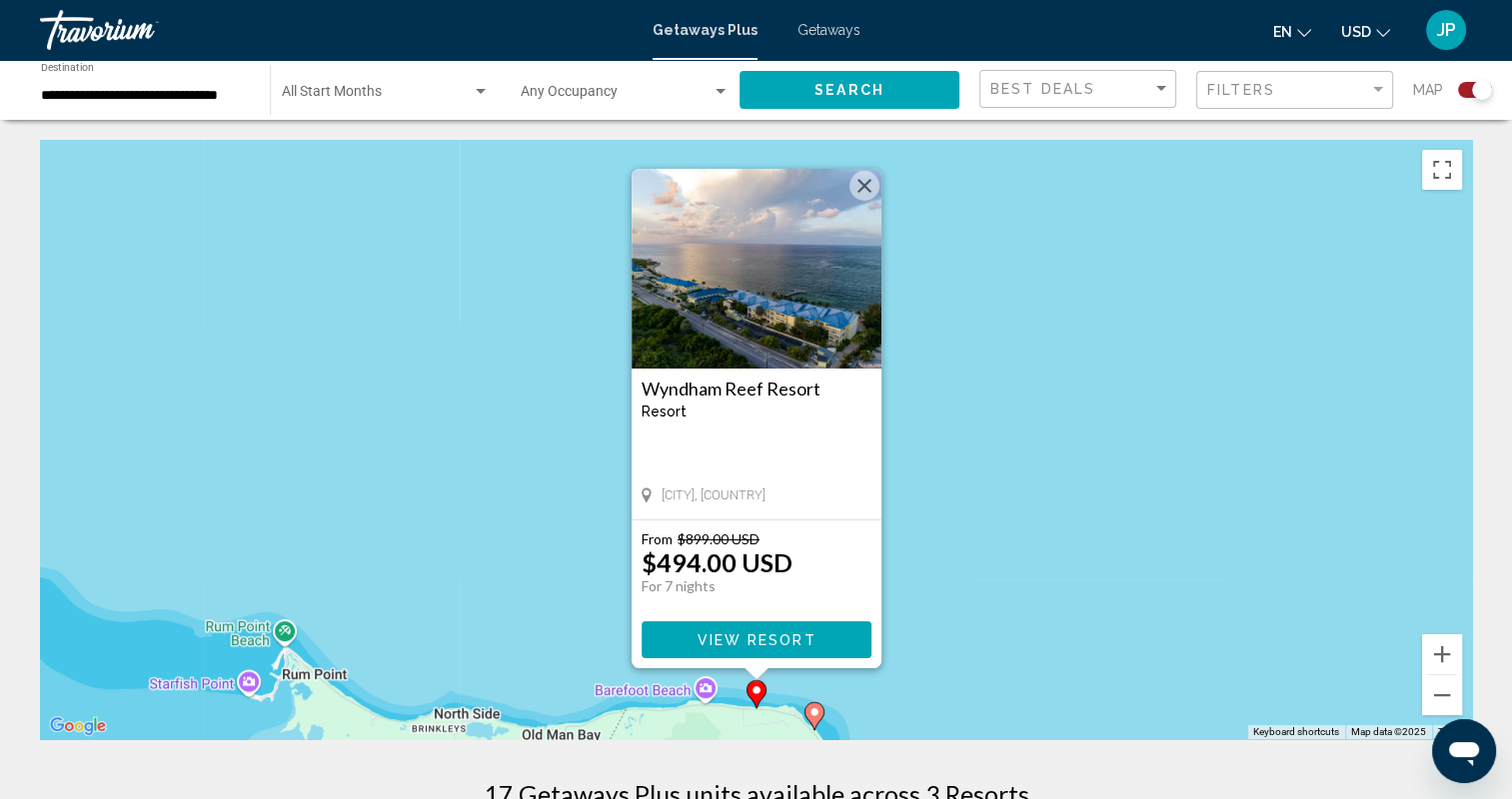 click on "To navigate, press the arrow keys. To activate drag with keyboard, press Alt + Enter. Once in keyboard drag state, use the arrow keys to move the marker. To complete the drag, press the Enter key. To cancel, press Escape.  Wyndham Reef Resort  Resort  -  This is an adults only resort
Collier's Bay, Cayman Islands From $899.00 USD $494.00 USD For 7 nights You save  $405.00 USD  View Resort" at bounding box center (756, 439) 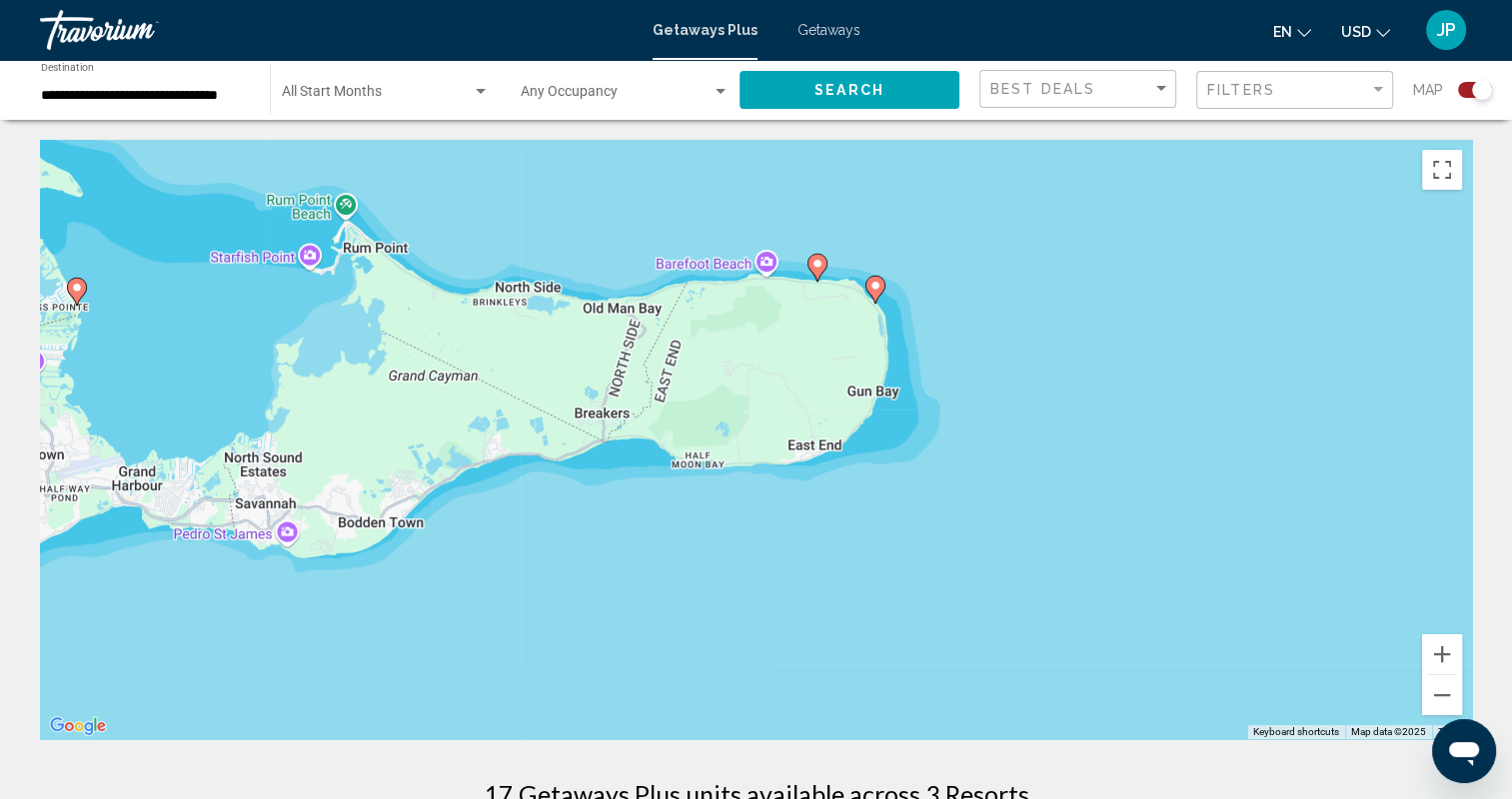 drag, startPoint x: 1062, startPoint y: 559, endPoint x: 1143, endPoint y: 104, distance: 462.1537 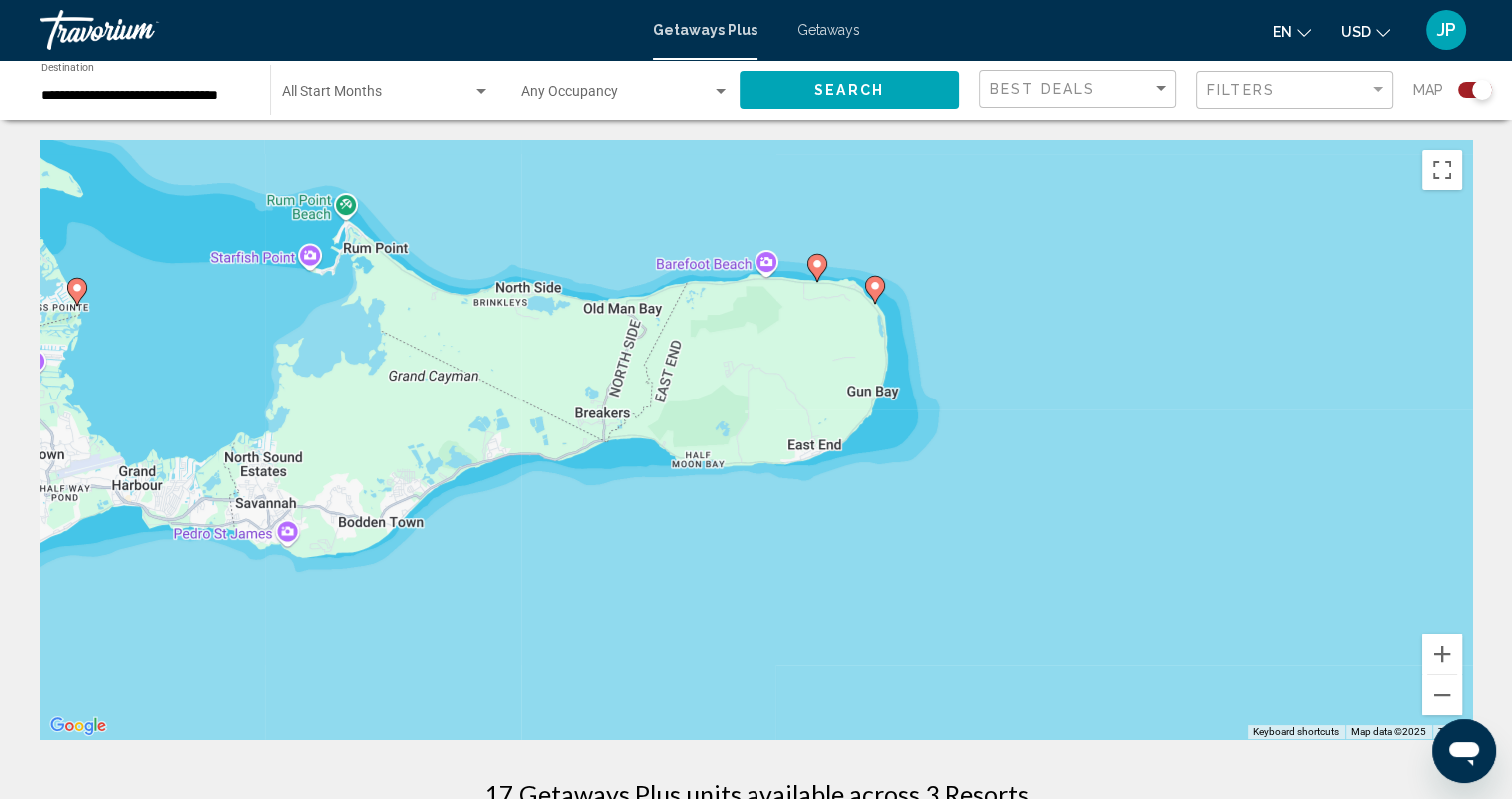 click 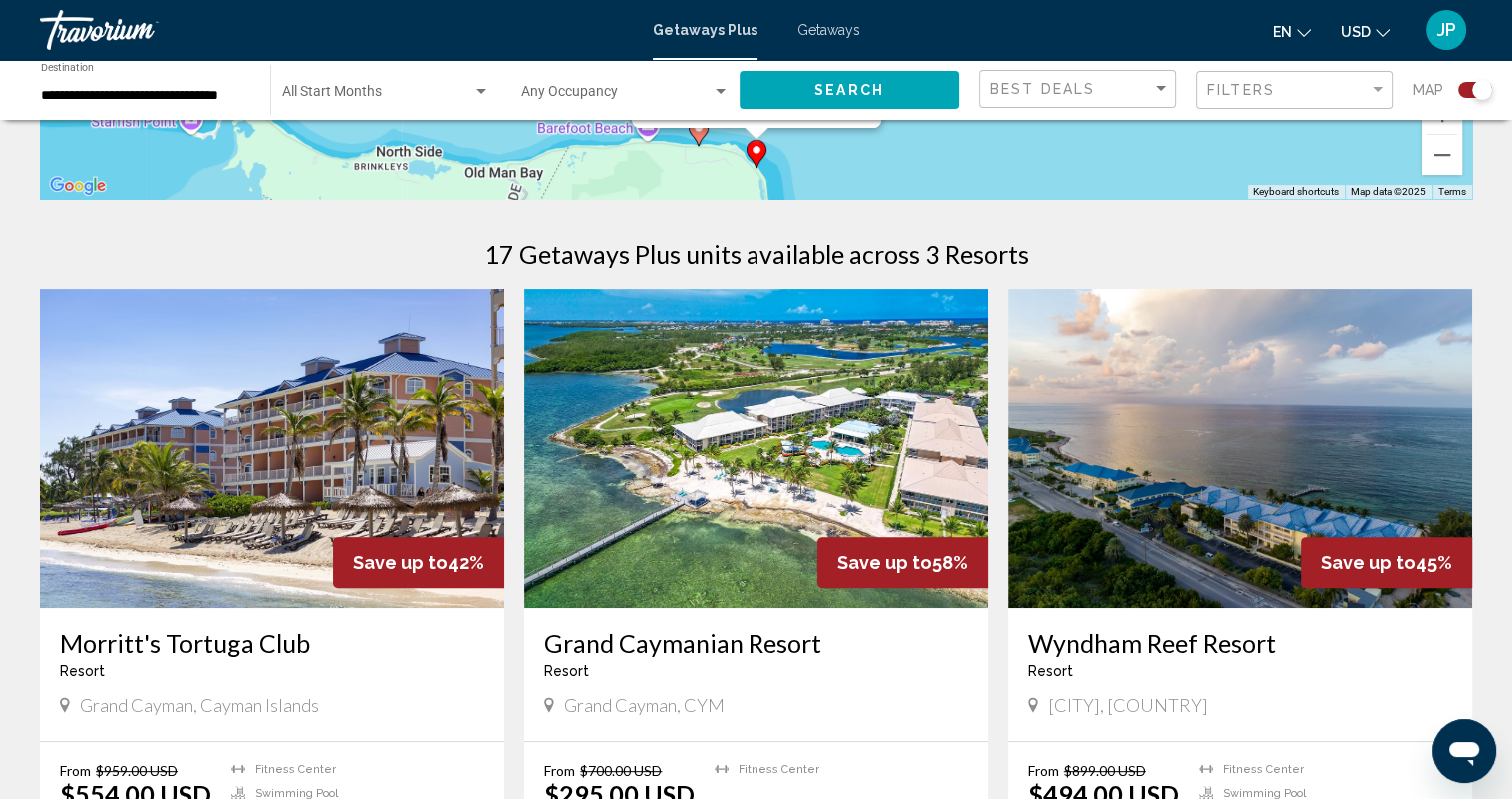 scroll, scrollTop: 535, scrollLeft: 0, axis: vertical 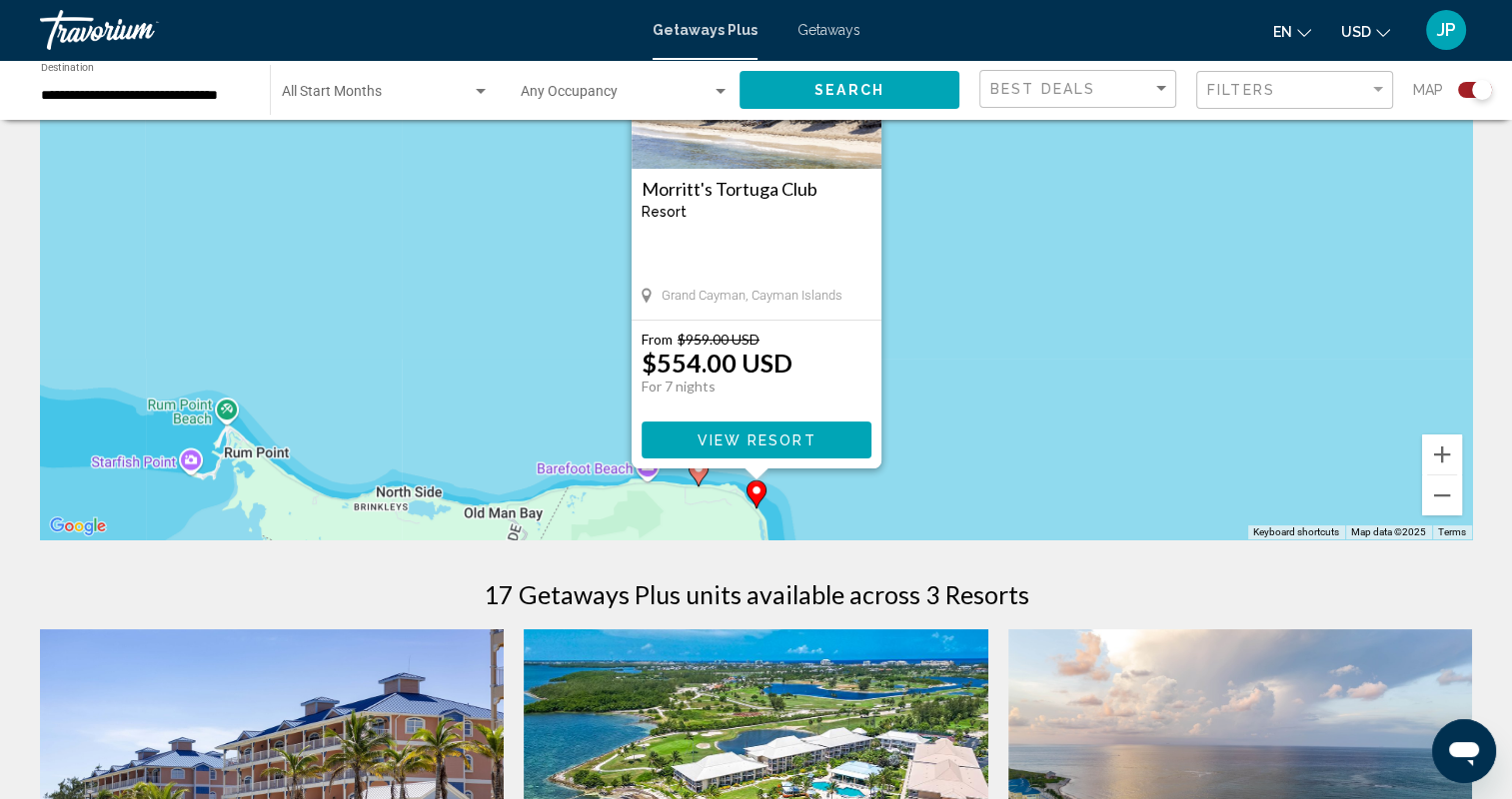 click on "To navigate, press the arrow keys. To activate drag with keyboard, press Alt + Enter. Once in keyboard drag state, use the arrow keys to move the marker. To complete the drag, press the Enter key. To cancel, press Escape.  Morritt's Tortuga Club  Resort  -  This is an adults only resort
Grand Cayman, Cayman Islands From $959.00 USD $554.00 USD For 7 nights You save  $405.00 USD  View Resort" at bounding box center (756, 240) 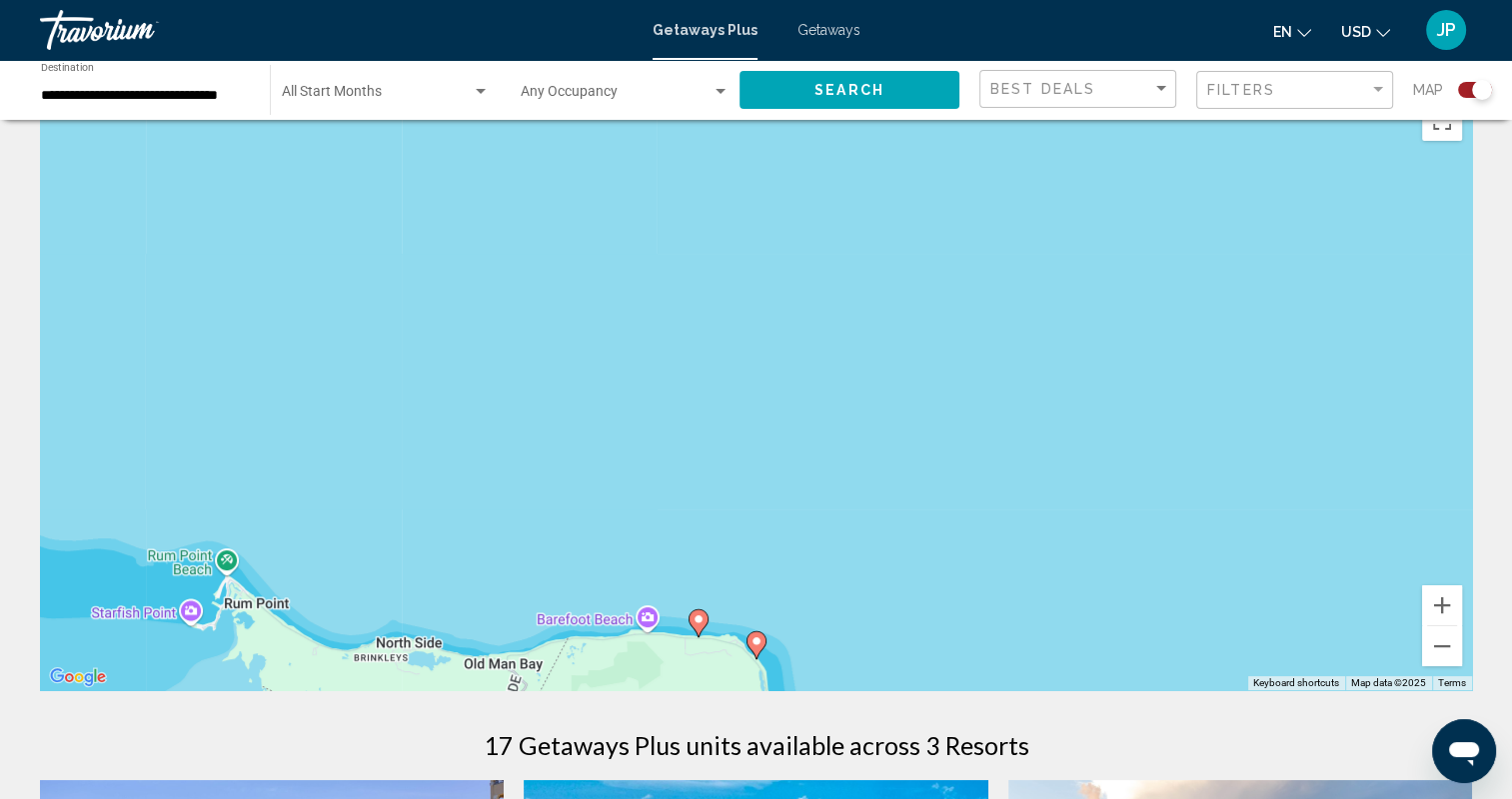 scroll, scrollTop: 45, scrollLeft: 0, axis: vertical 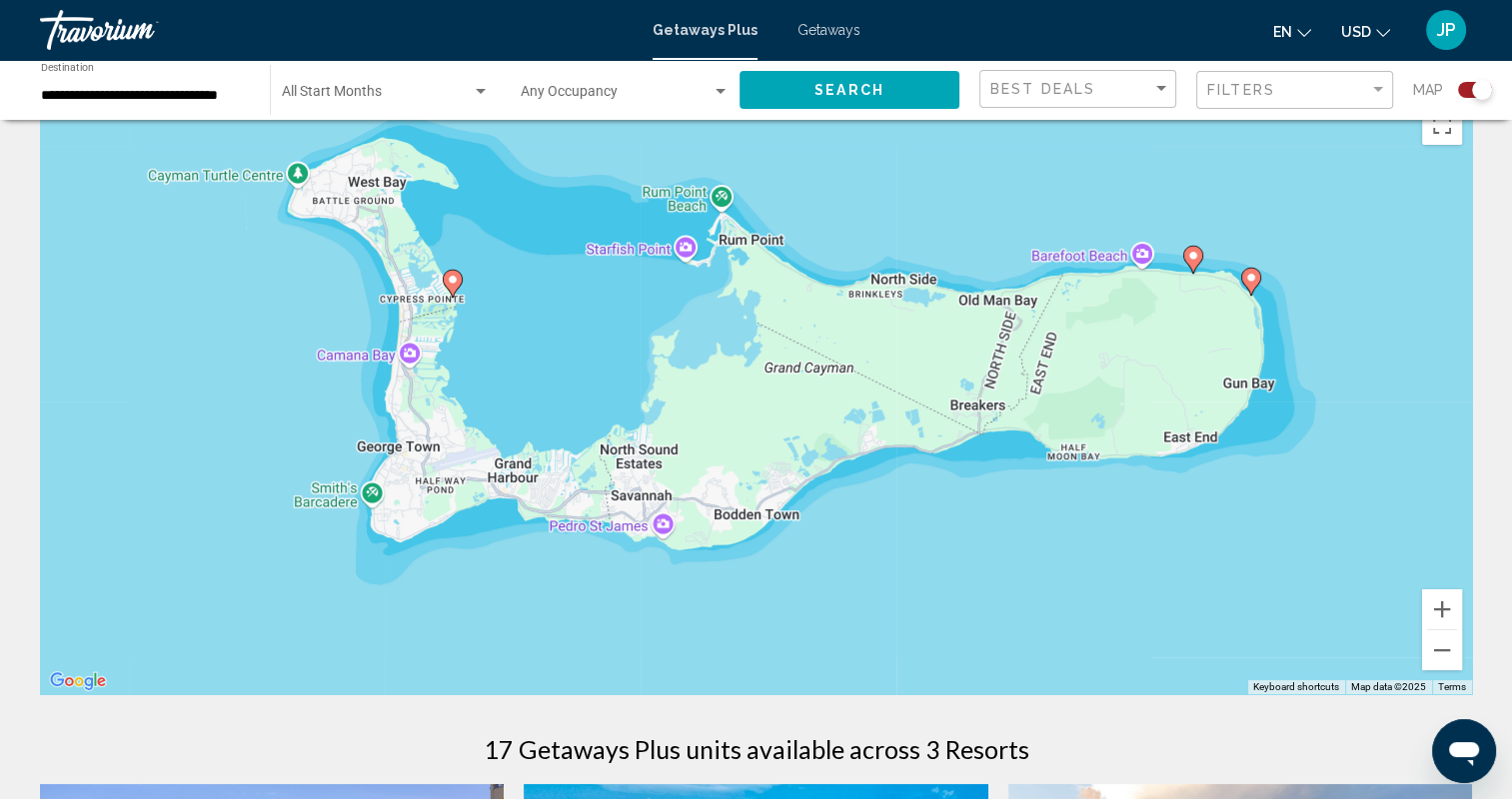 drag, startPoint x: 778, startPoint y: 515, endPoint x: 1277, endPoint y: 147, distance: 620.0202 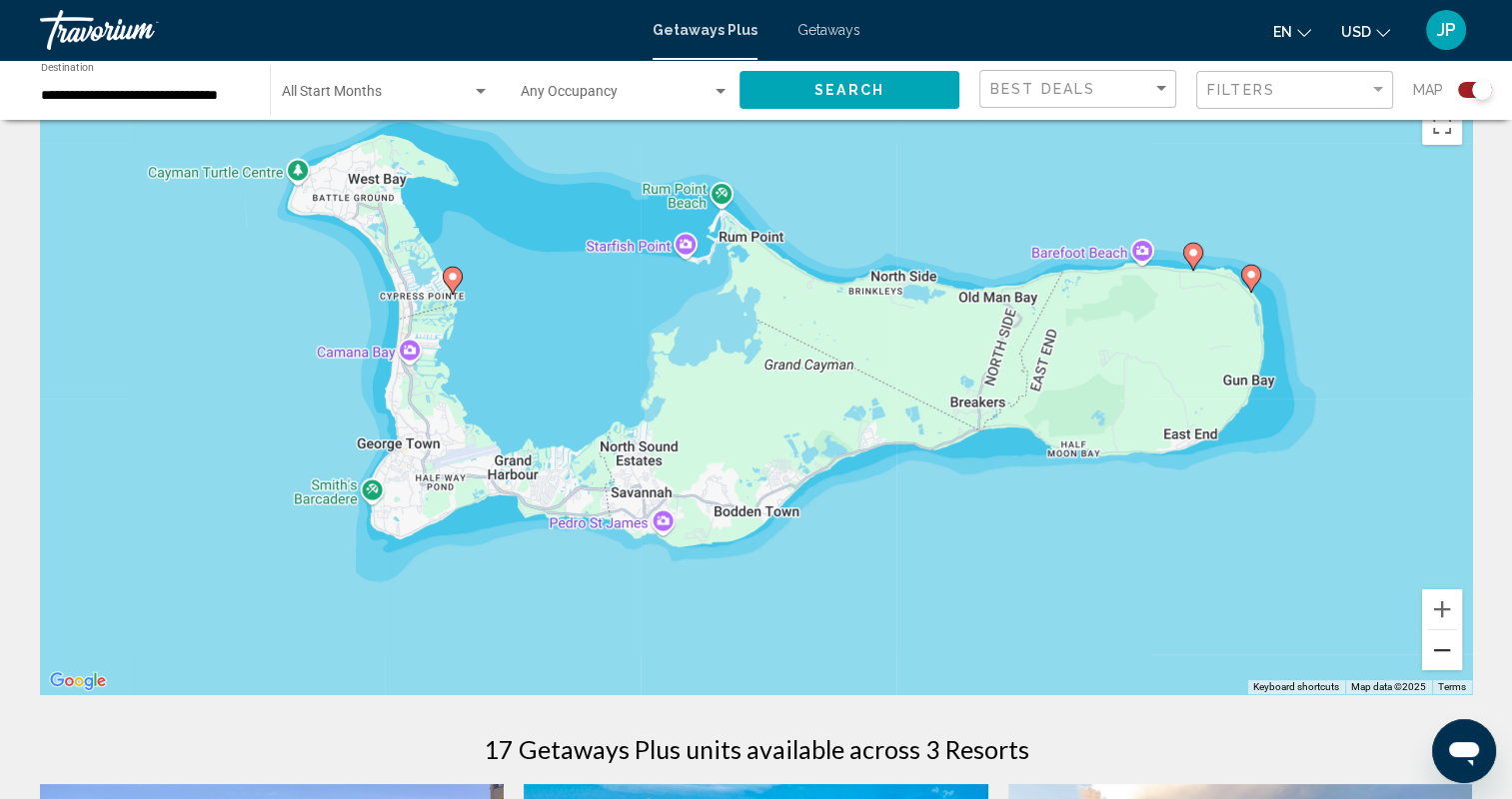 click at bounding box center [1442, 650] 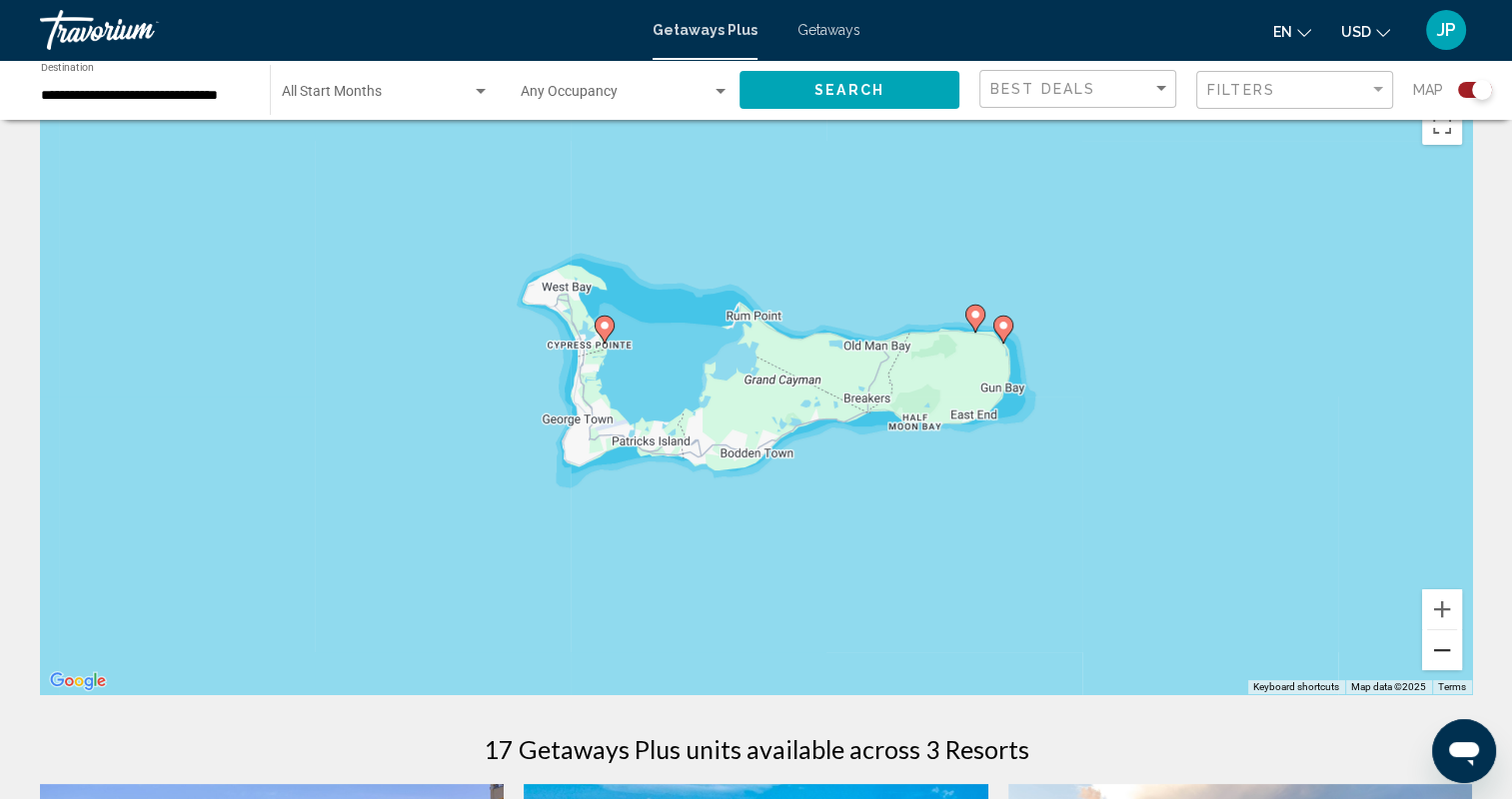 click at bounding box center [1442, 650] 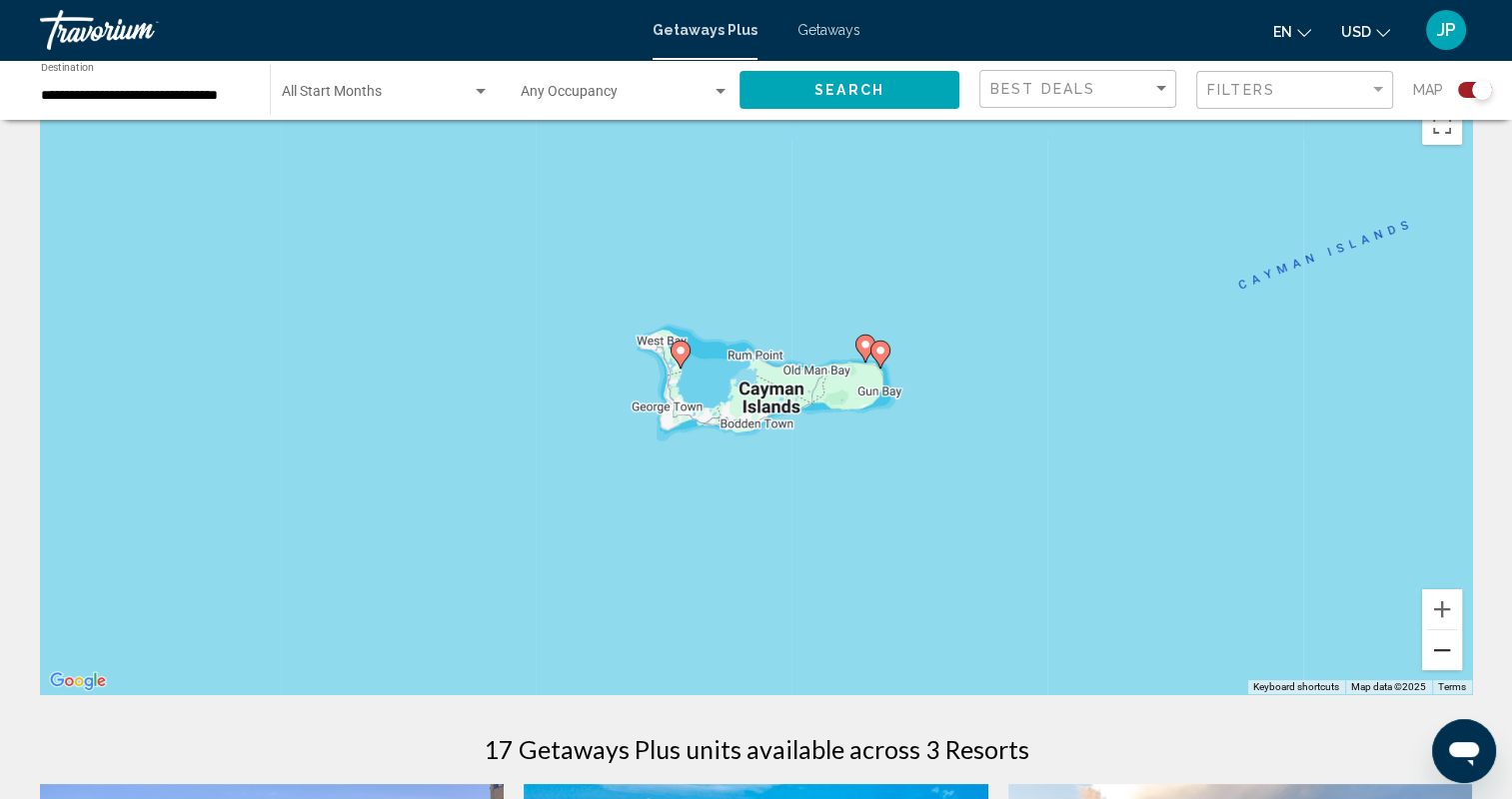 click at bounding box center [1442, 650] 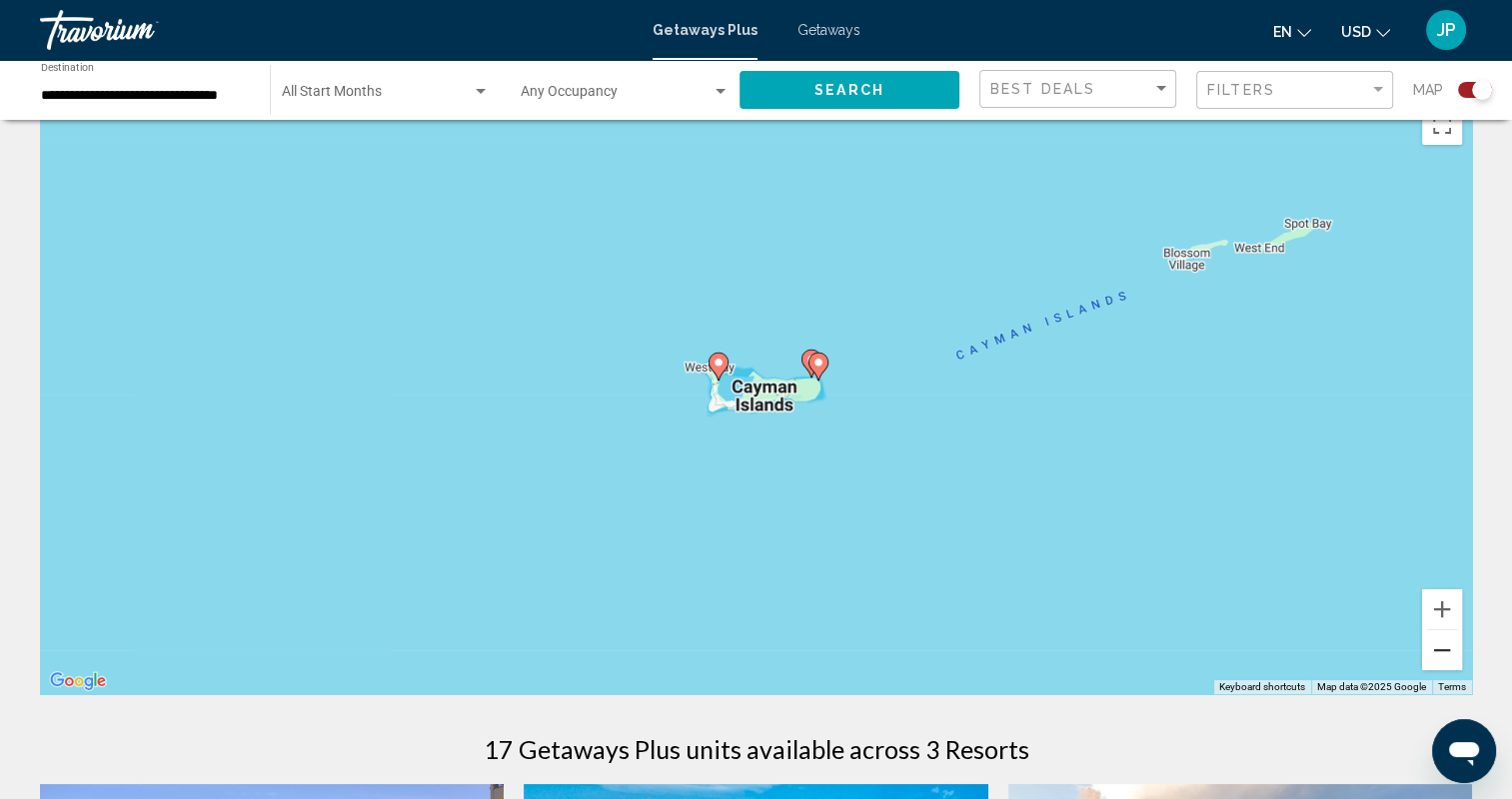 click at bounding box center (1442, 650) 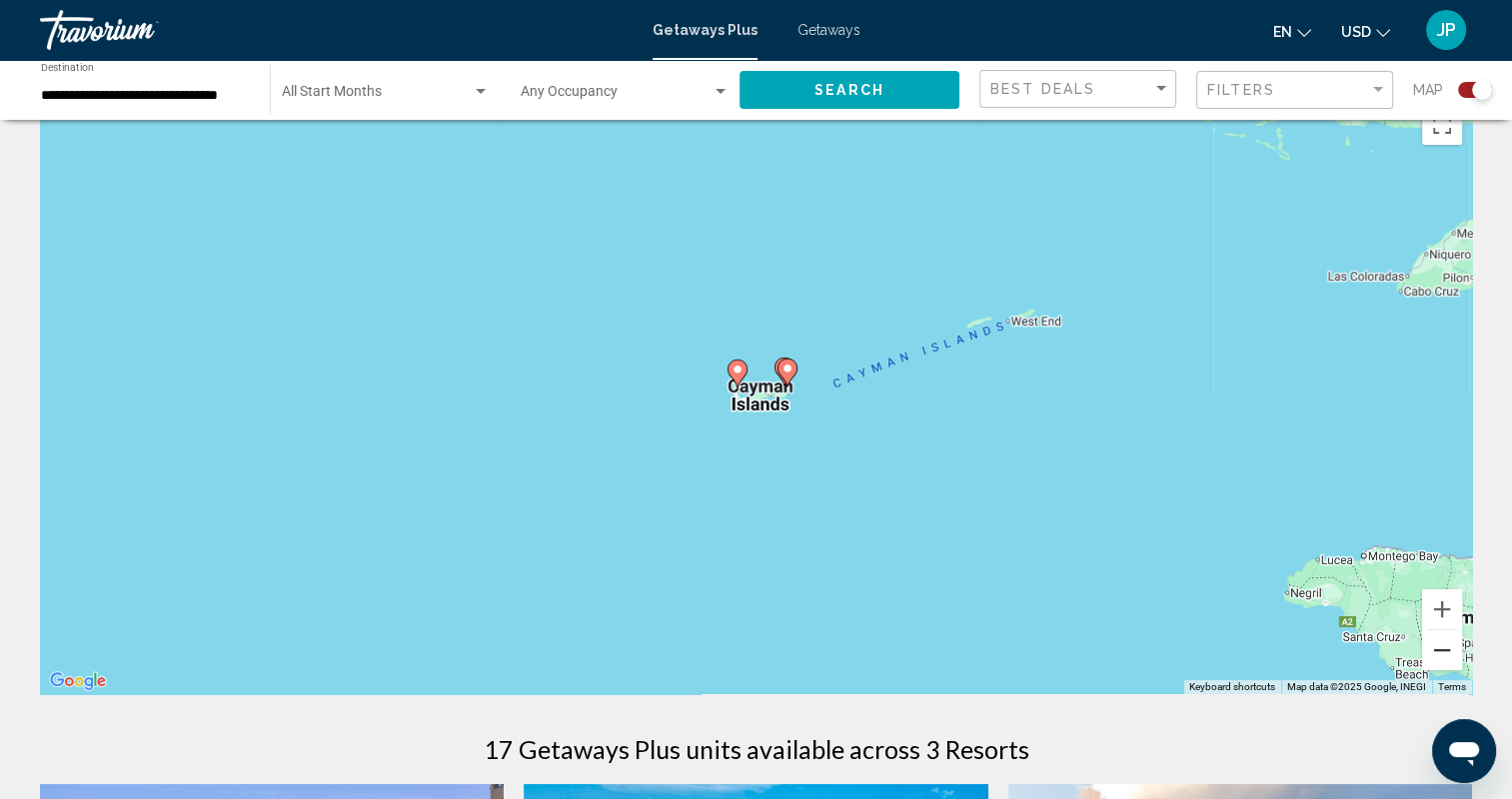 click at bounding box center (1442, 650) 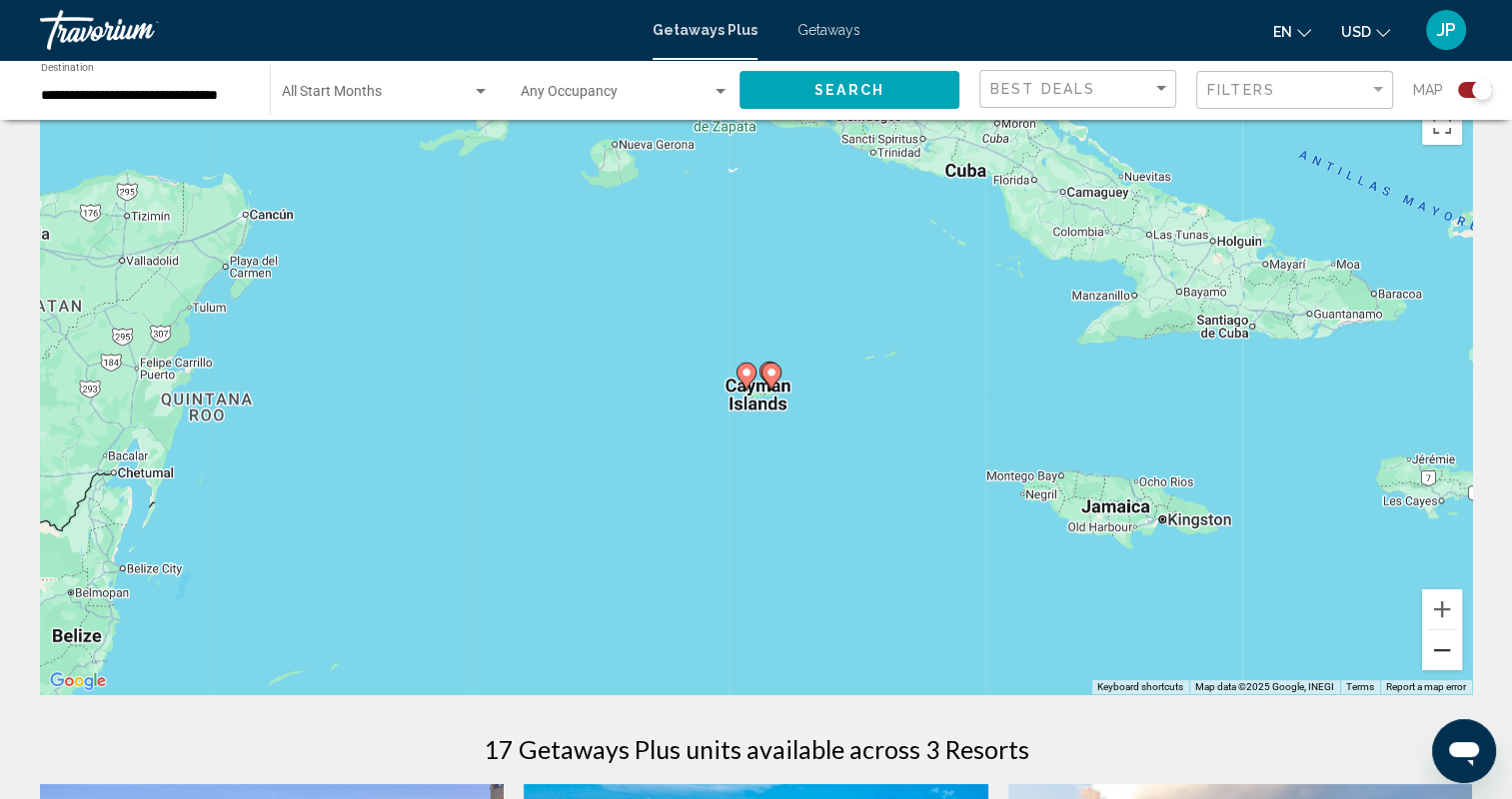 click at bounding box center (1442, 650) 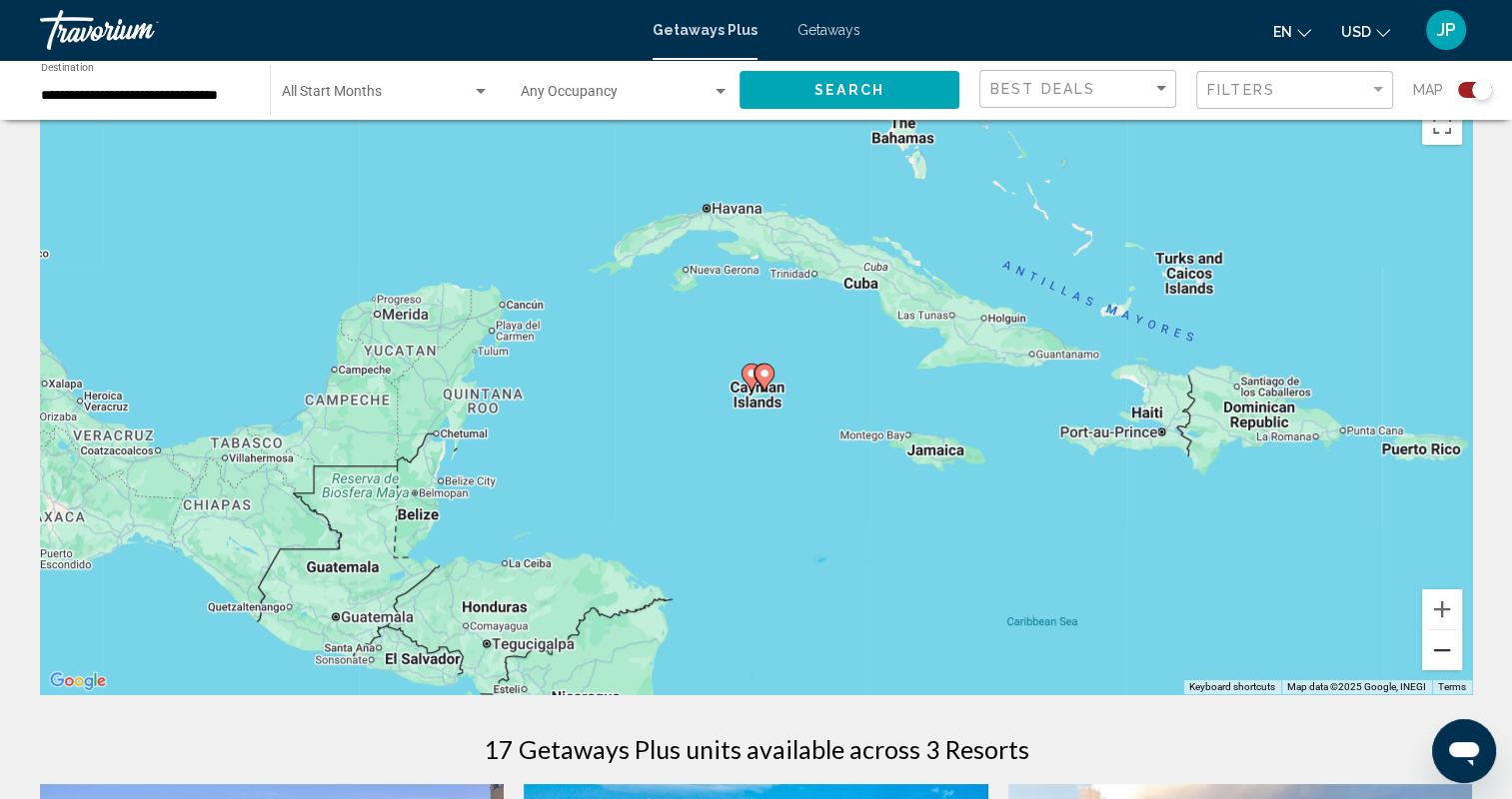 click at bounding box center (1442, 650) 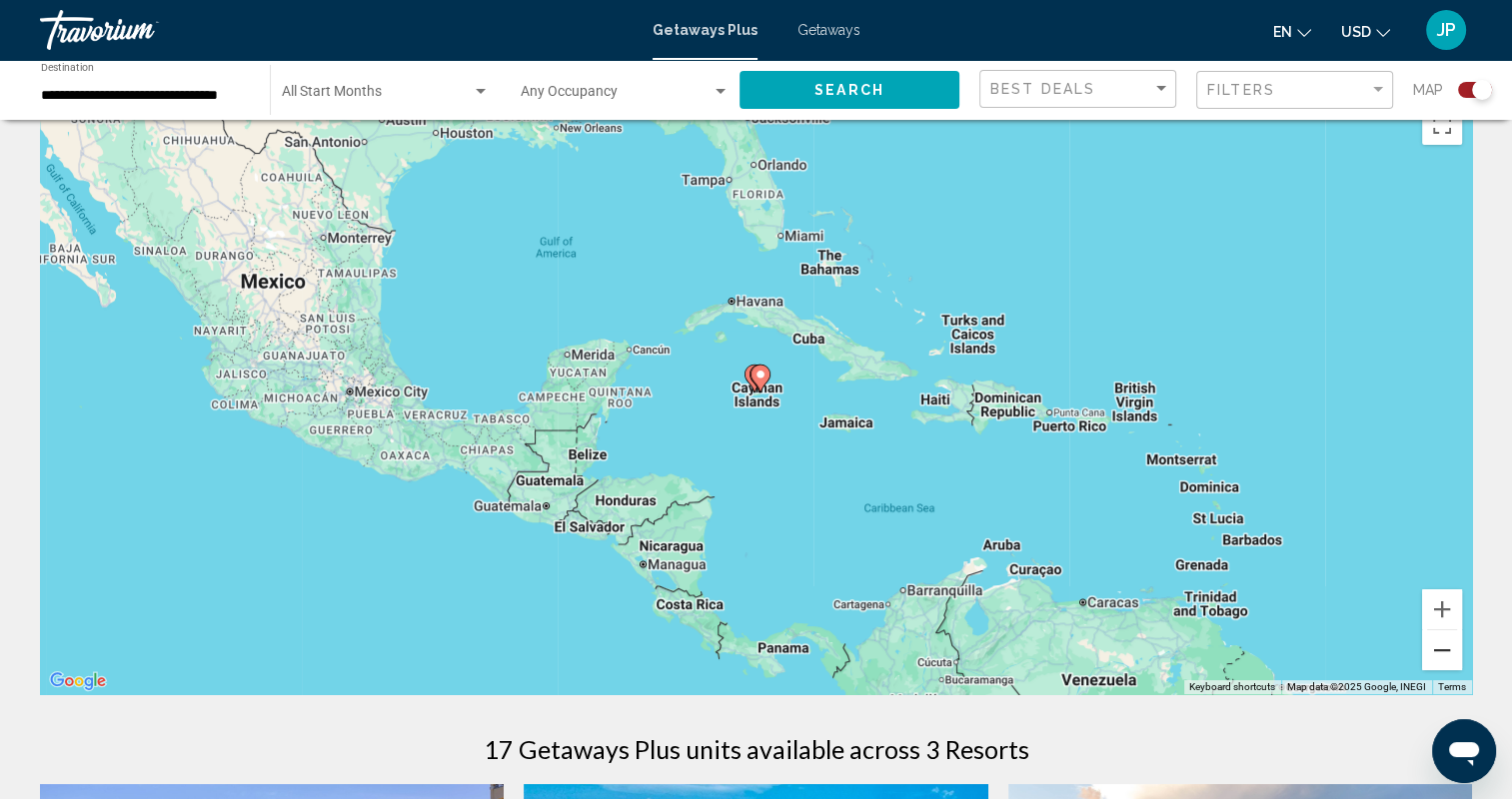 click at bounding box center (1442, 650) 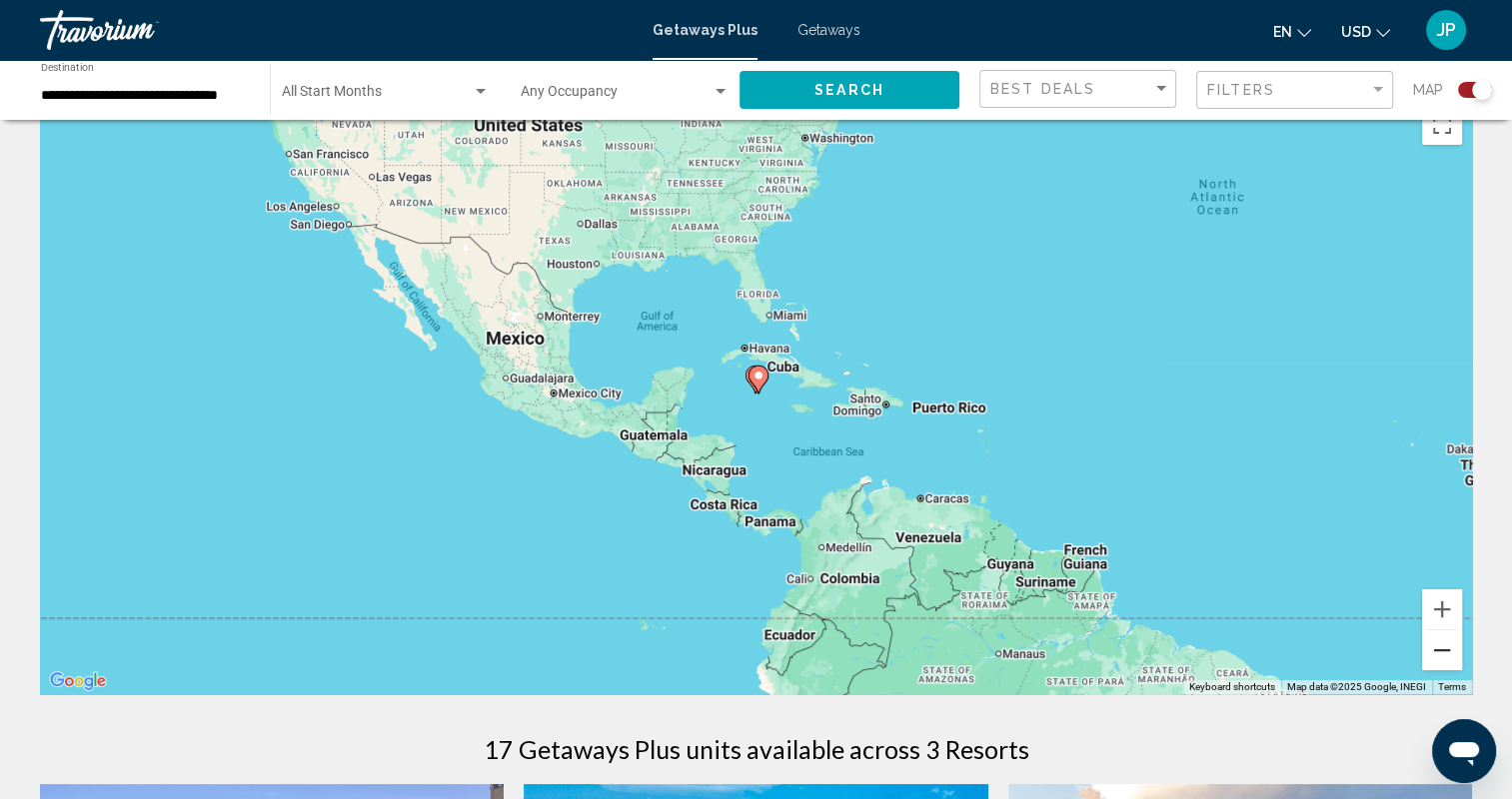 click at bounding box center [1442, 650] 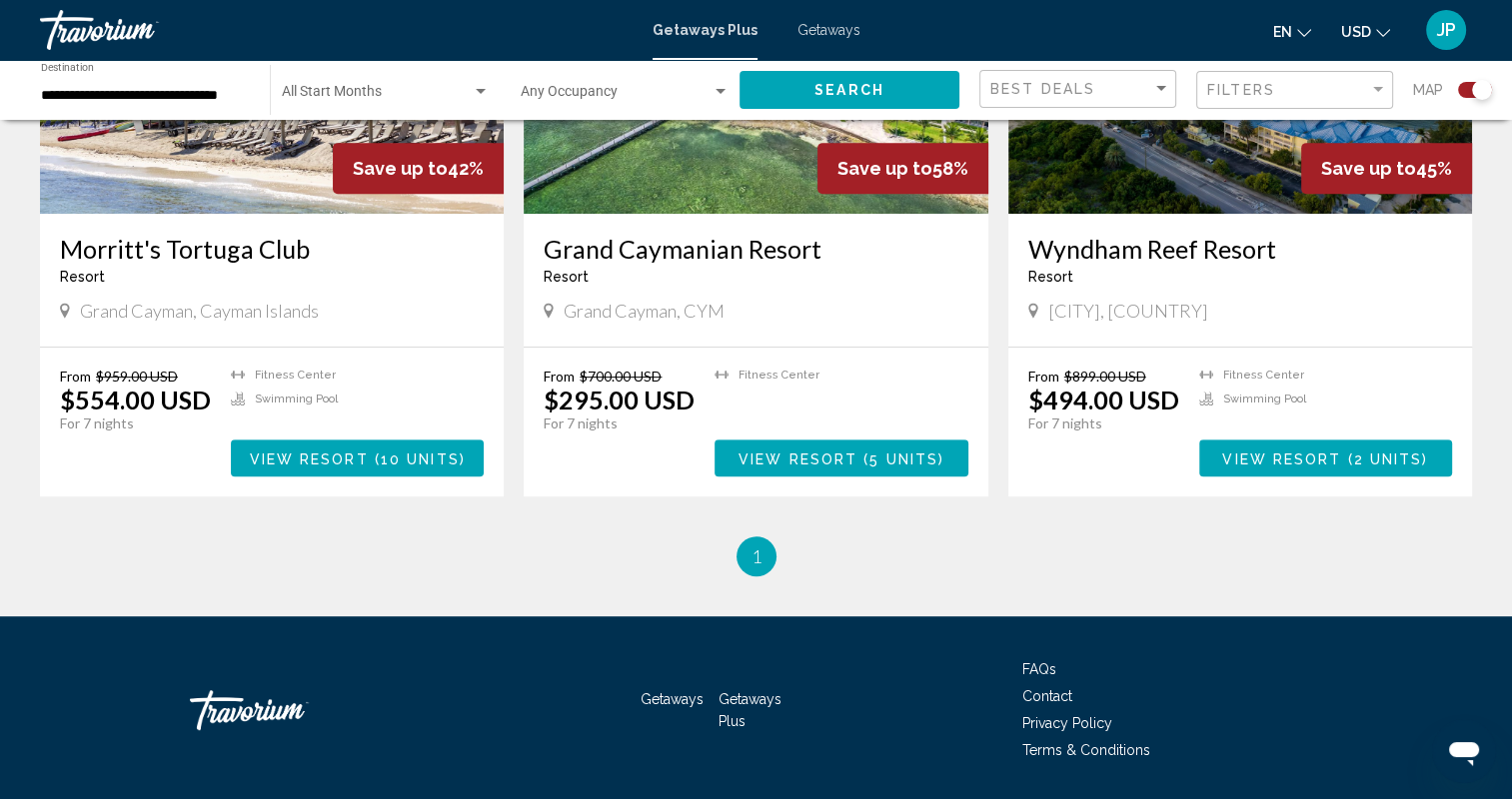 scroll, scrollTop: 962, scrollLeft: 0, axis: vertical 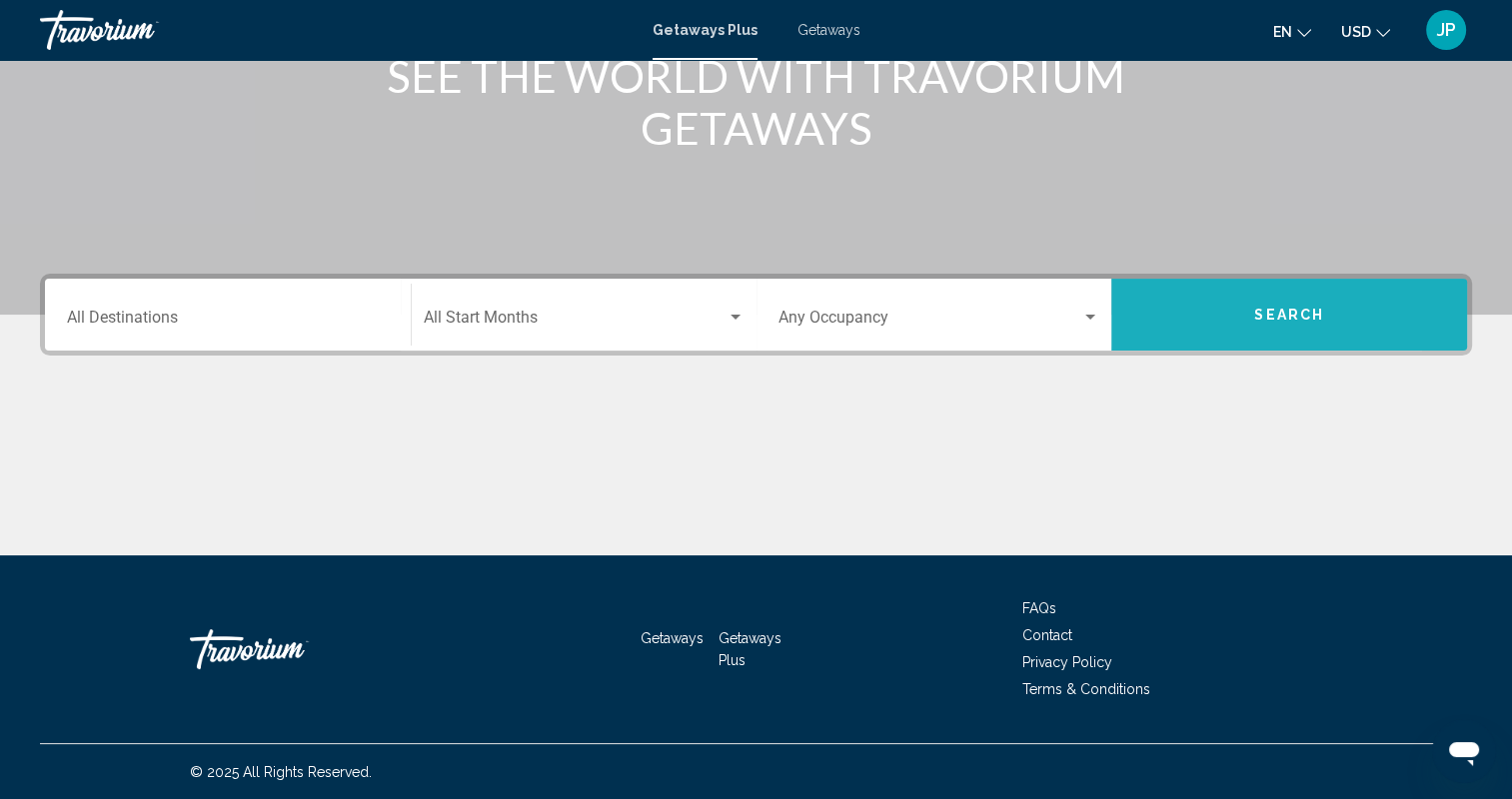 click on "Search" at bounding box center (1289, 315) 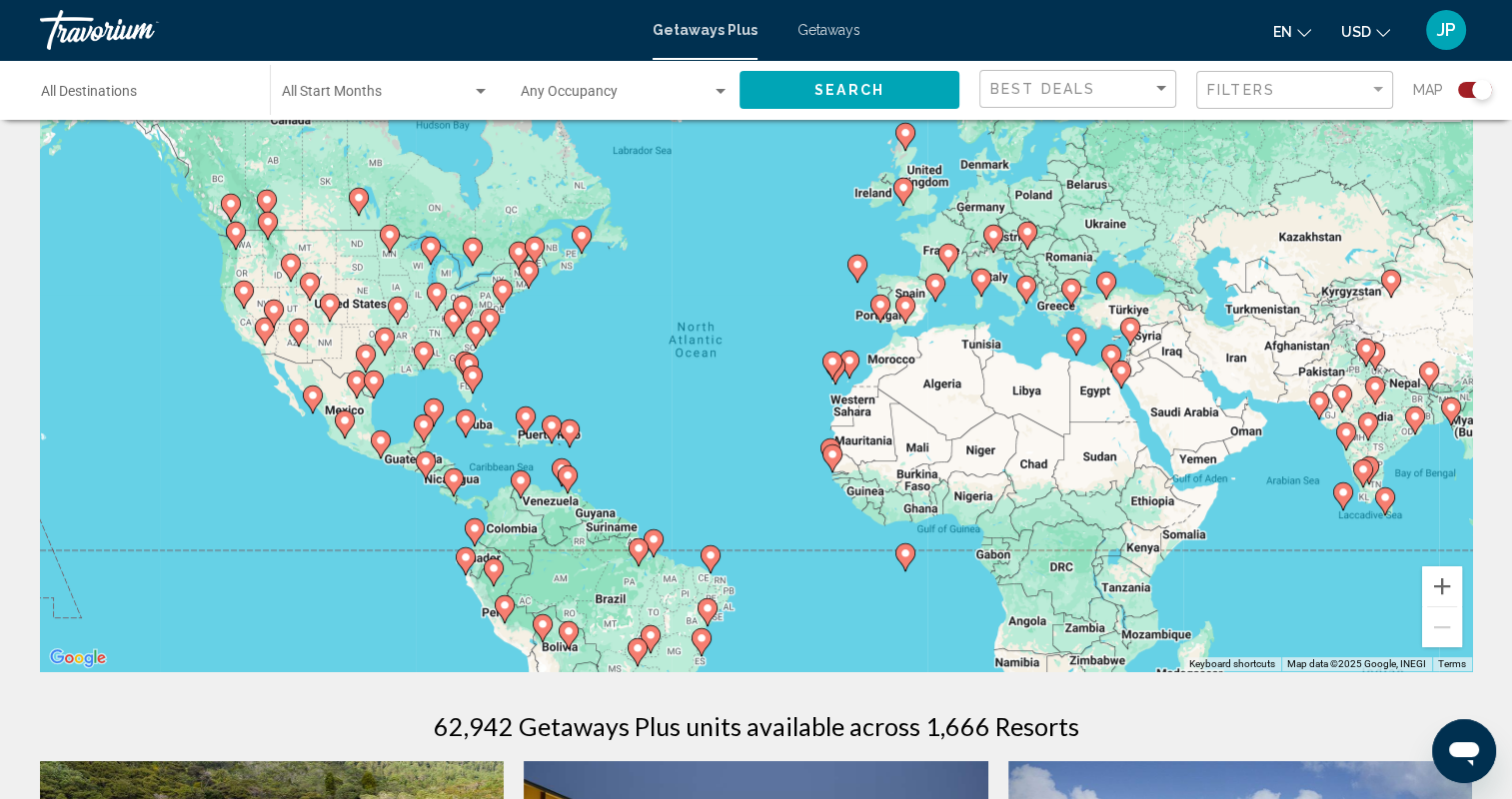 scroll, scrollTop: 56, scrollLeft: 0, axis: vertical 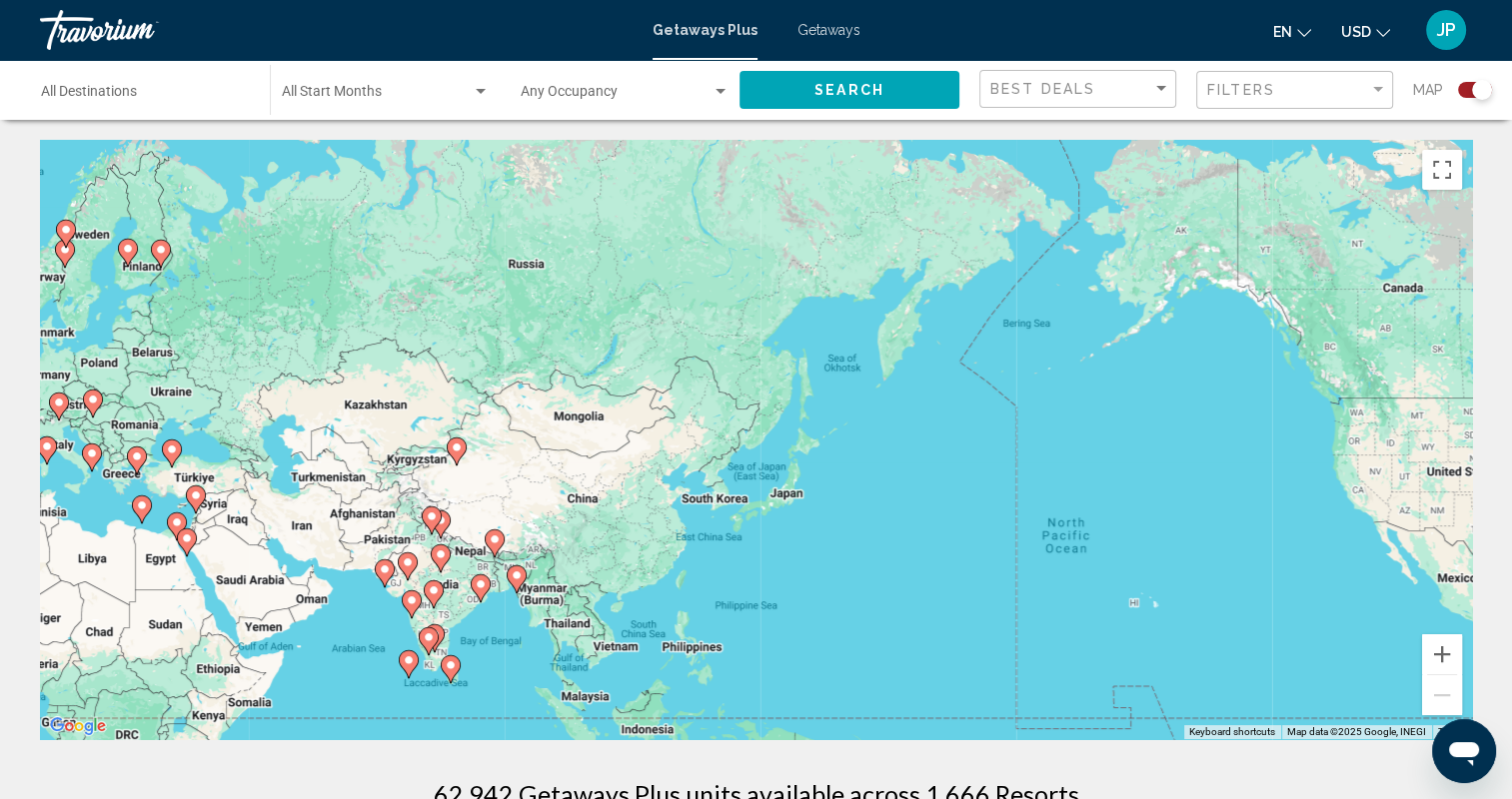 drag, startPoint x: 1311, startPoint y: 546, endPoint x: 371, endPoint y: 646, distance: 945.3042 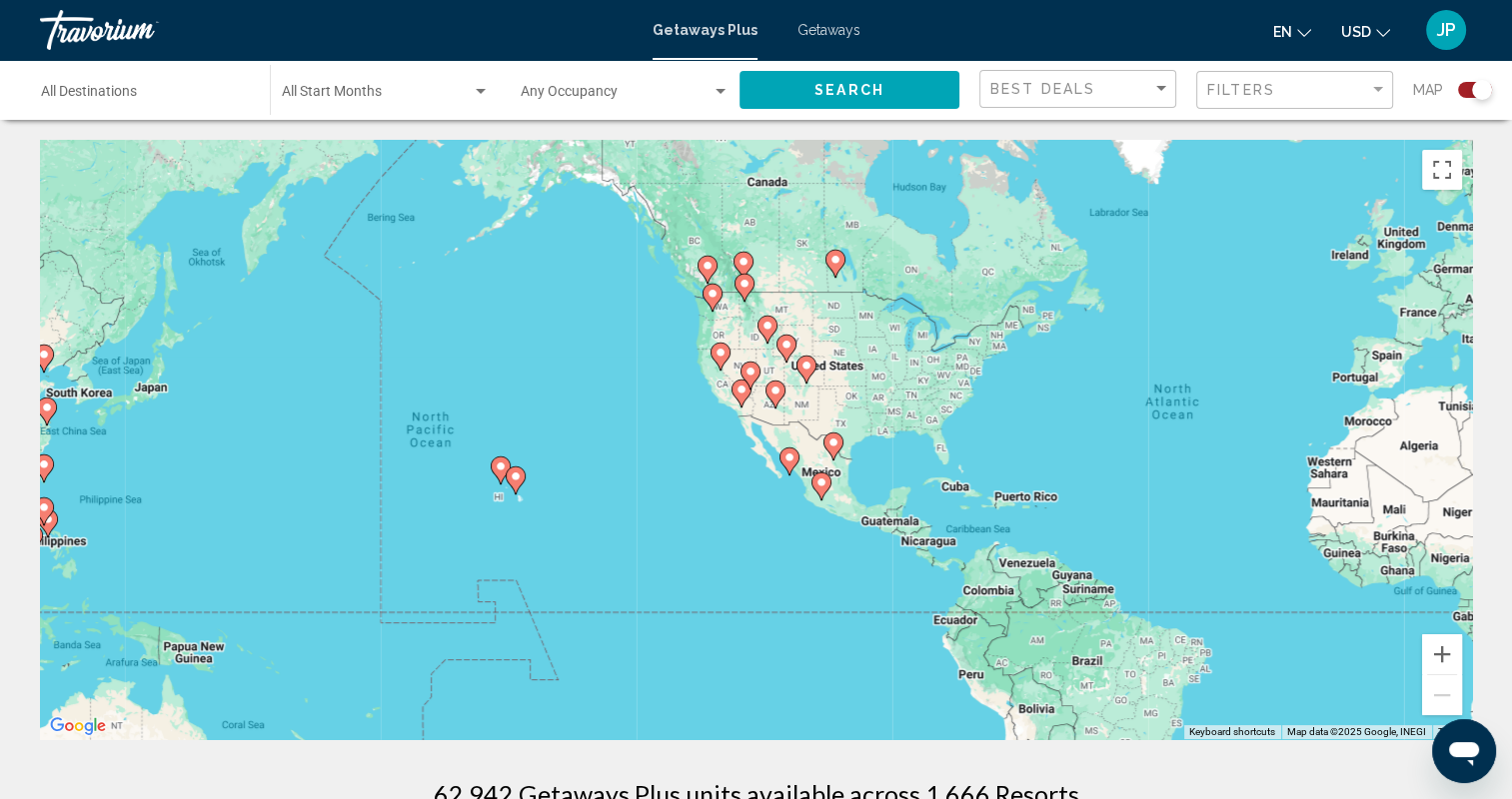 drag, startPoint x: 1285, startPoint y: 503, endPoint x: 644, endPoint y: 398, distance: 649.54292 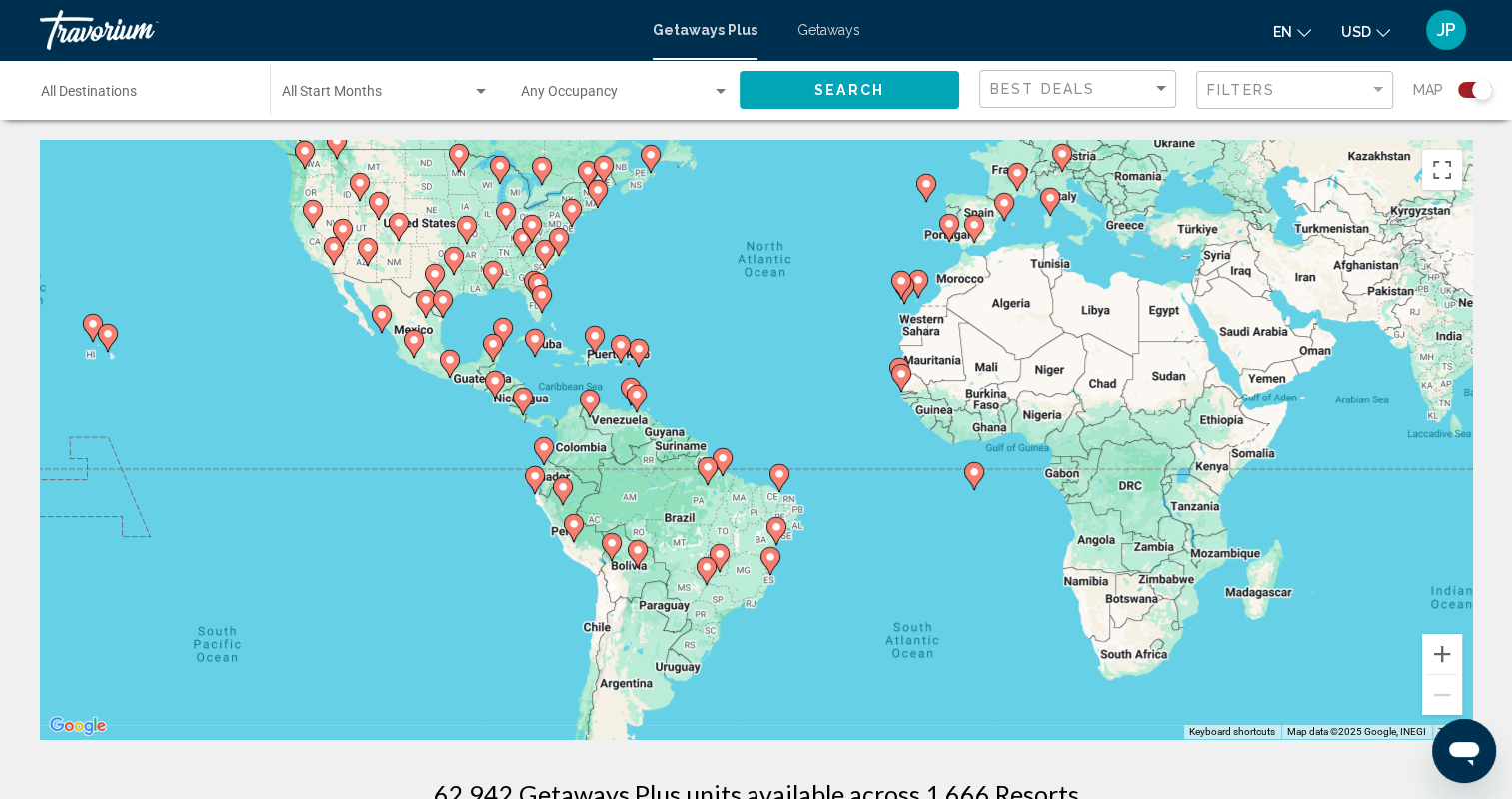 drag, startPoint x: 684, startPoint y: 514, endPoint x: 272, endPoint y: 370, distance: 436.44014 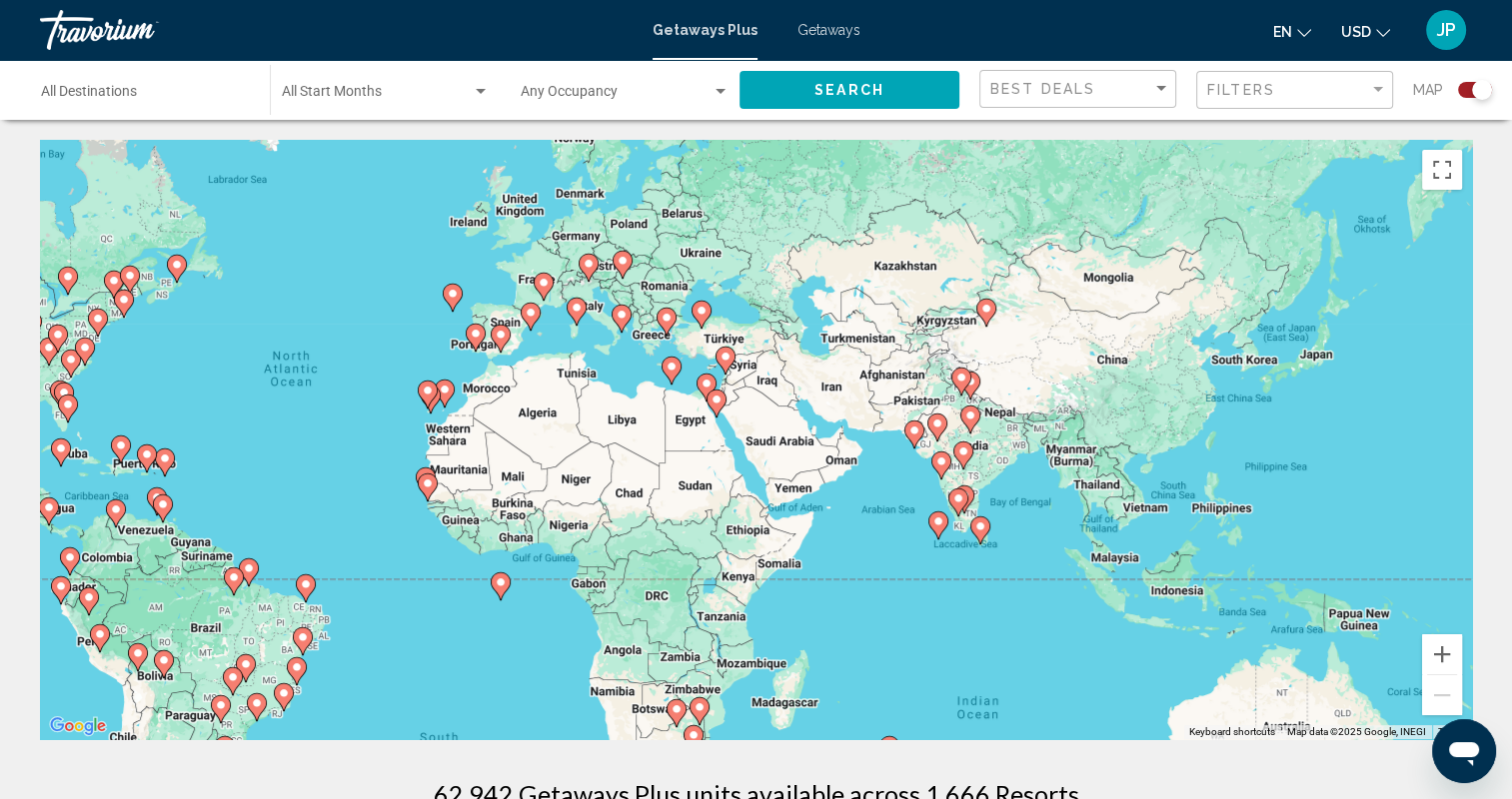 drag, startPoint x: 937, startPoint y: 518, endPoint x: 420, endPoint y: 643, distance: 531.89661 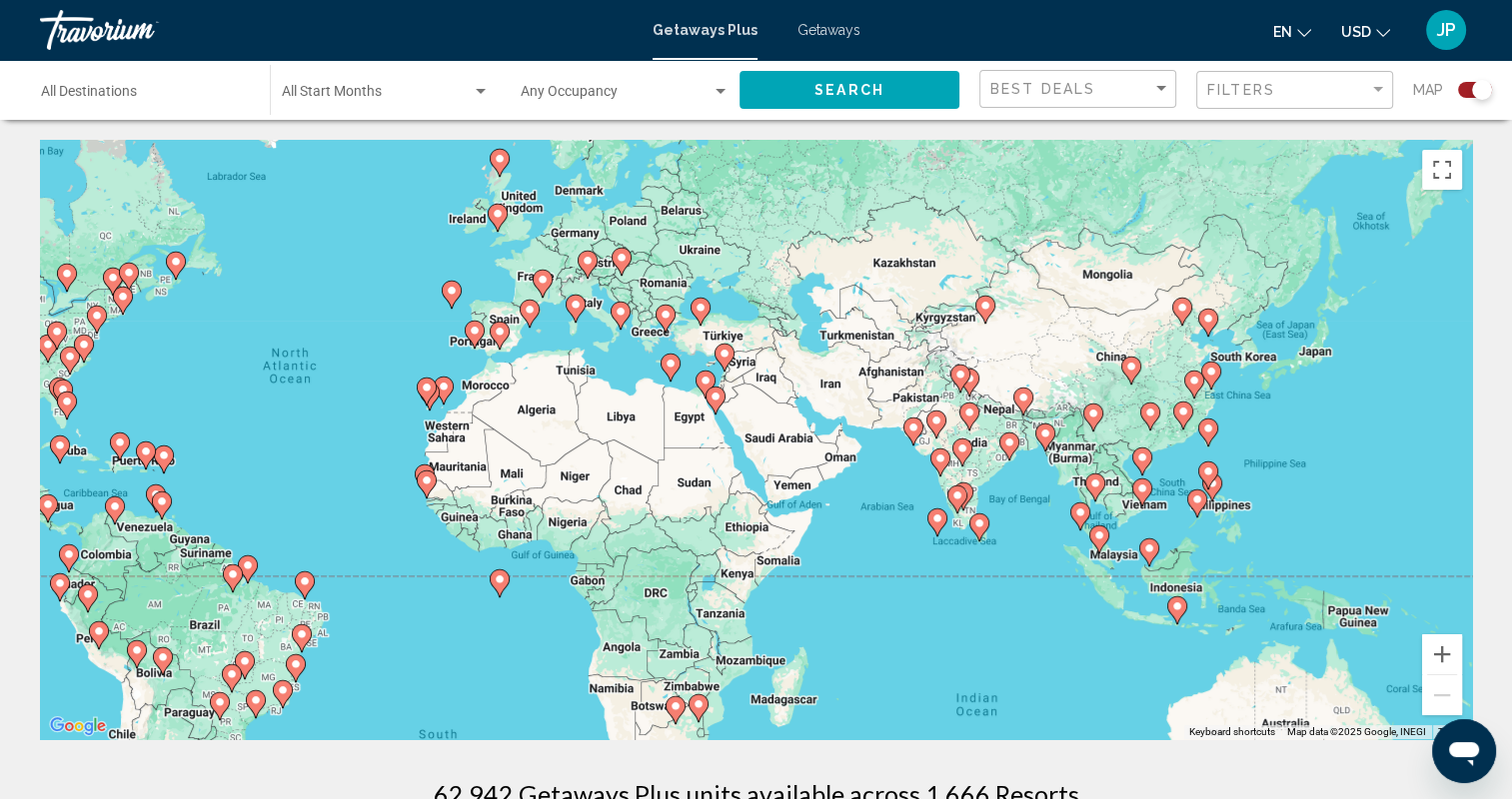 click on "To navigate, press the arrow keys. To activate drag with keyboard, press Alt + Enter. Once in keyboard drag state, use the arrow keys to move the marker. To complete the drag, press the Enter key. To cancel, press Escape." at bounding box center (756, 439) 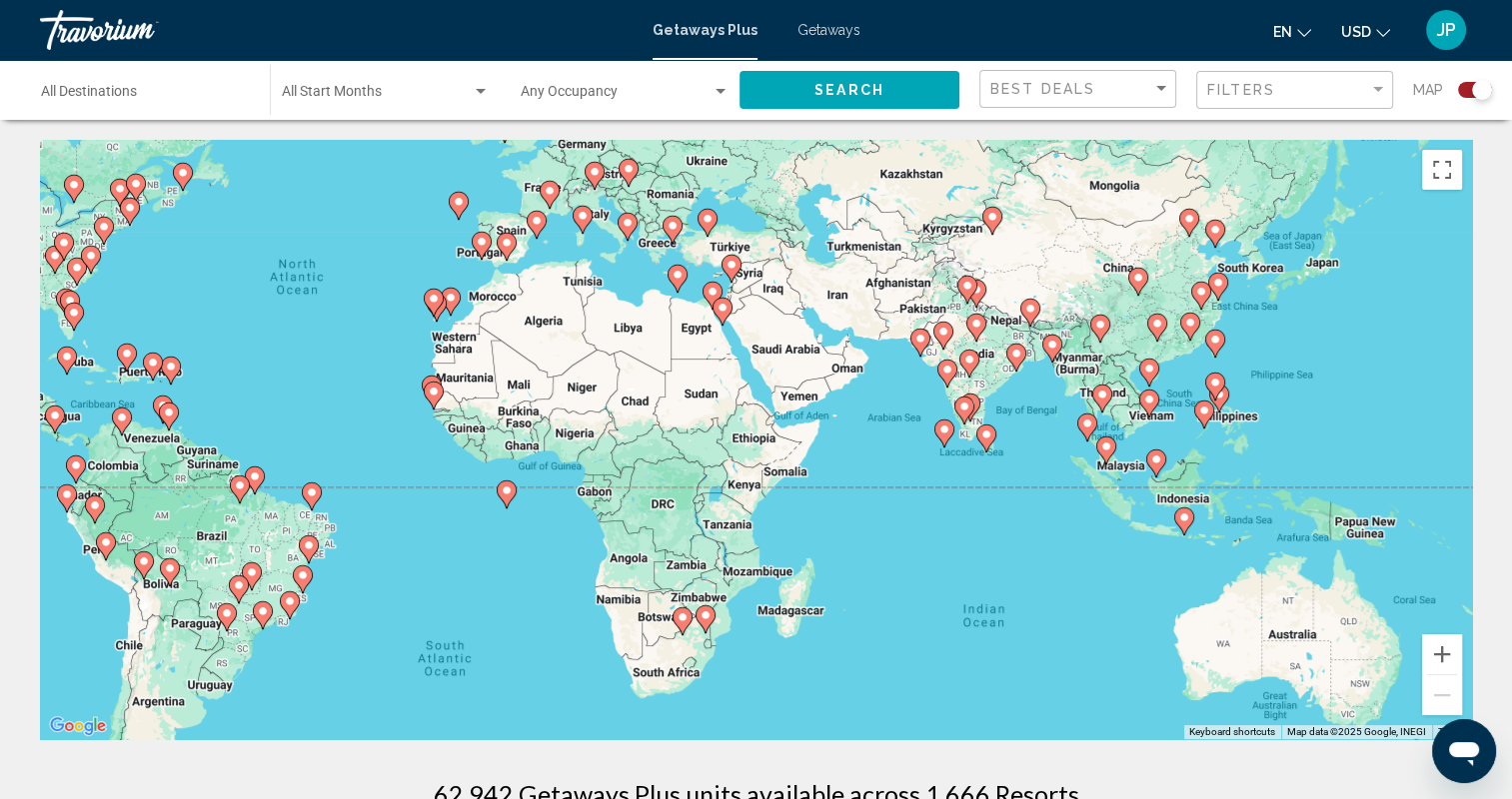 drag, startPoint x: 942, startPoint y: 639, endPoint x: 949, endPoint y: 541, distance: 98.24968 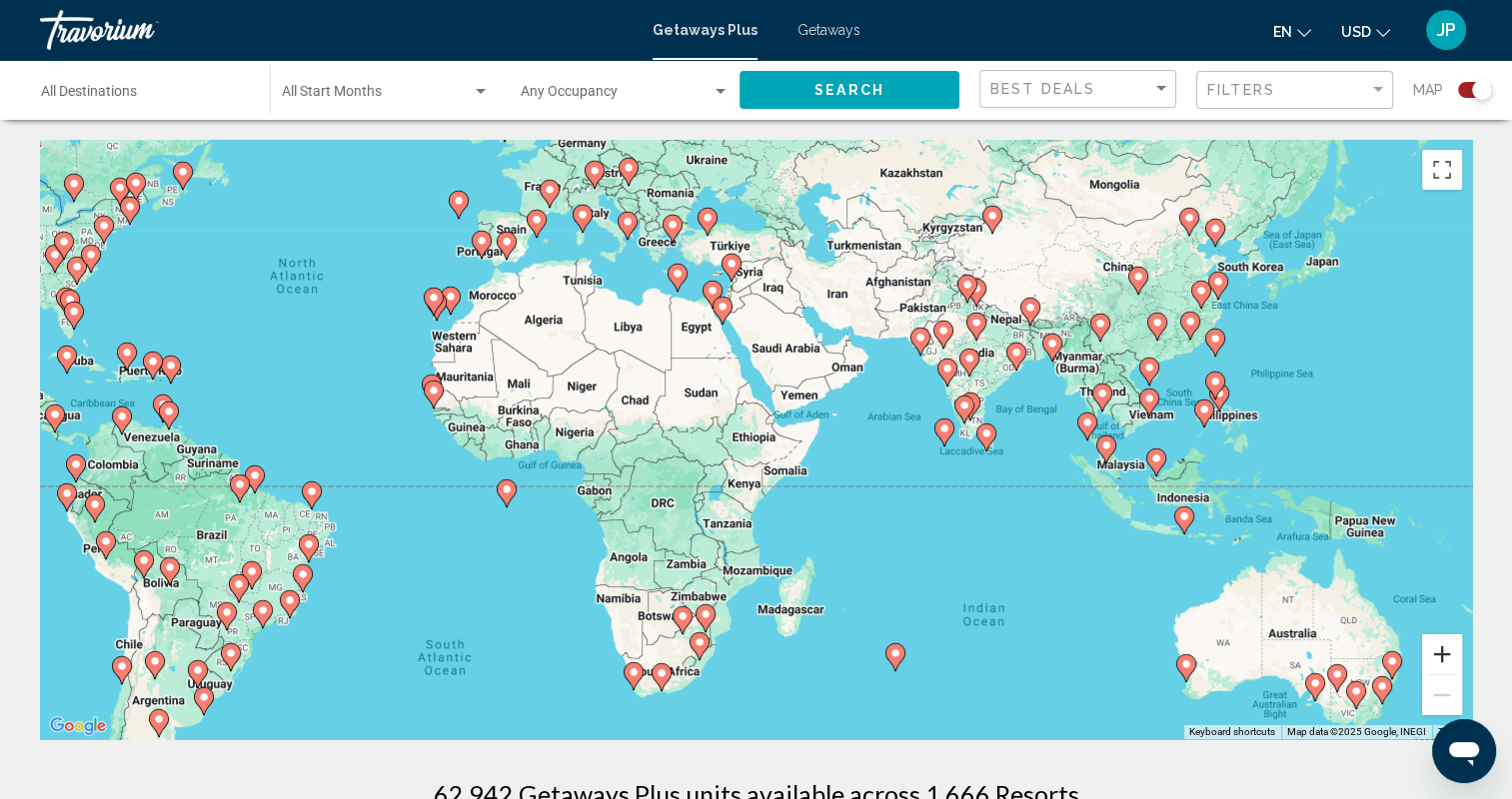 click at bounding box center [1442, 654] 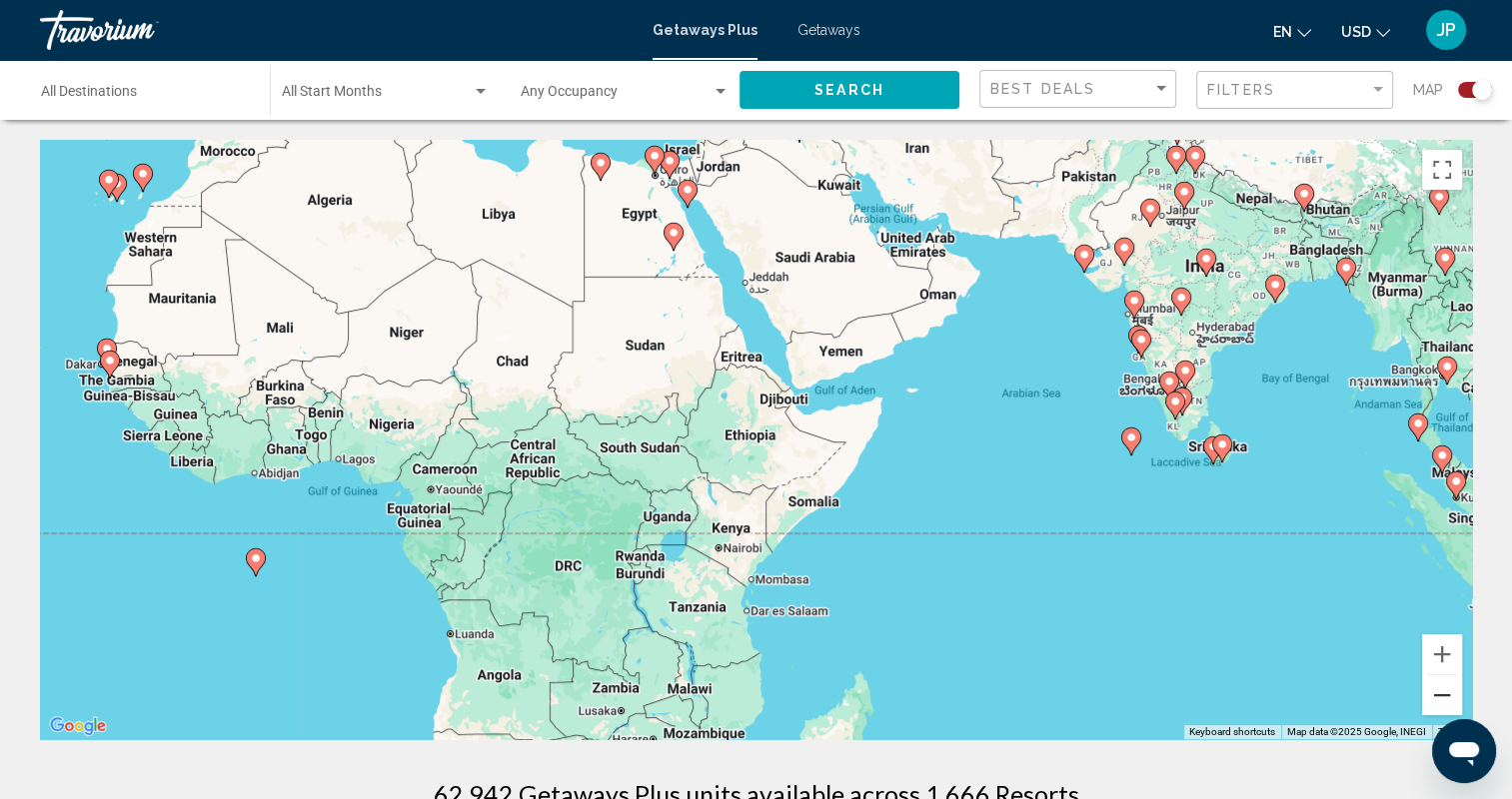 click at bounding box center [1442, 695] 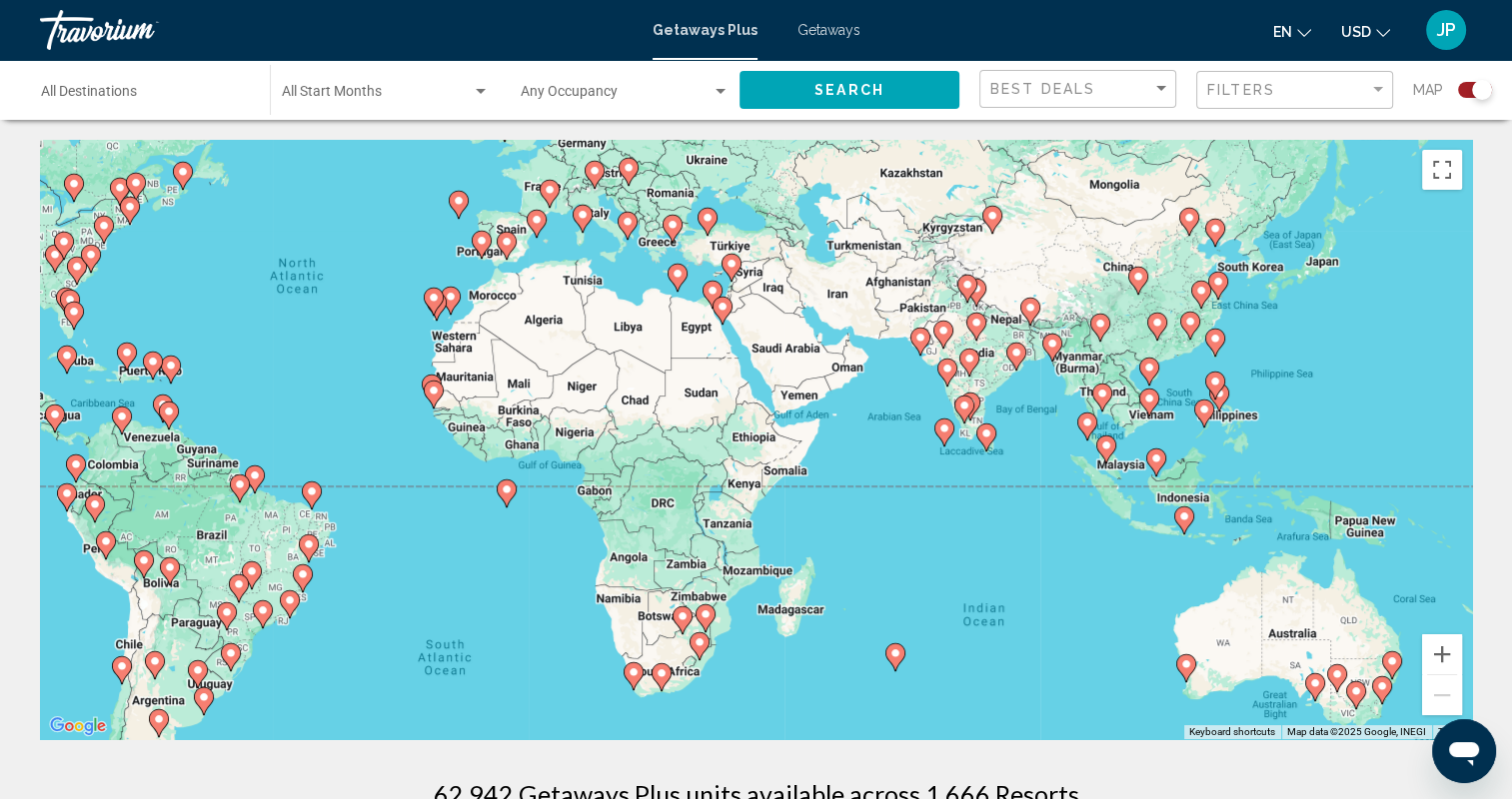 click 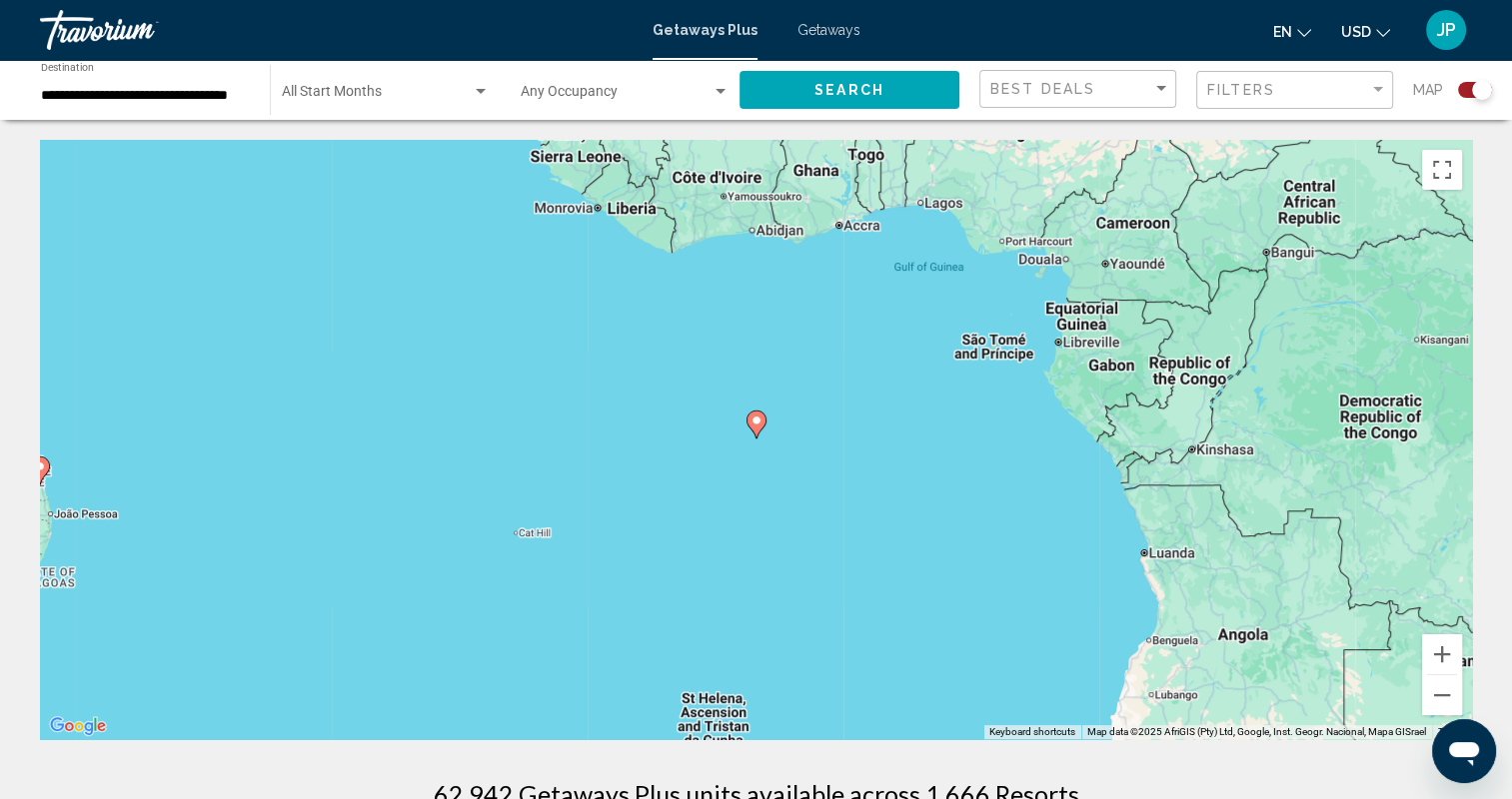 click 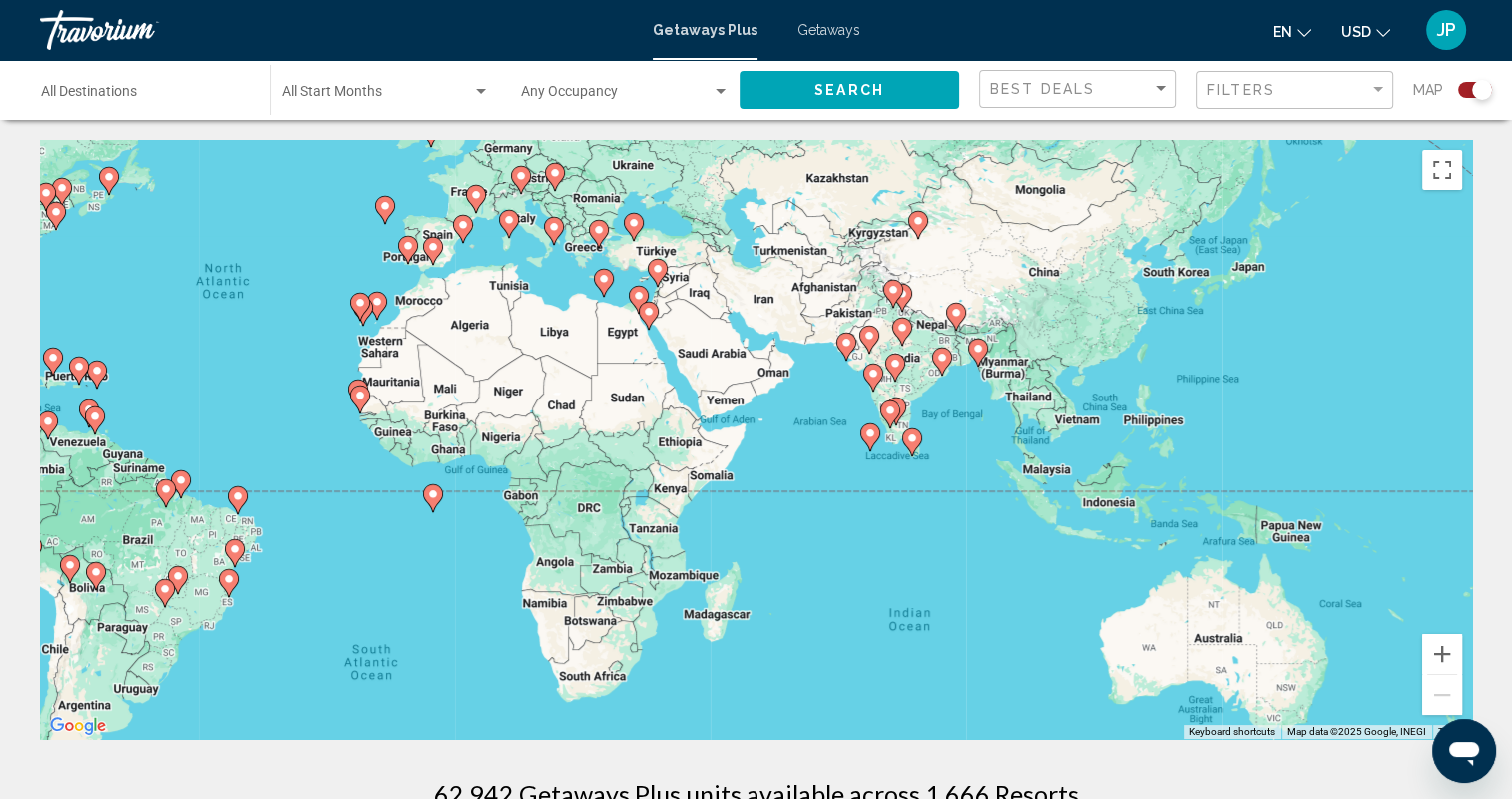 drag, startPoint x: 1331, startPoint y: 511, endPoint x: 804, endPoint y: 377, distance: 543.76925 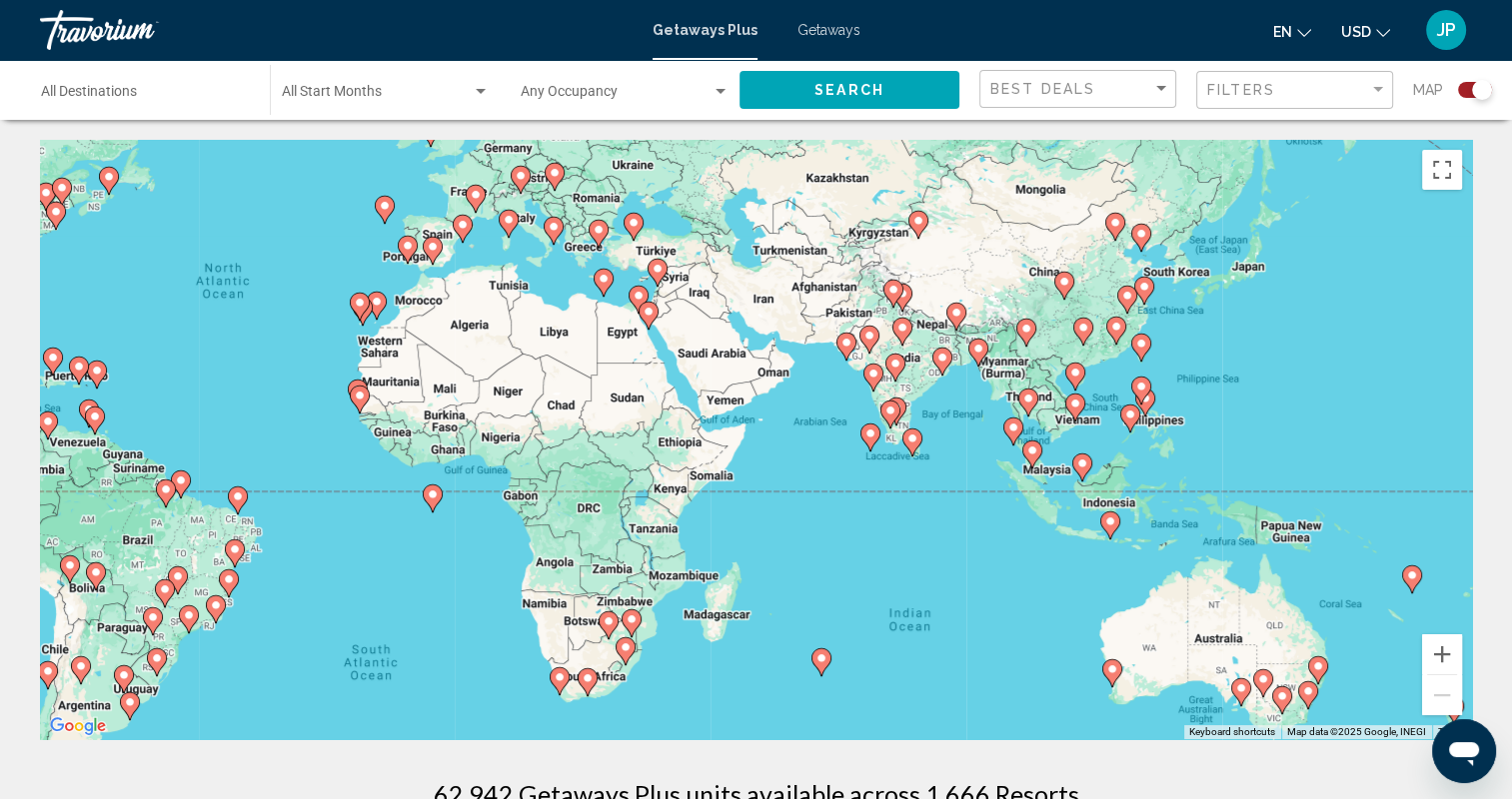 click 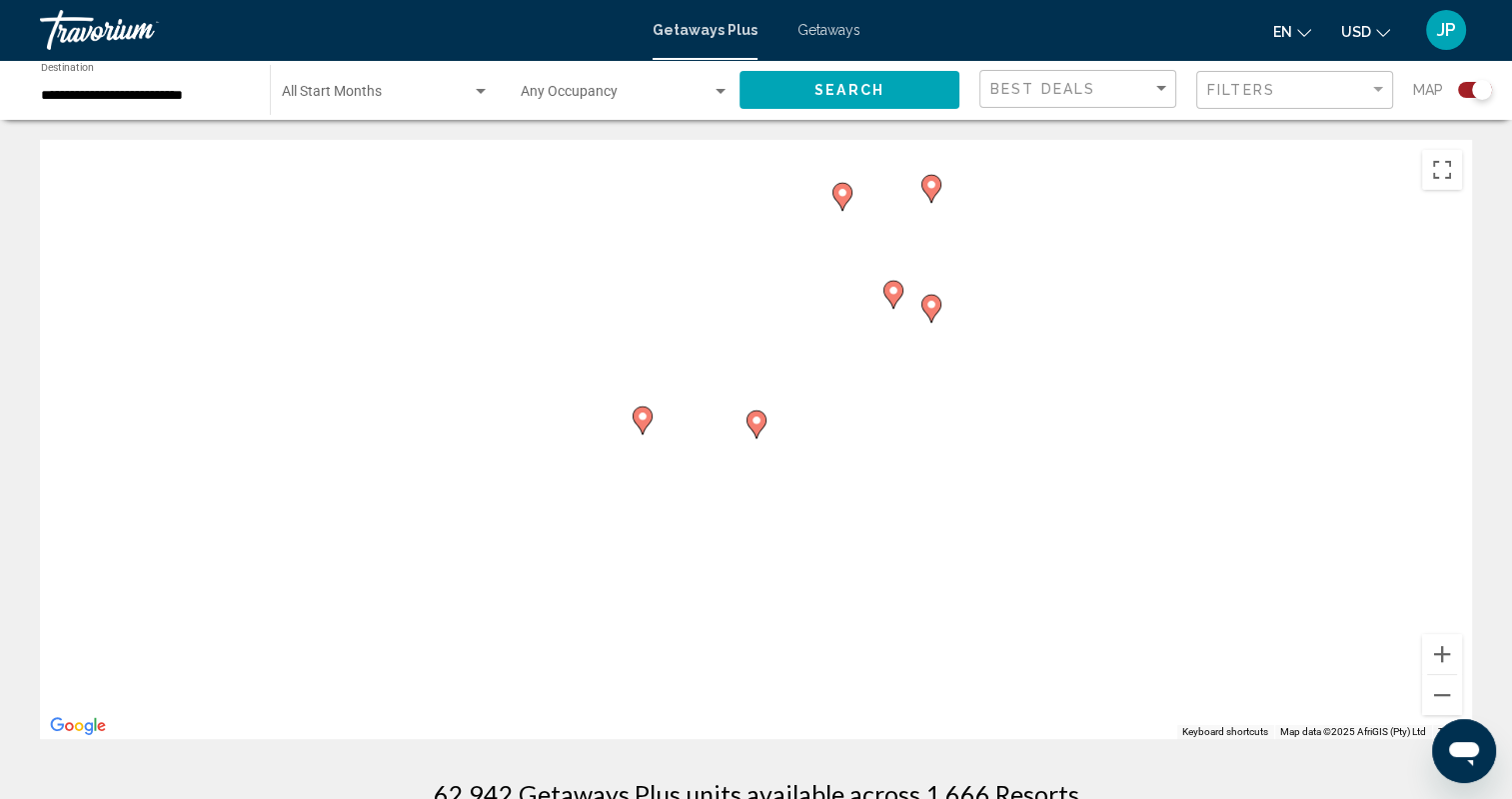 click at bounding box center [643, 420] 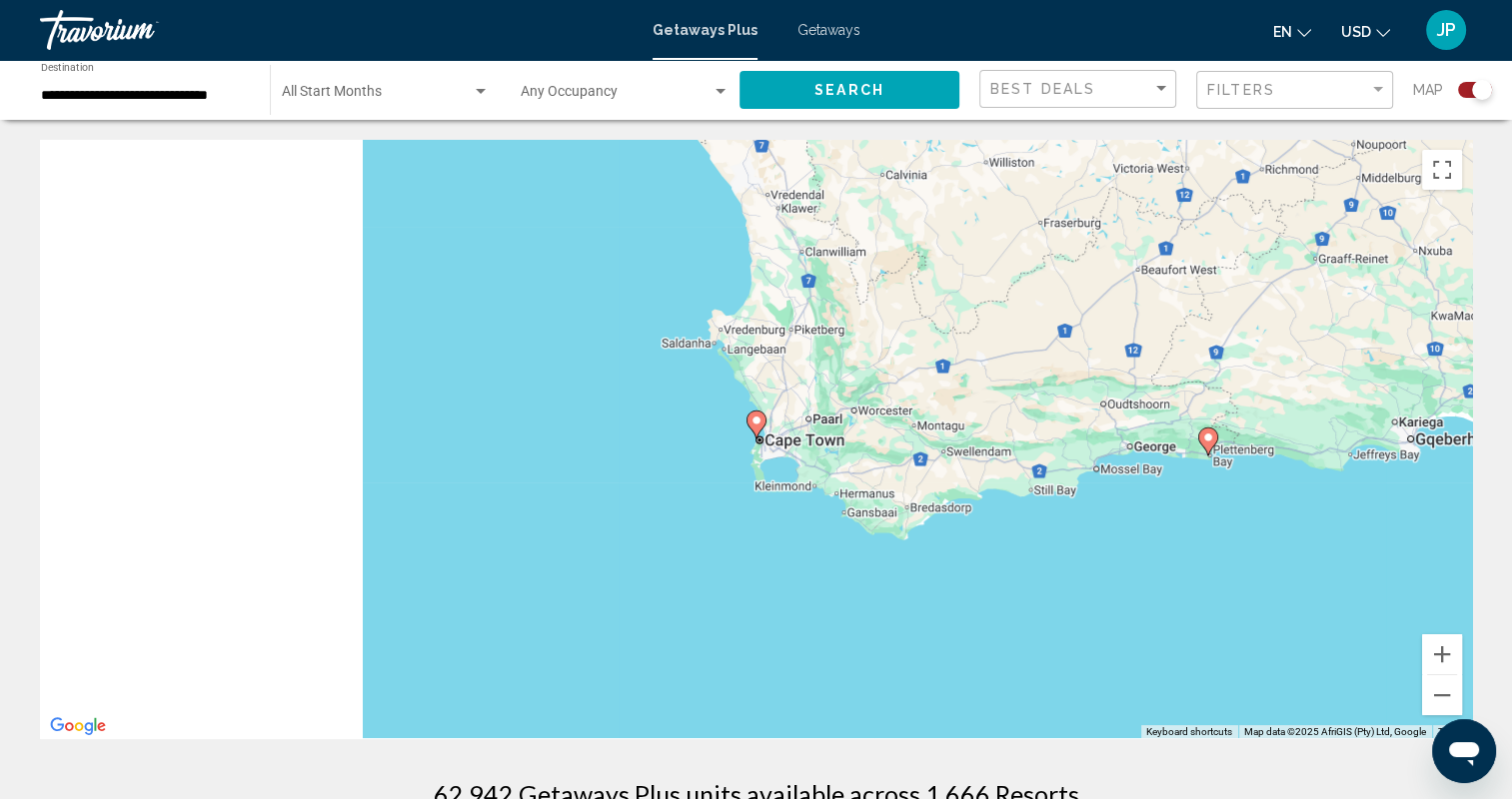 click 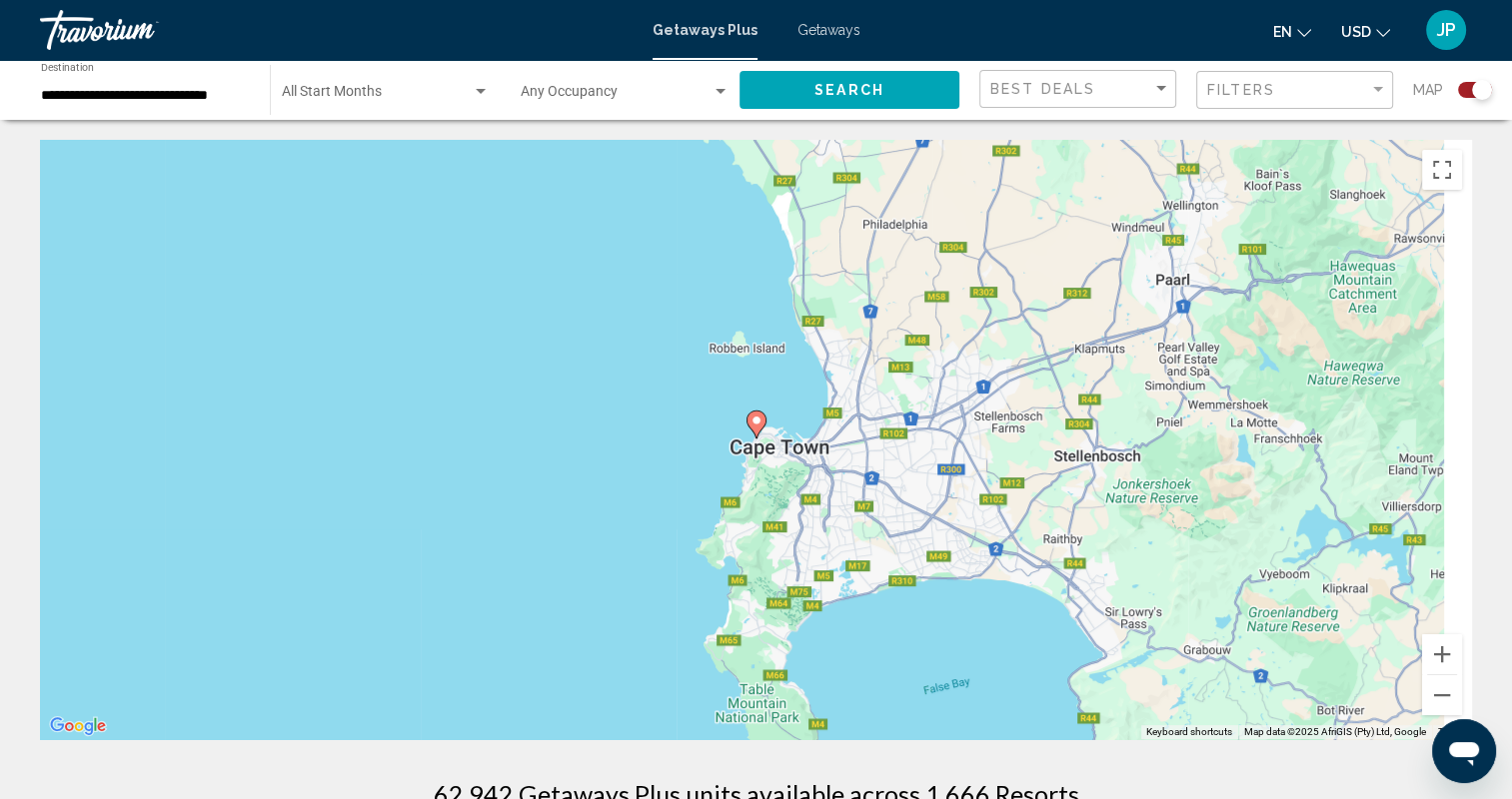 click 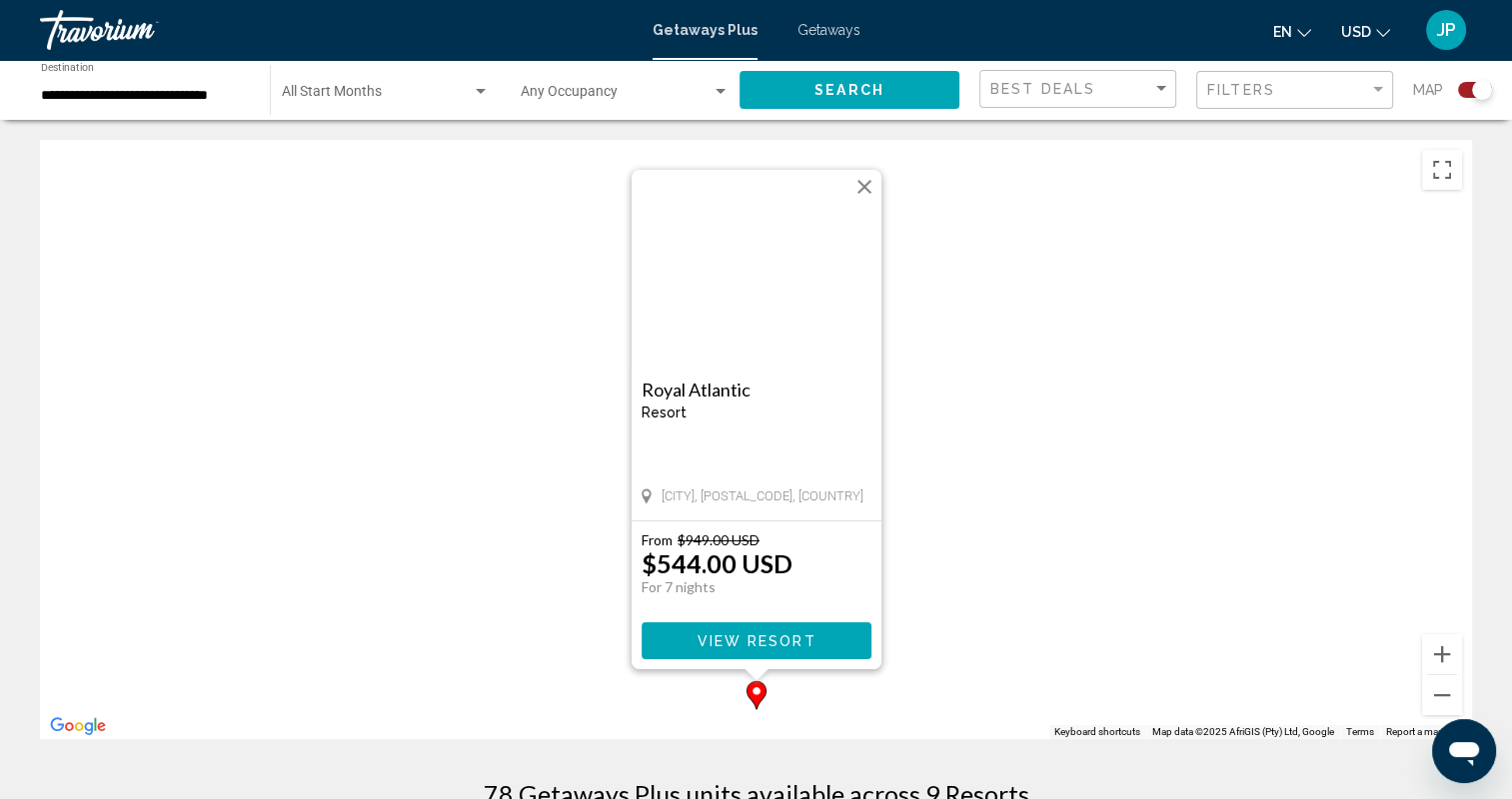 click on "To navigate, press the arrow keys. To activate drag with keyboard, press Alt + Enter. Once in keyboard drag state, use the arrow keys to move the marker. To complete the drag, press the Enter key. To cancel, press Escape.  Royal Atlantic  Resort  -  This is an adults only resort
Cape Town, 8005, ZAF From $949.00 USD $544.00 USD For 7 nights You save  $405.00 USD  View Resort" at bounding box center (756, 439) 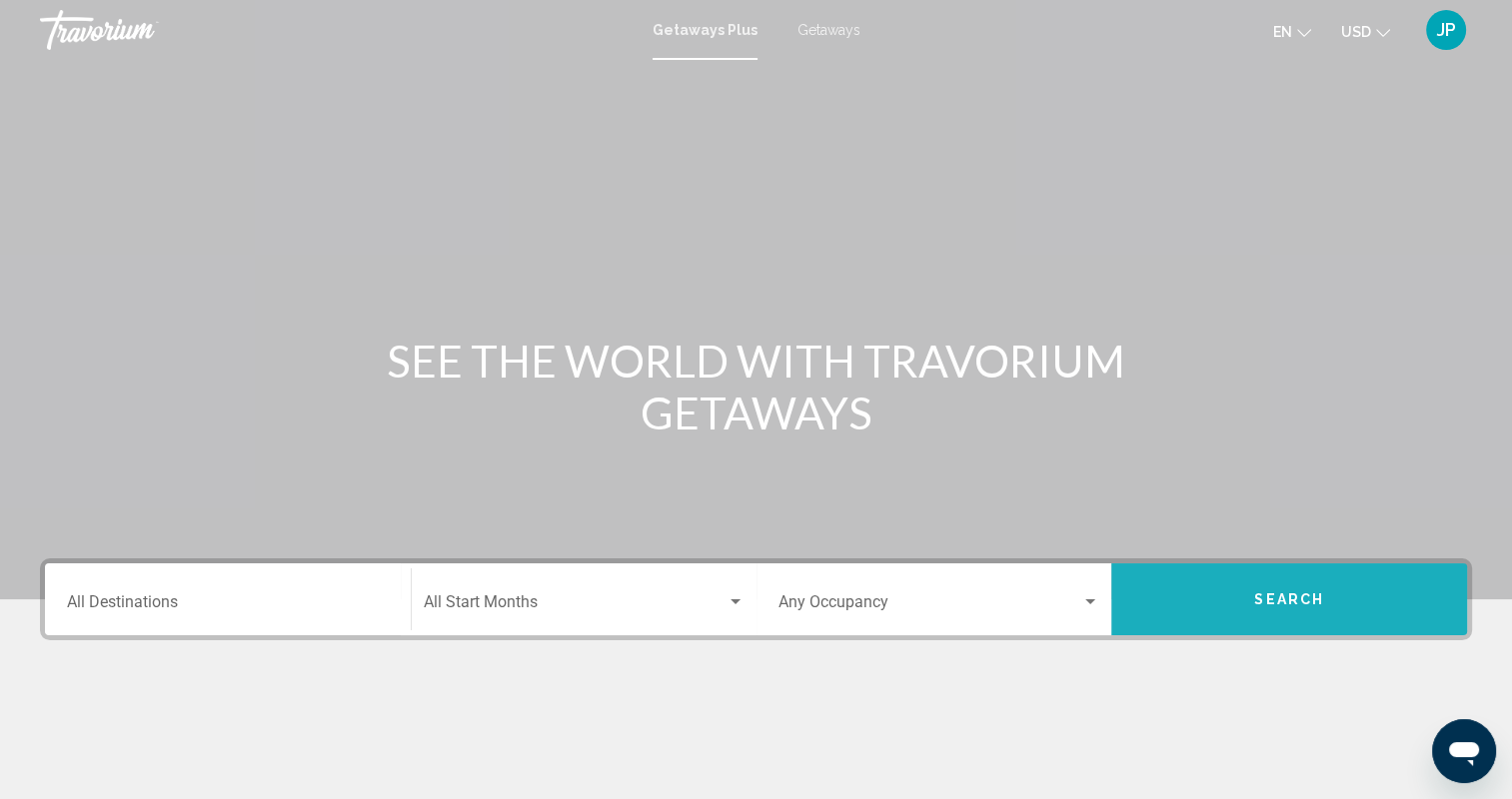 click on "Search" at bounding box center [1289, 599] 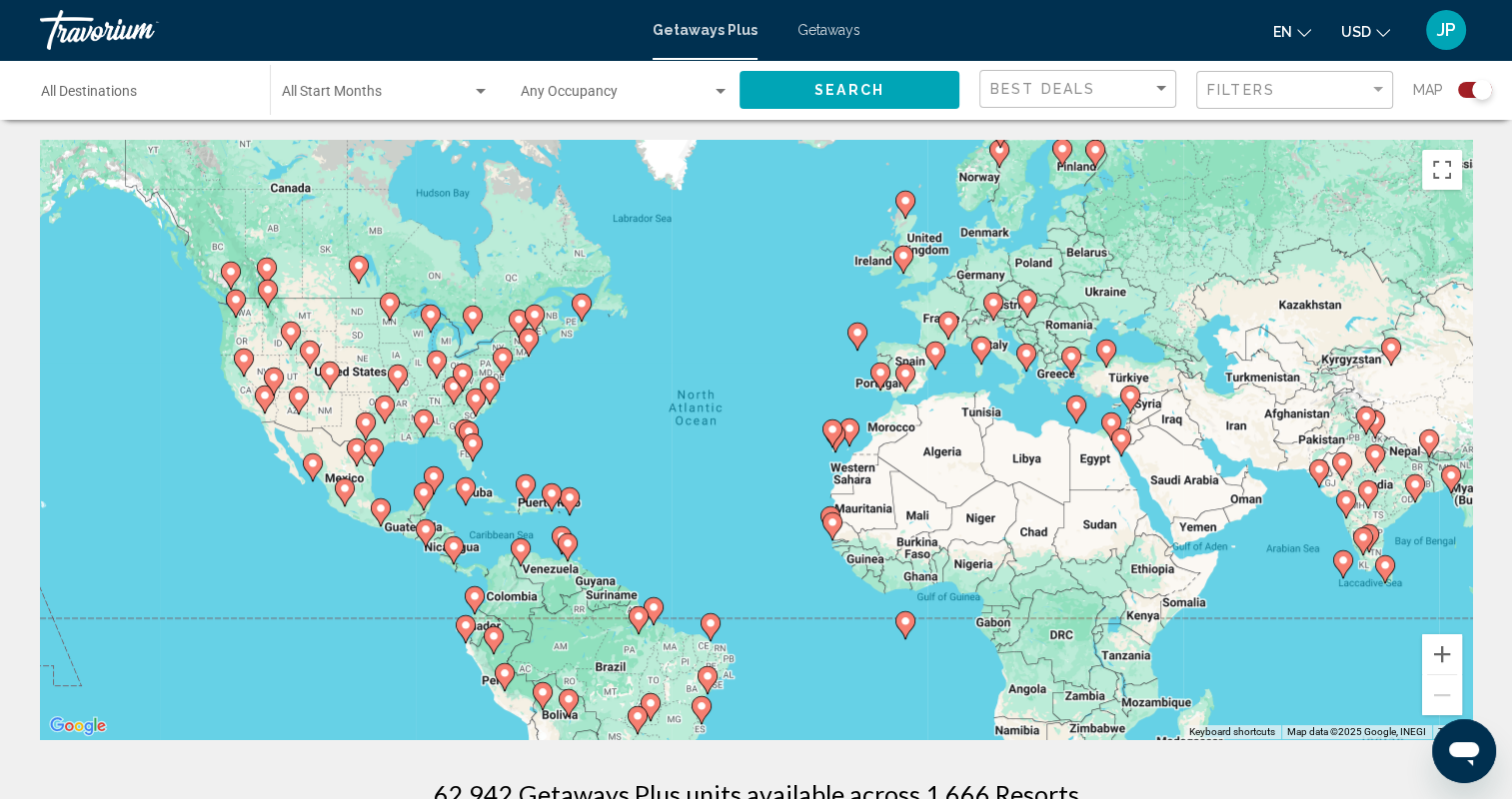 click on "To navigate, press the arrow keys. To activate drag with keyboard, press Alt + Enter. Once in keyboard drag state, use the arrow keys to move the marker. To complete the drag, press the Enter key. To cancel, press Escape." at bounding box center [756, 439] 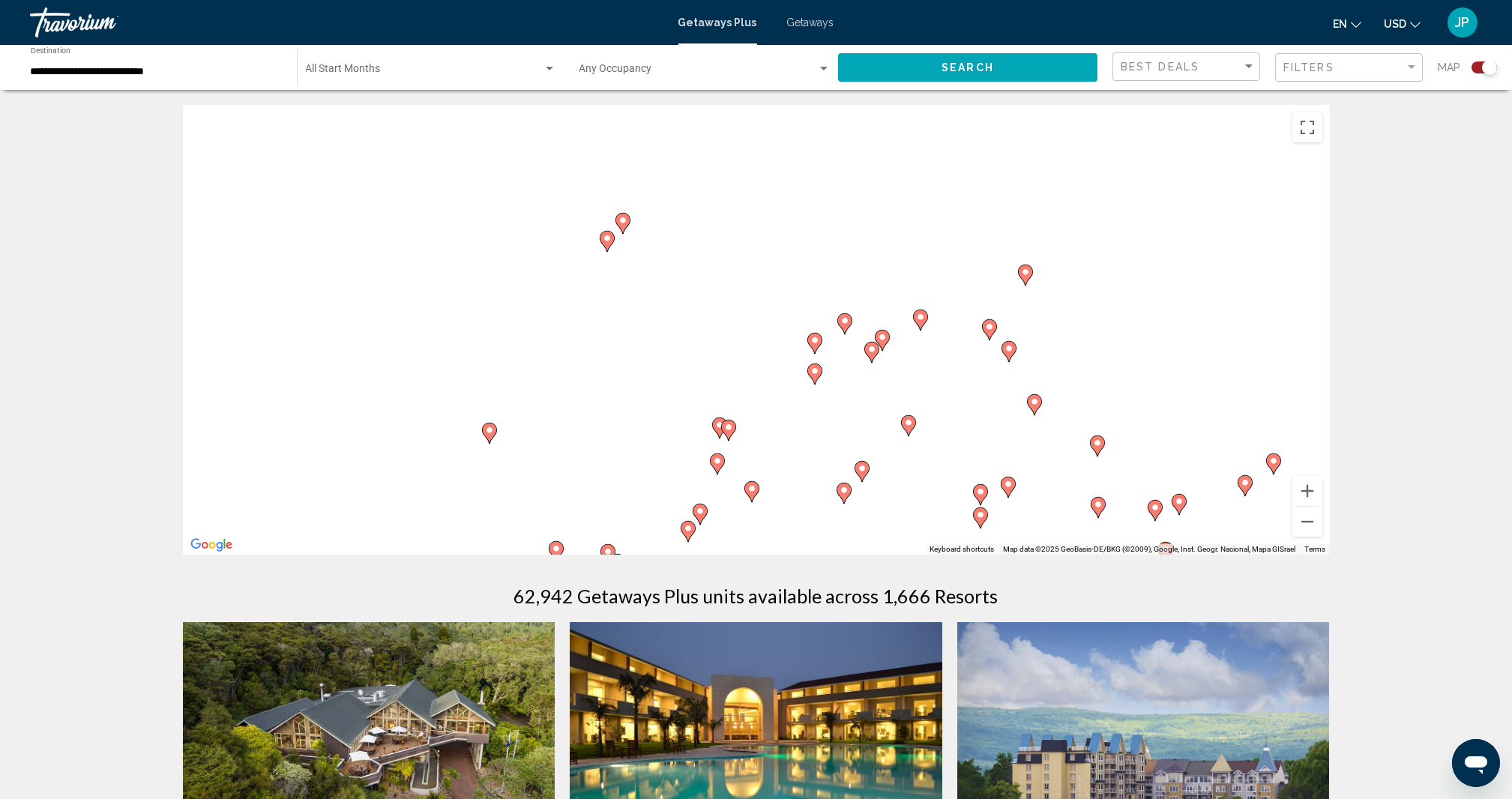 drag, startPoint x: 1237, startPoint y: 193, endPoint x: 1024, endPoint y: 440, distance: 326.1564 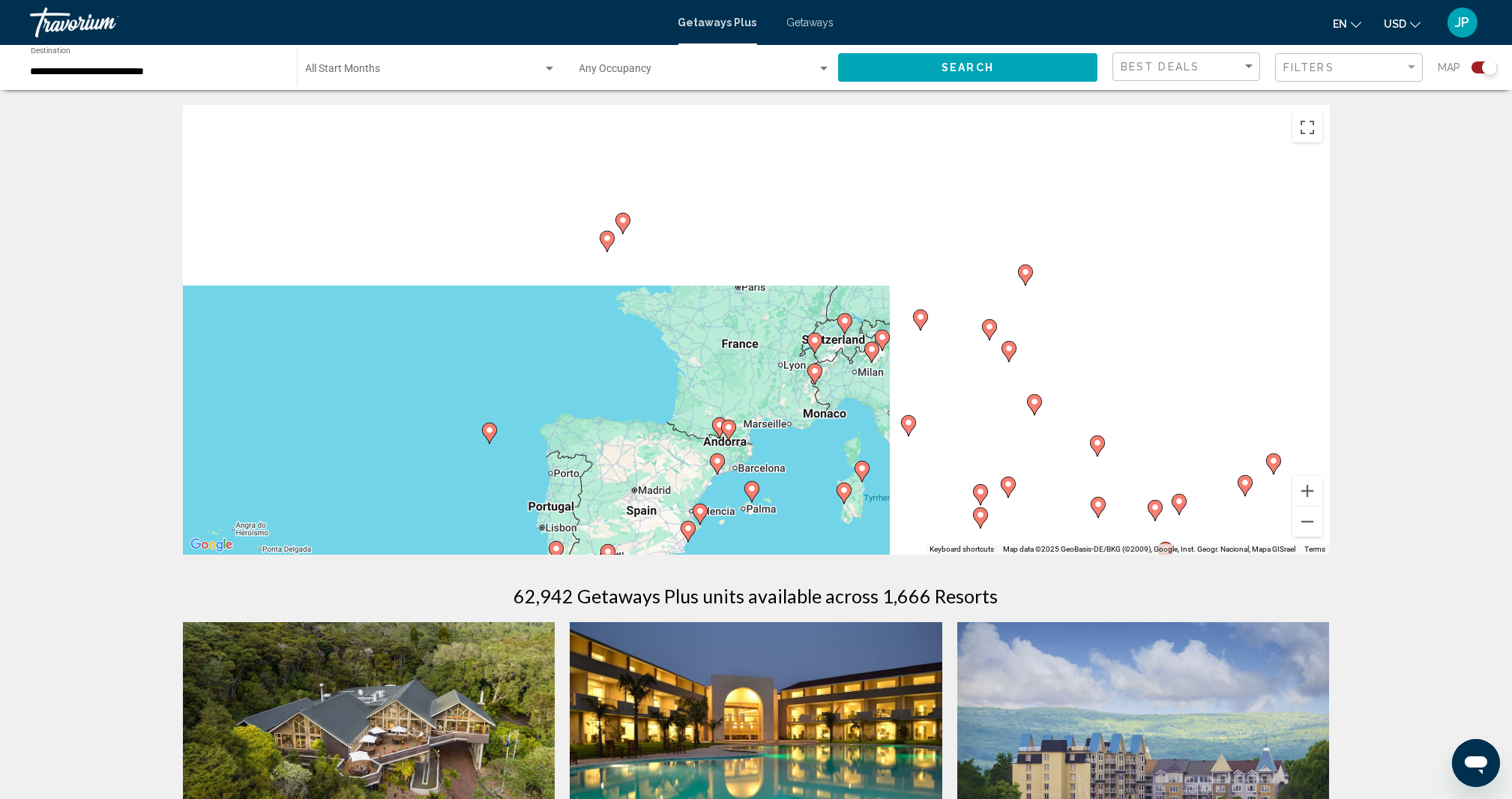 click on "To navigate, press the arrow keys. To activate drag with keyboard, press Alt + Enter. Once in keyboard drag state, use the arrow keys to move the marker. To complete the drag, press the Enter key. To cancel, press Escape." at bounding box center [756, 330] 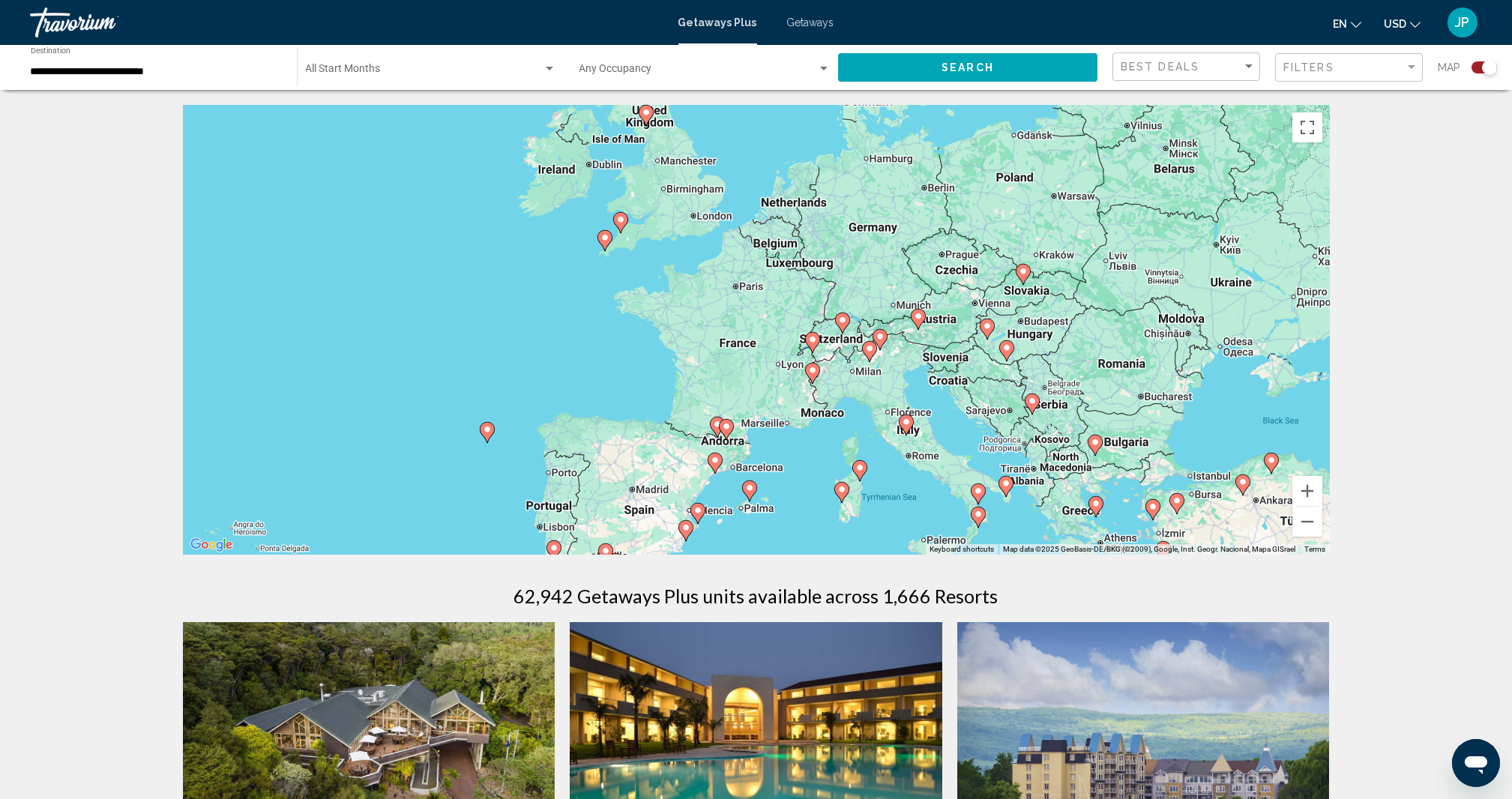 click 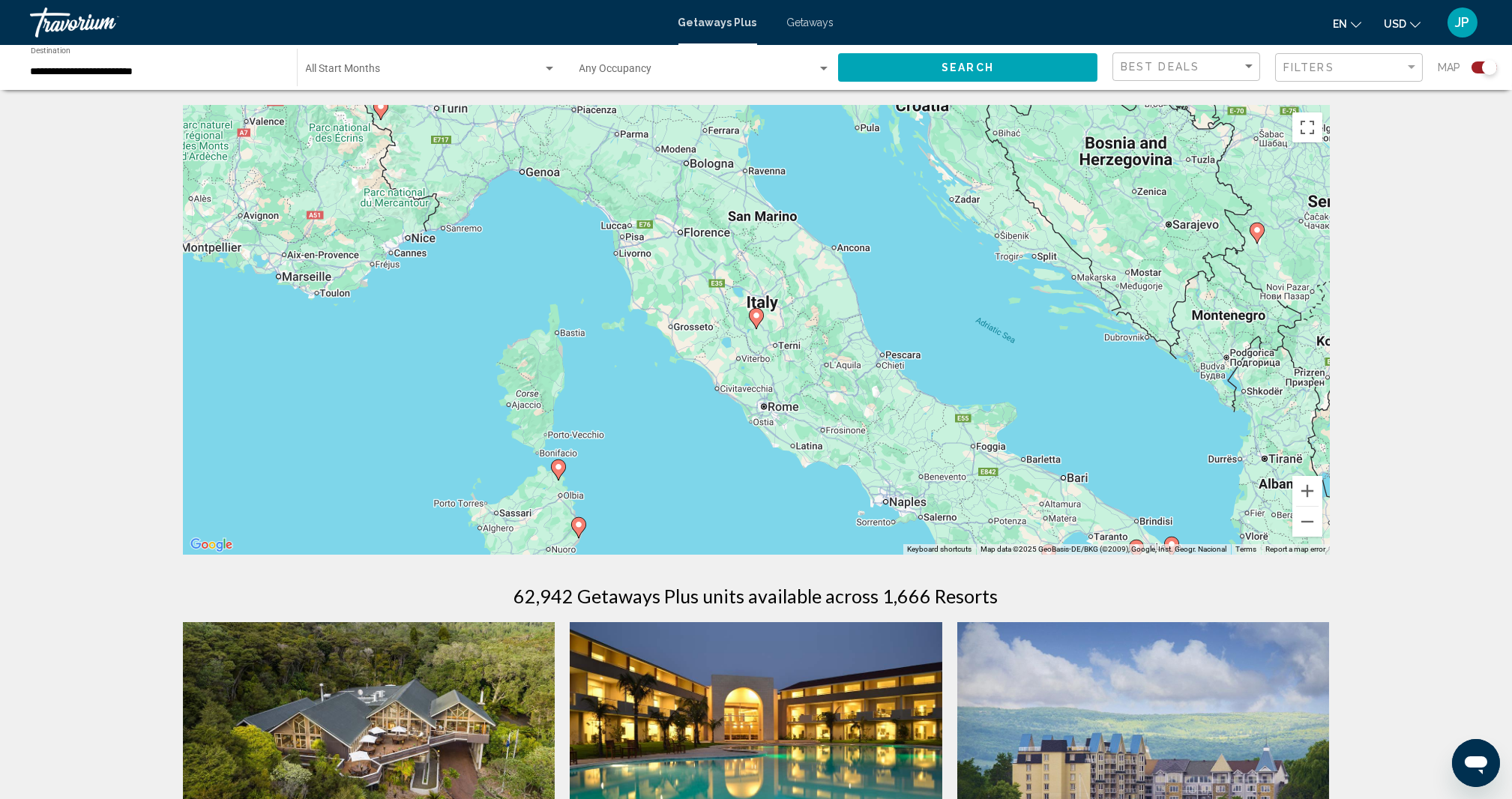click 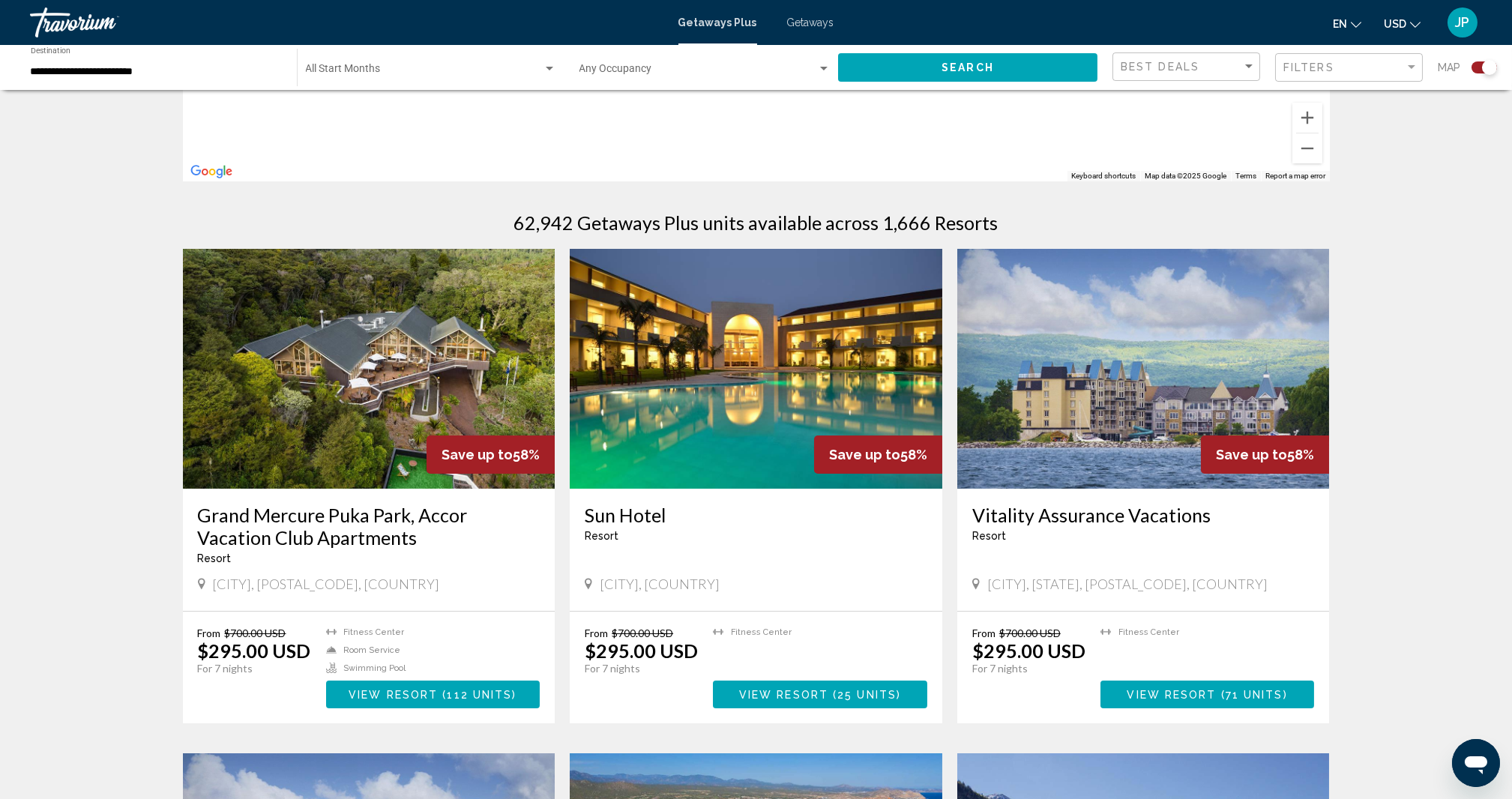 scroll, scrollTop: 388, scrollLeft: 0, axis: vertical 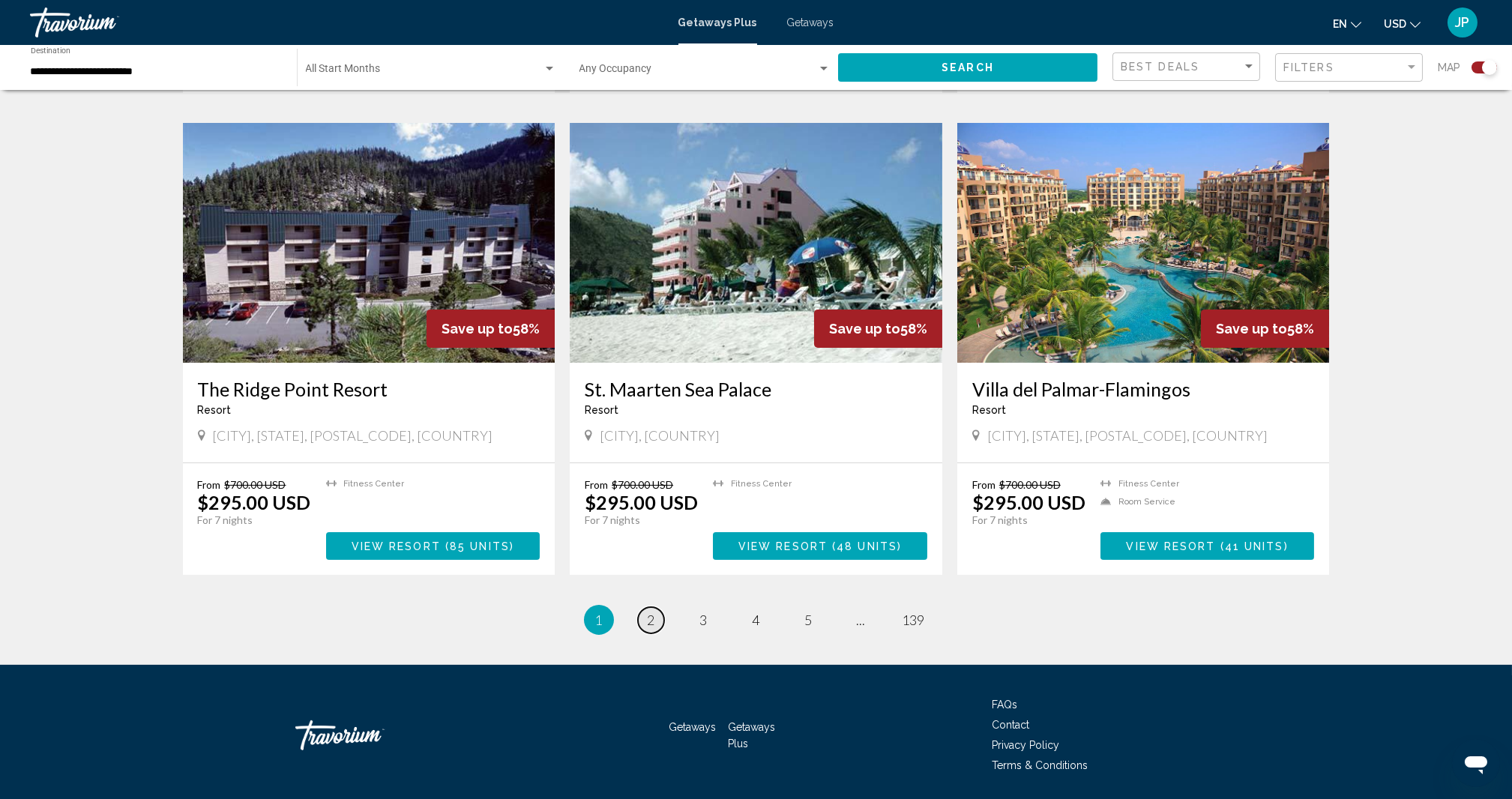 click on "2" at bounding box center (651, 620) 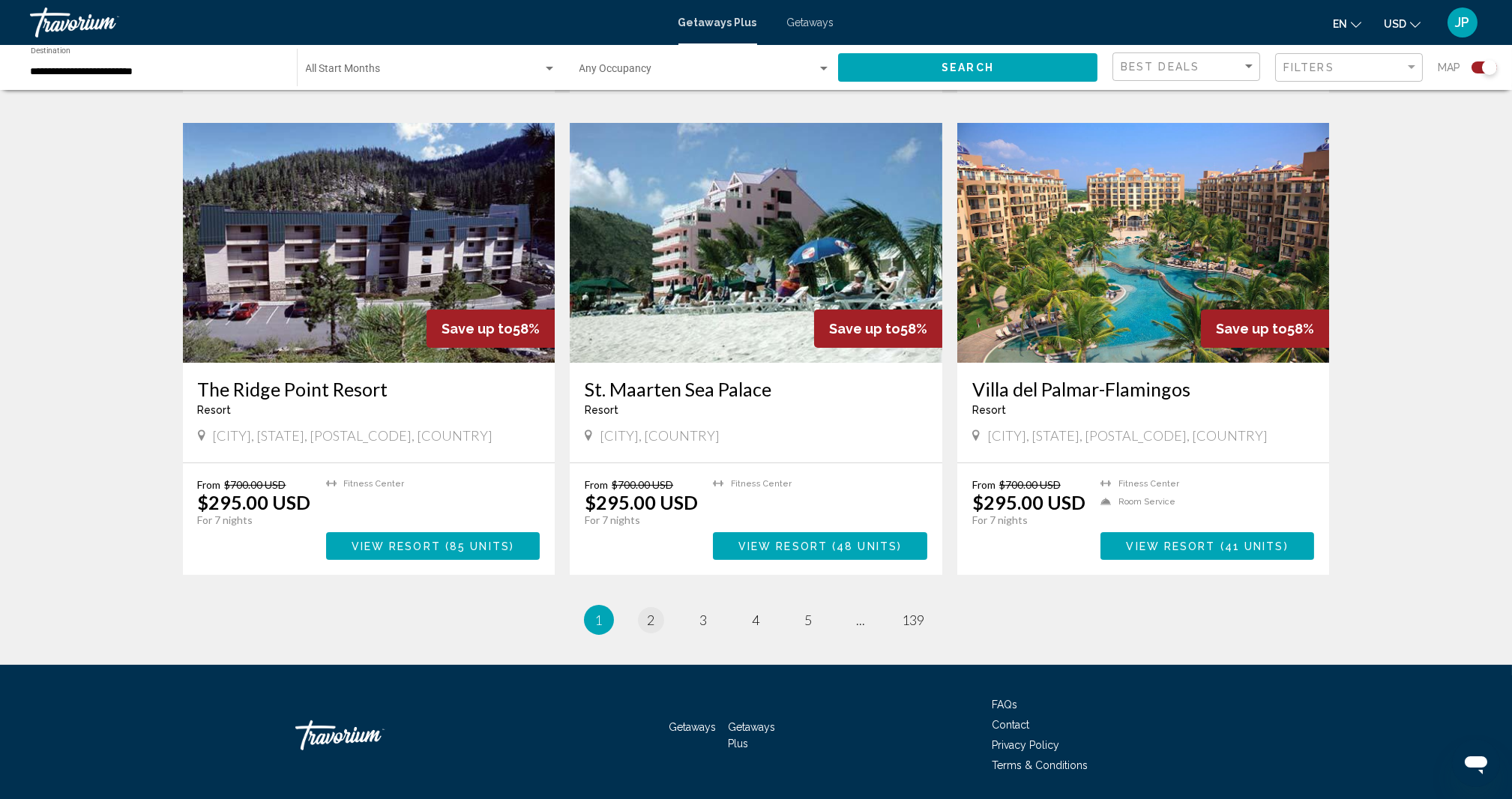 scroll, scrollTop: 0, scrollLeft: 0, axis: both 